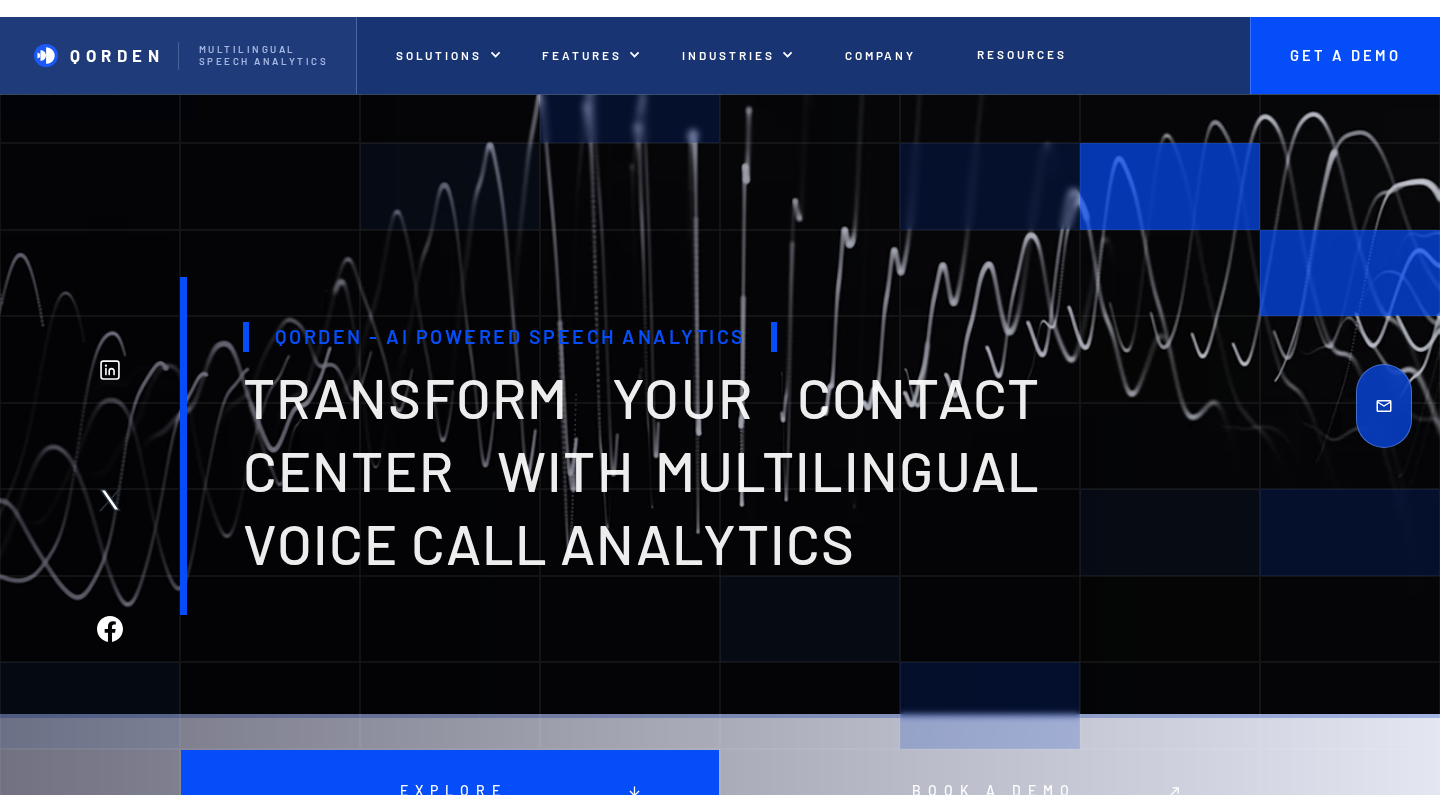 scroll, scrollTop: 0, scrollLeft: 0, axis: both 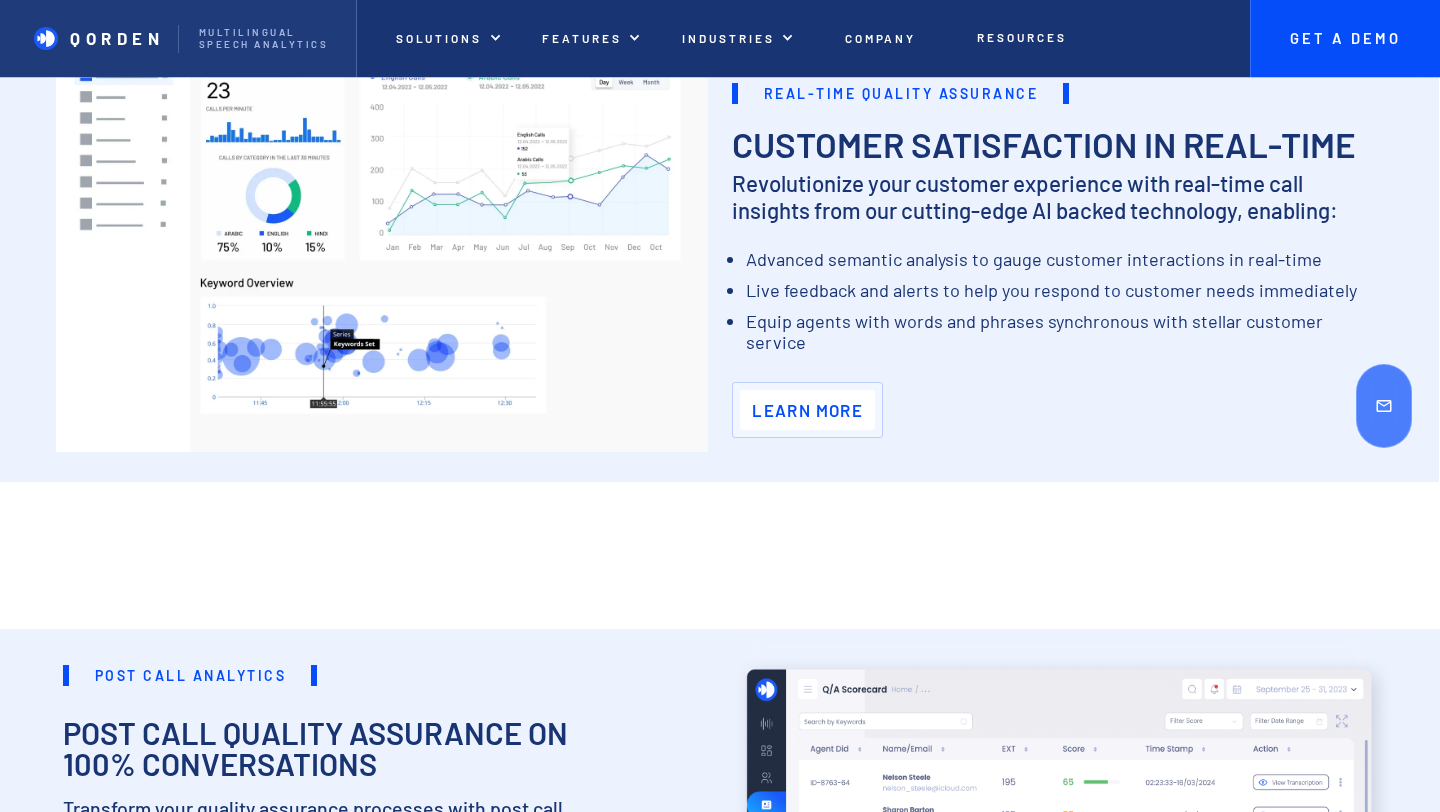 click on "Learn More" at bounding box center (807, 410) 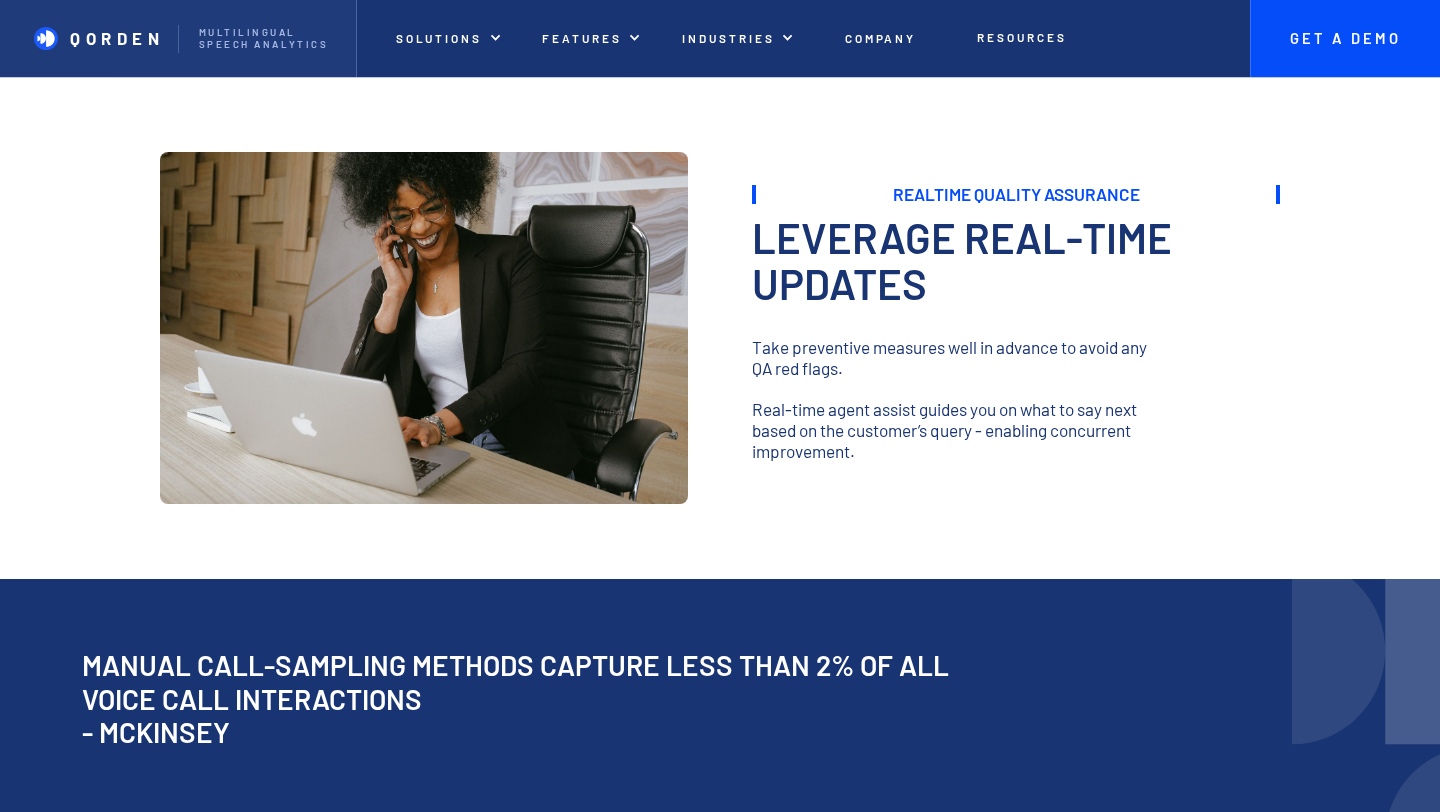 scroll, scrollTop: 274, scrollLeft: 0, axis: vertical 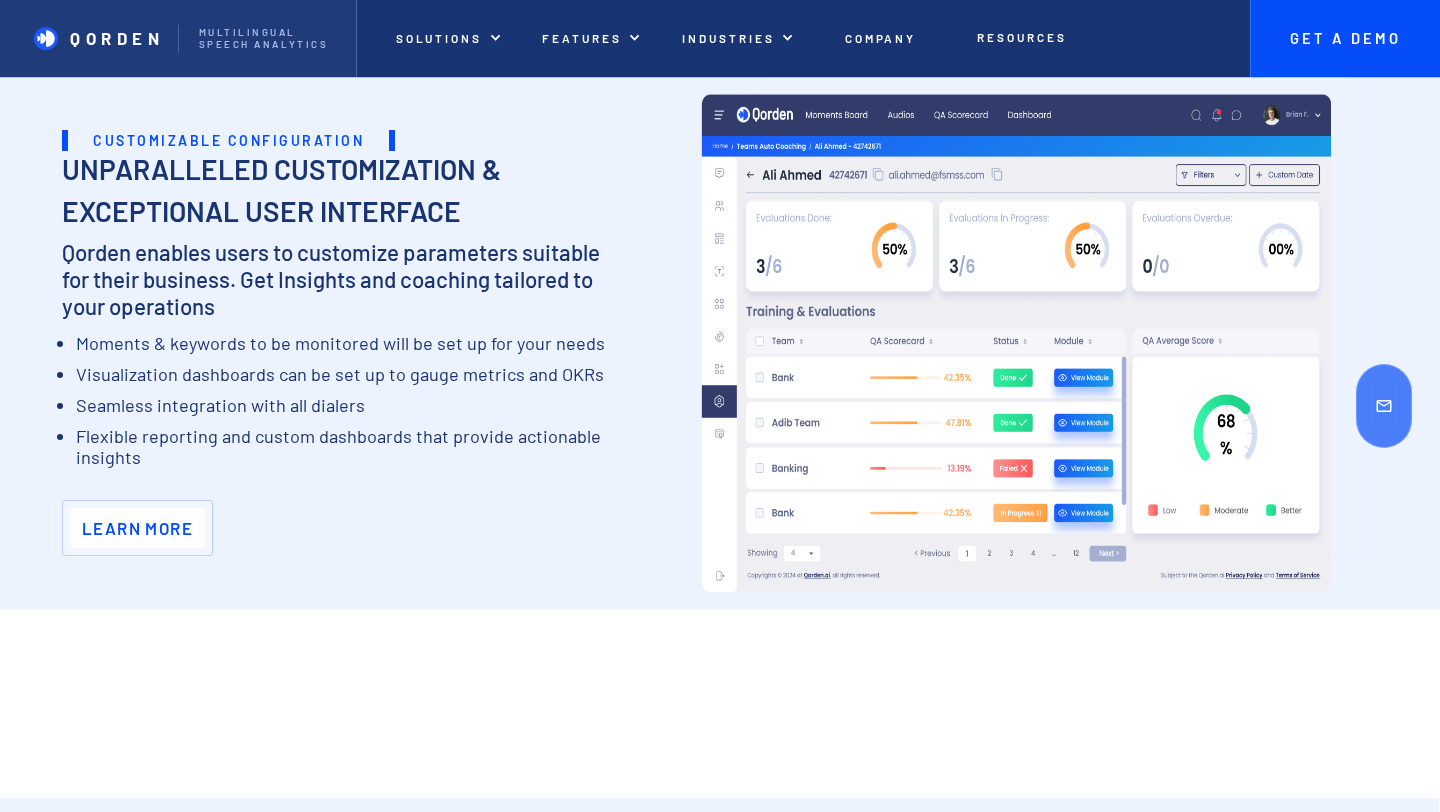 click on "Learn more" at bounding box center (137, 528) 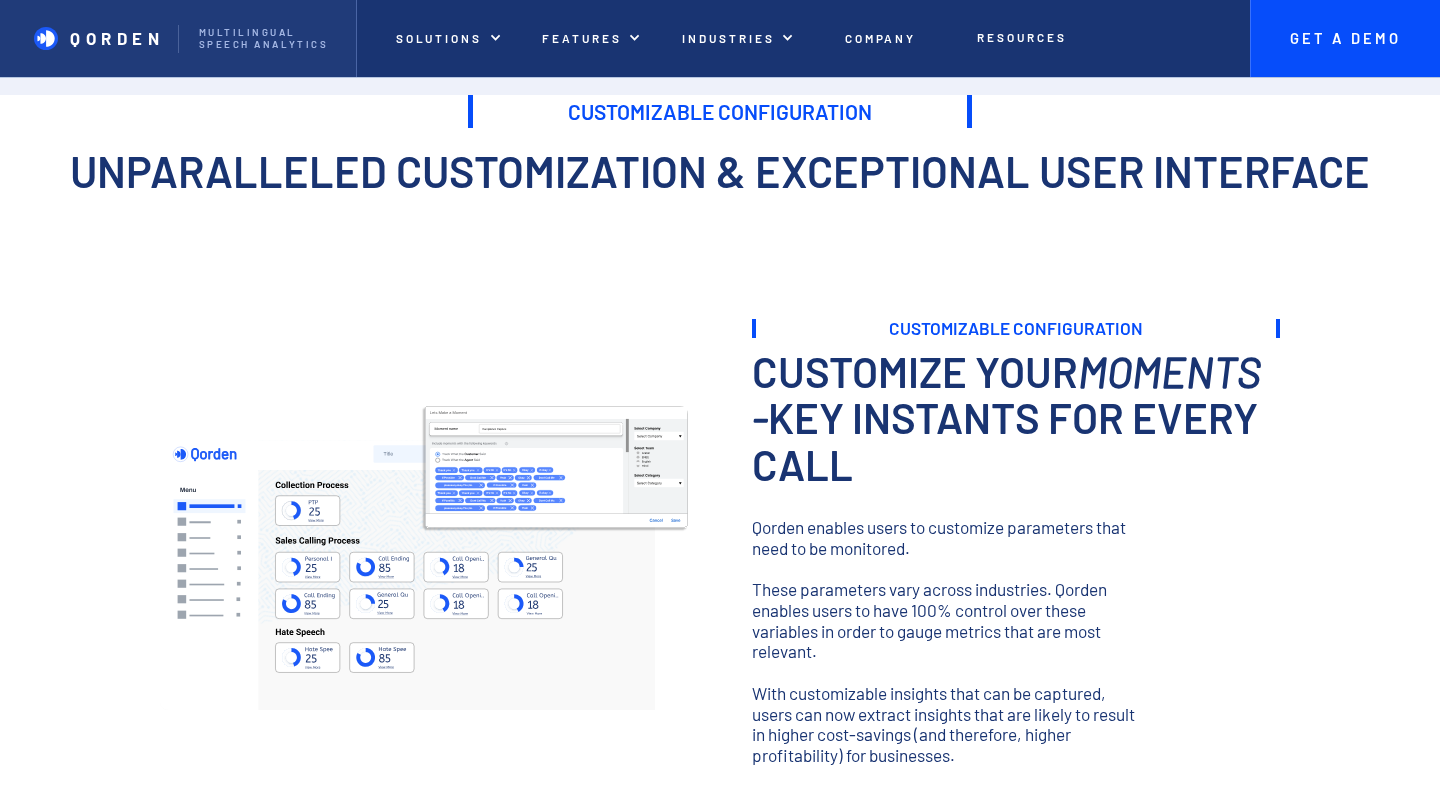 scroll, scrollTop: 51, scrollLeft: 0, axis: vertical 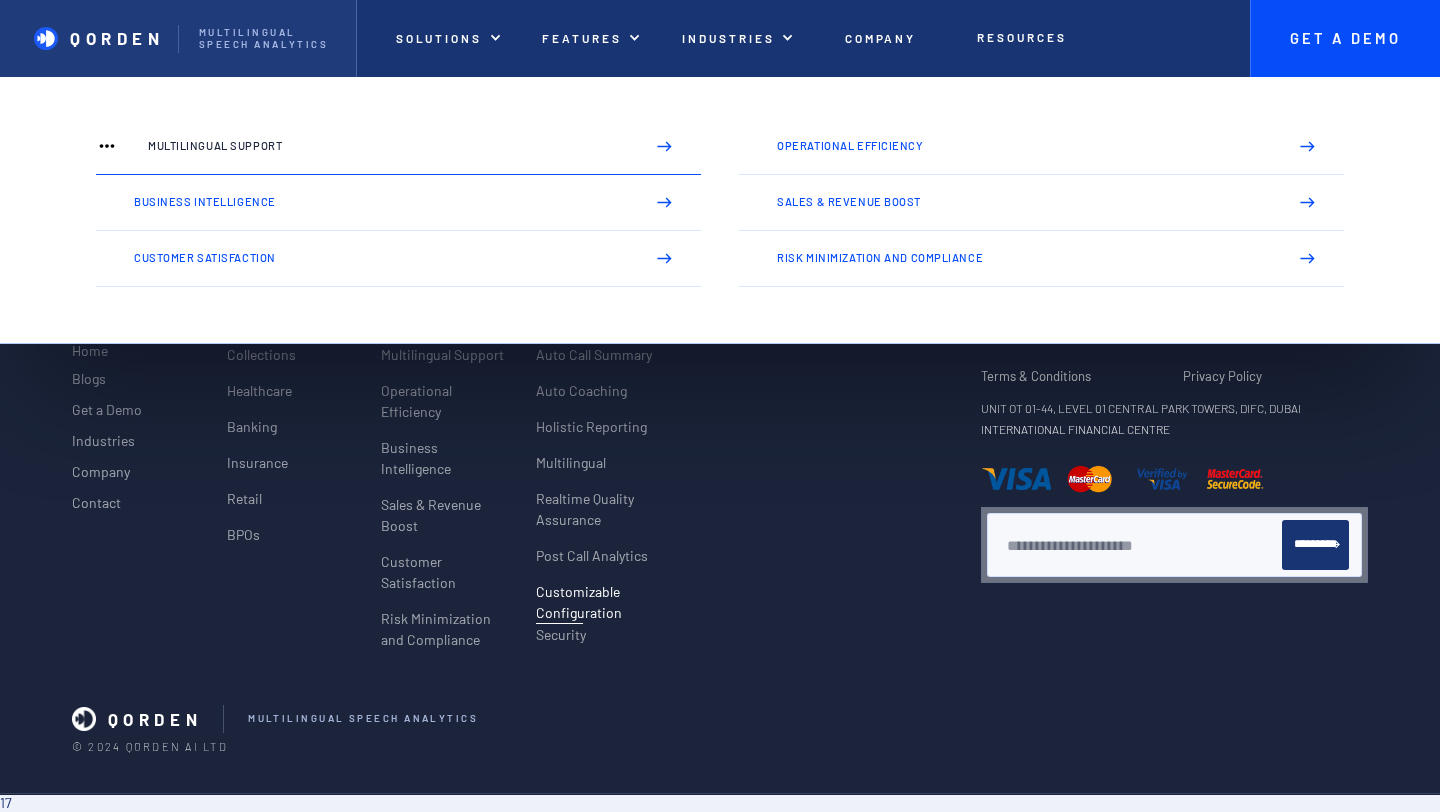 click on "Multilingual Support" at bounding box center (388, 146) 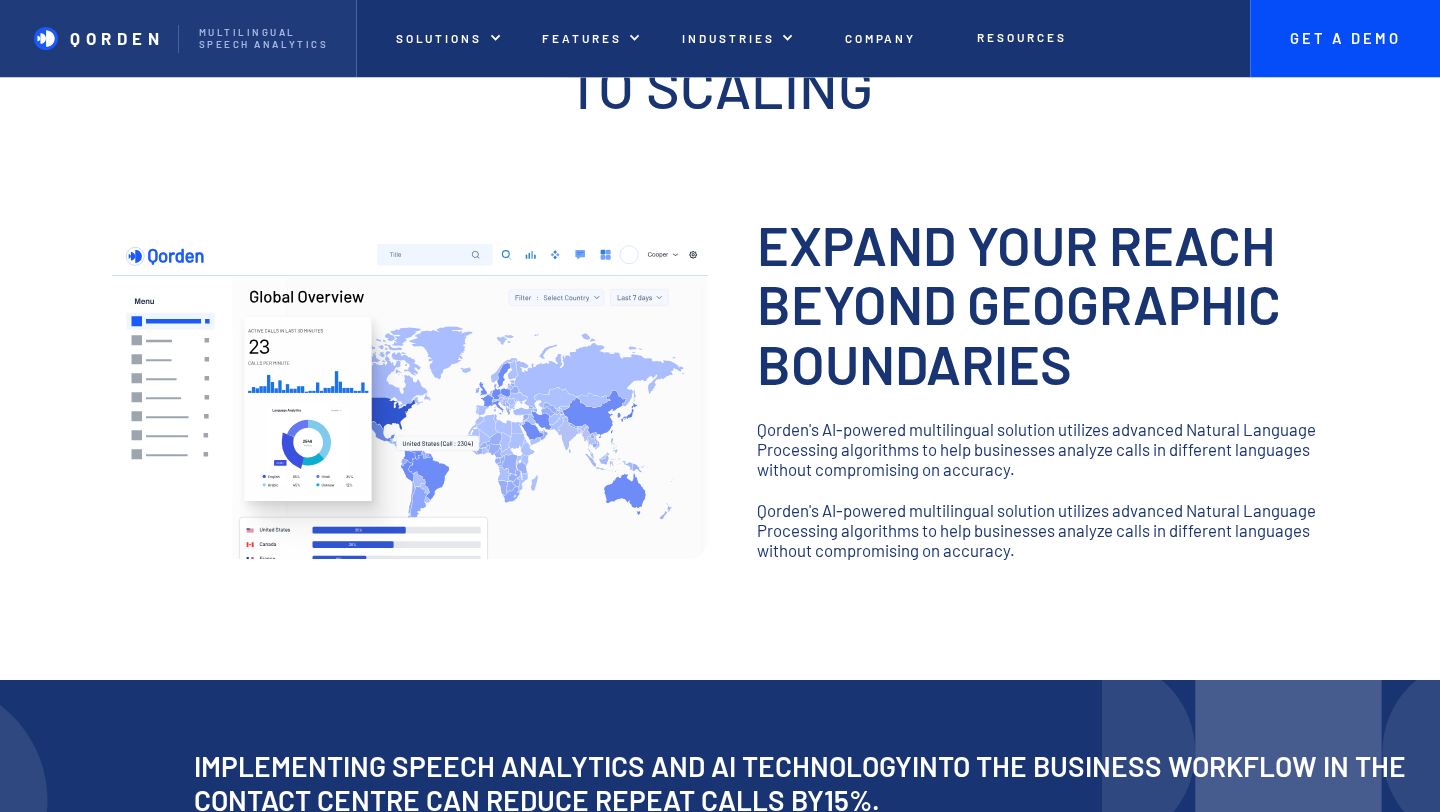 scroll, scrollTop: 209, scrollLeft: 0, axis: vertical 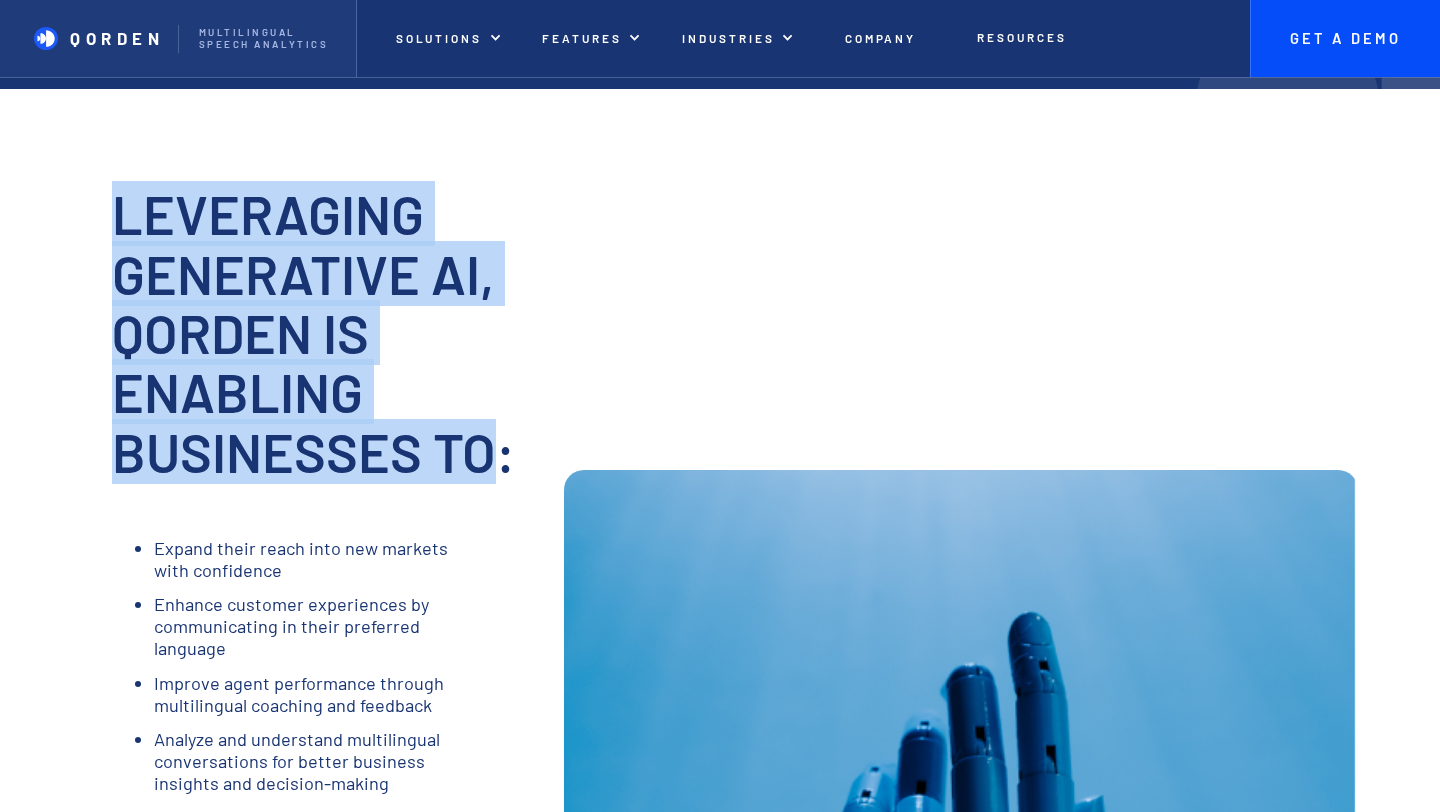 drag, startPoint x: 117, startPoint y: 201, endPoint x: 499, endPoint y: 445, distance: 453.27695 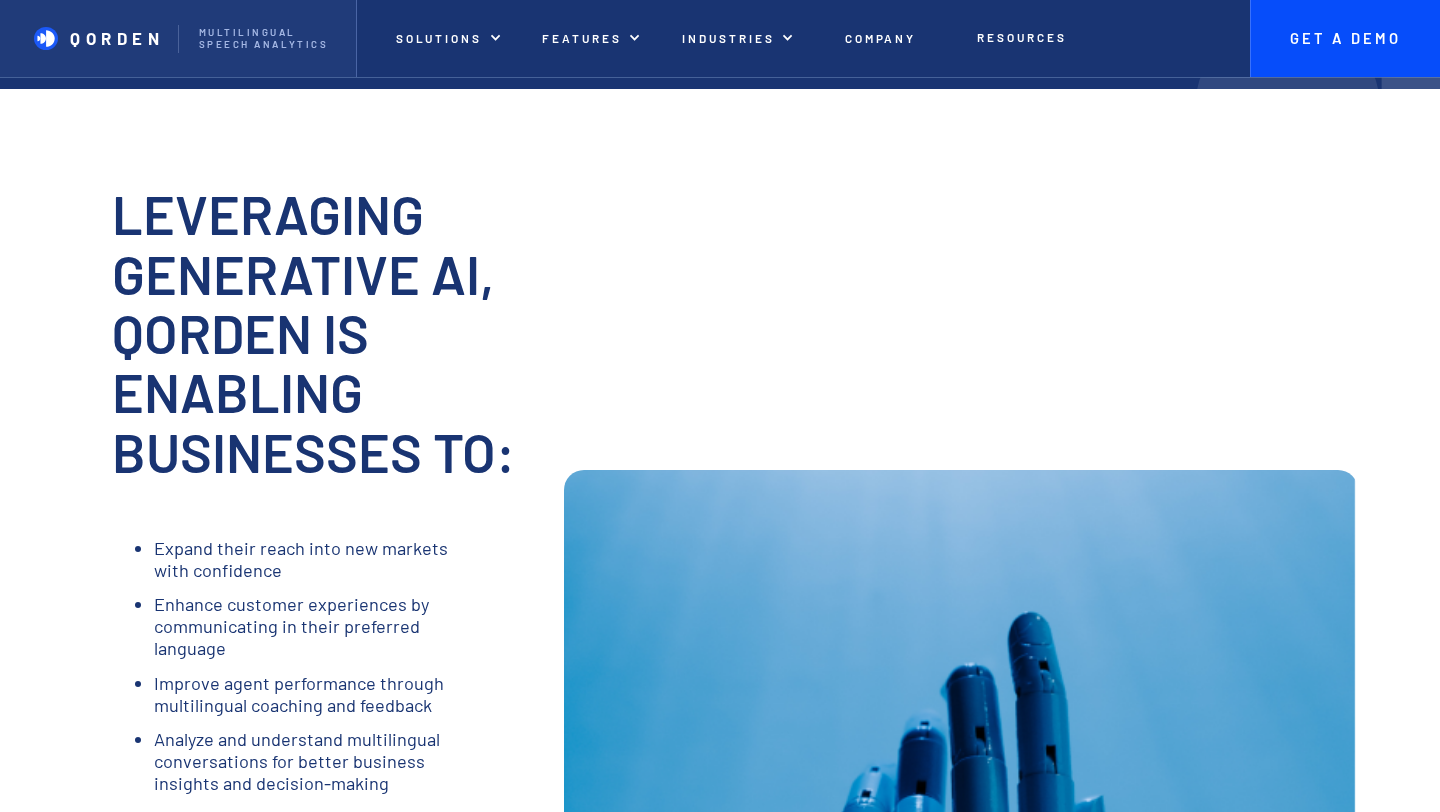 click on "Leveraging generative ai, qorden is enabling businesses to: ‍ Expand their reach into new markets with confidence Enhance customer experiences by communicating in their preferred language Improve agent performance through multilingual coaching and feedback Analyze and understand multilingual conversations for better business insights and decision-making Break linguistic limitations and achieve global success ‍ Leveraging generative ai, qorden is enabling businesses to: ‍ Expand their reach into new markets with confidence Enhance customer experiences by communicating in their preferred language Improve agent performance through multilingual coaching and feedback Analyze and understand multilingual conversations for better business insights and decision-making Break linguistic limitations and achieve global success ‍" at bounding box center [720, 884] 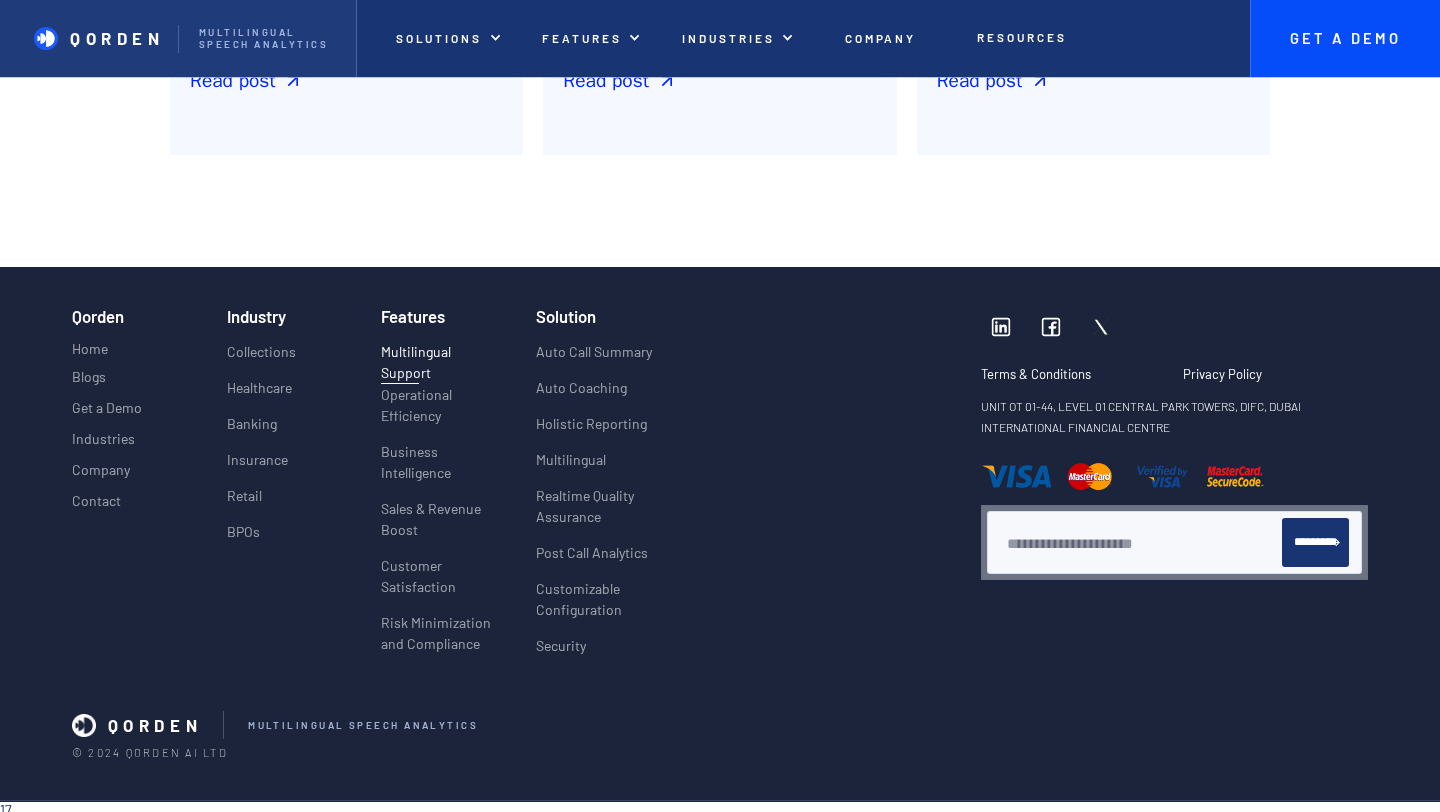 scroll, scrollTop: 4188, scrollLeft: 0, axis: vertical 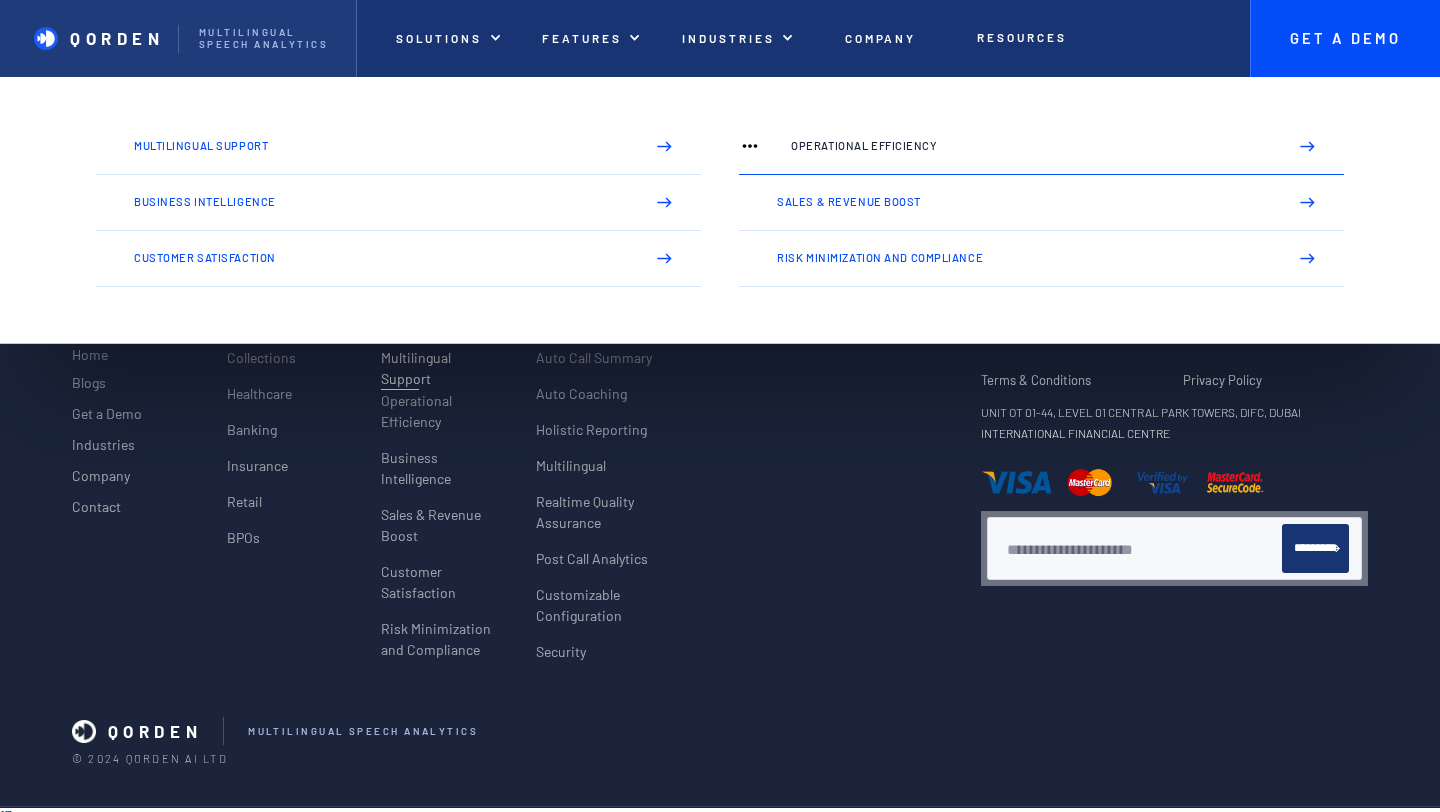 click on "Operational Efficiency" at bounding box center [1041, 147] 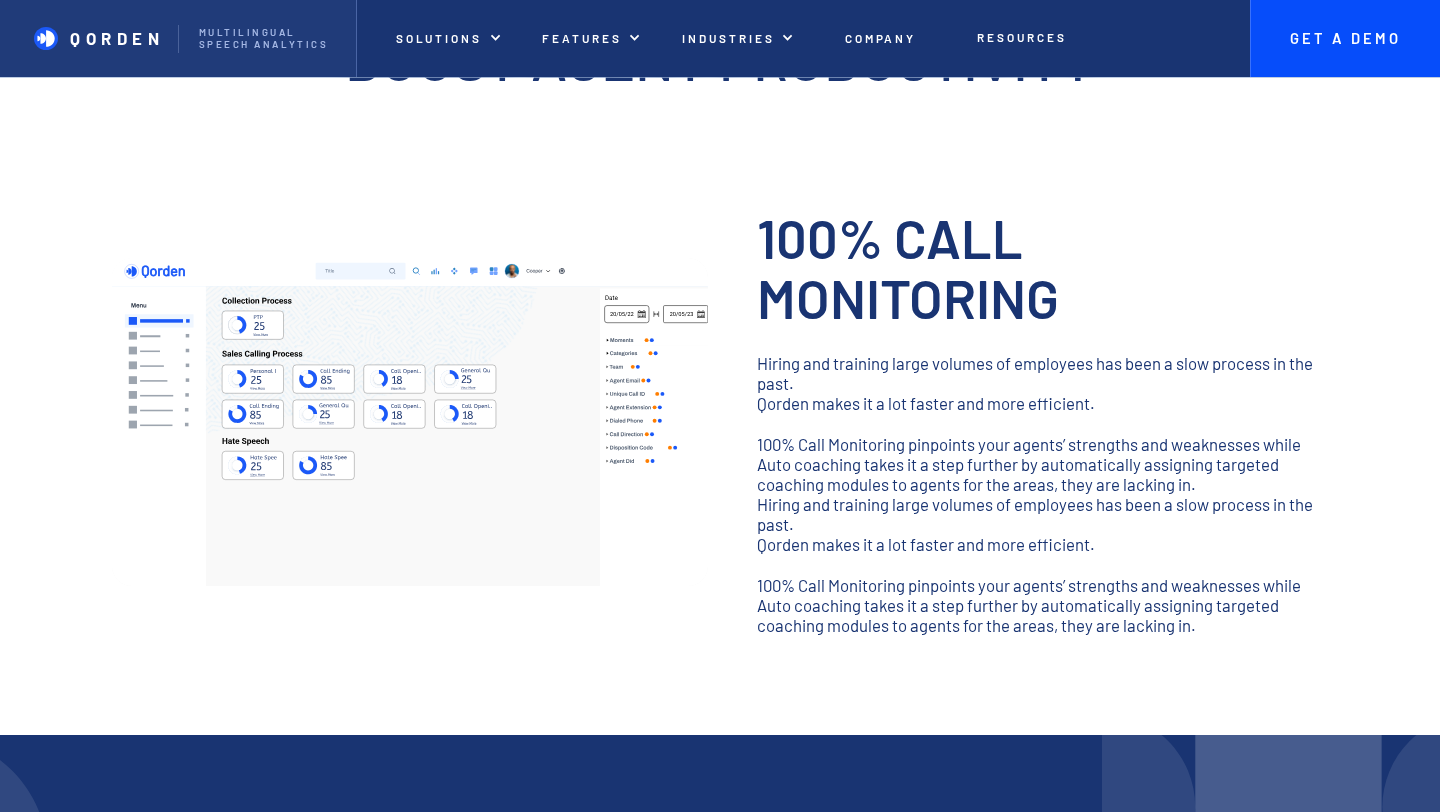 scroll, scrollTop: 173, scrollLeft: 0, axis: vertical 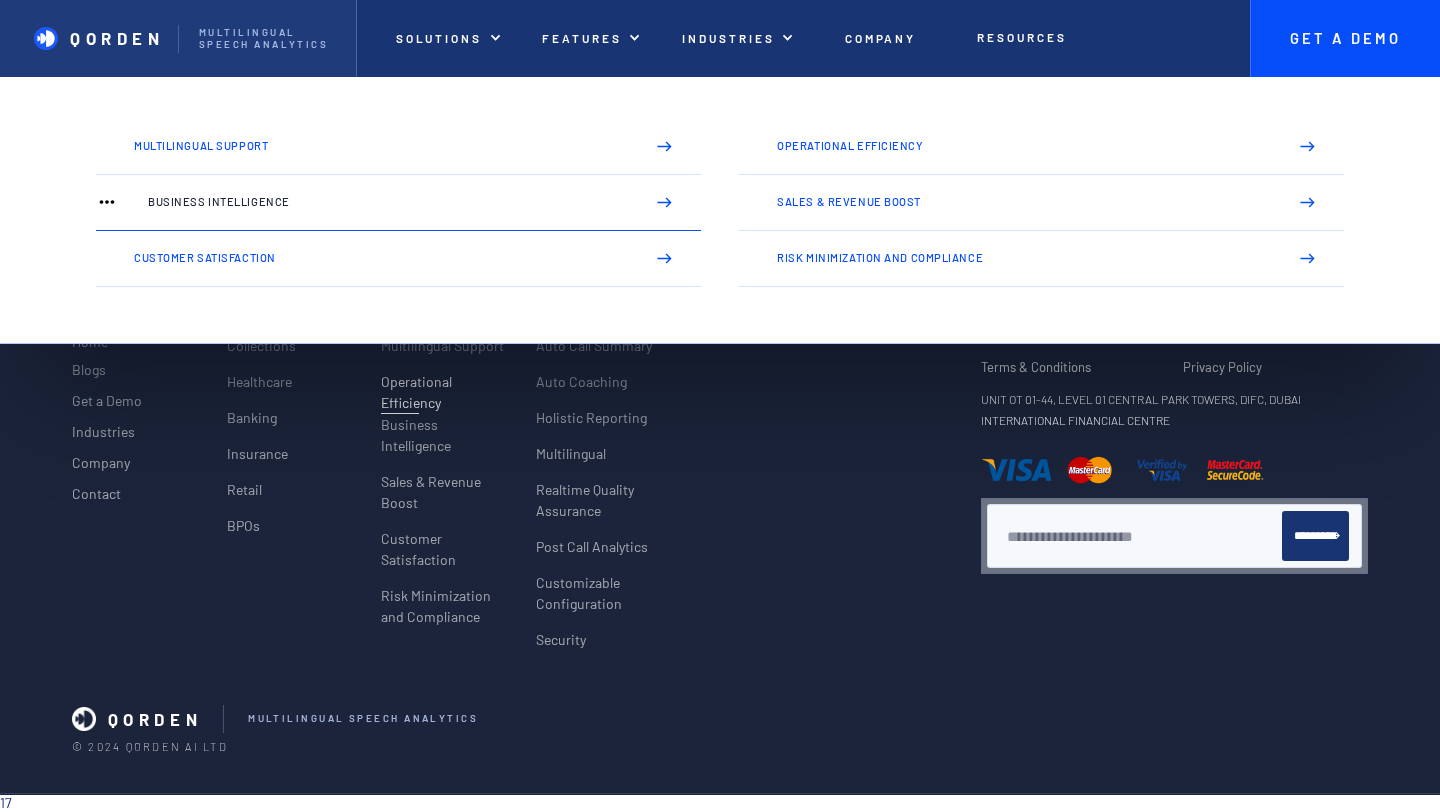 click on "Business Intelligence" at bounding box center (388, 202) 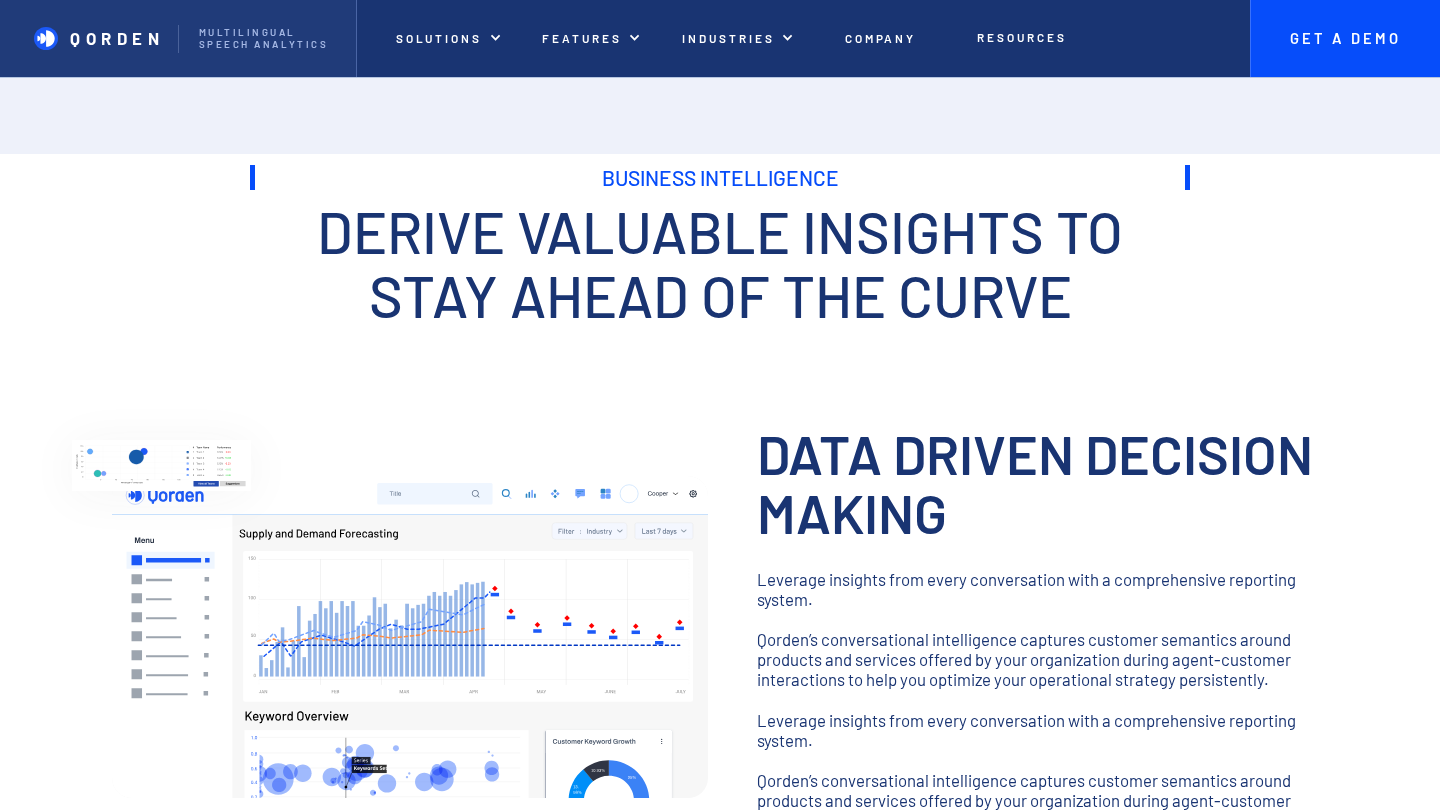 scroll, scrollTop: 317, scrollLeft: 0, axis: vertical 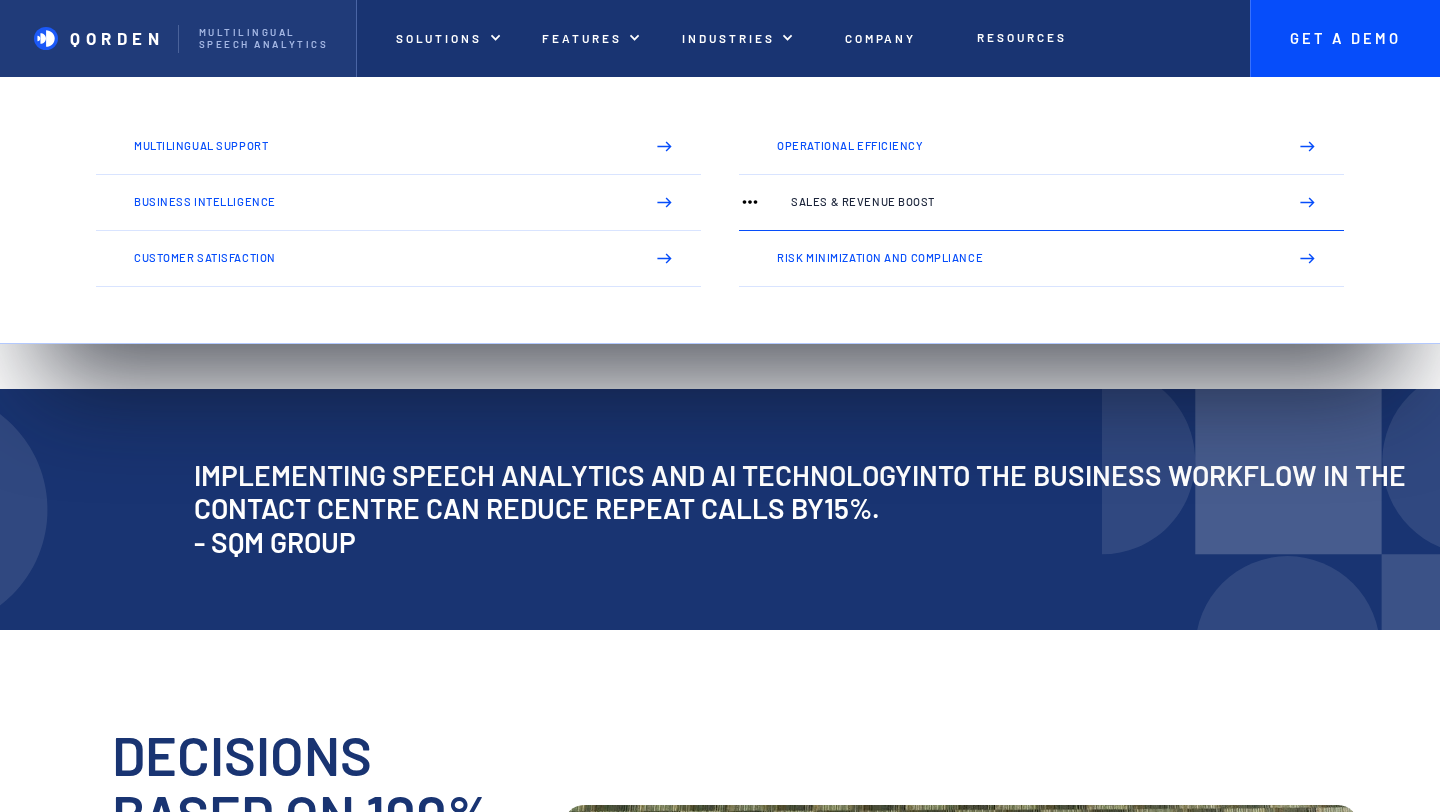 click on "Sales & Revenue Boost" at bounding box center (1031, 202) 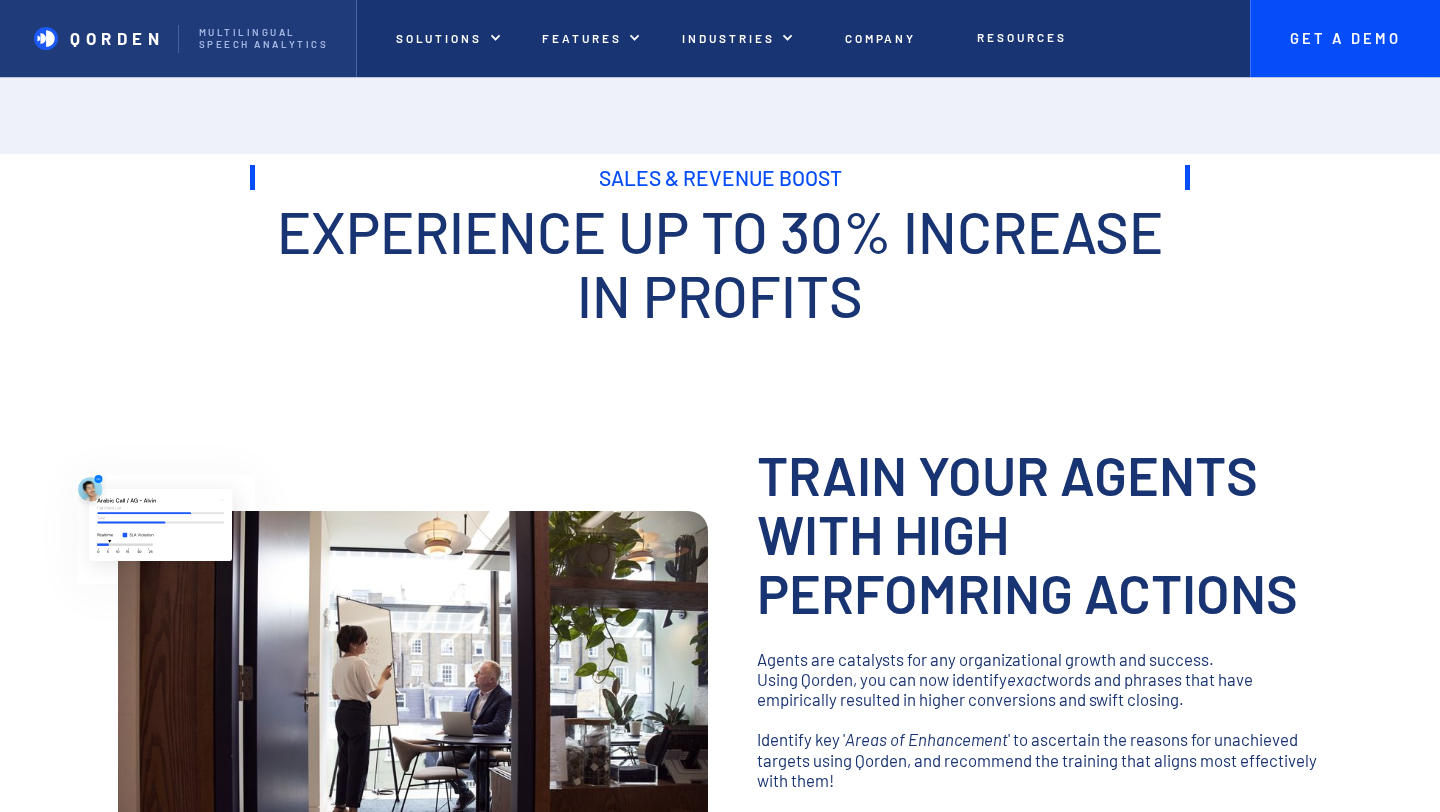 scroll, scrollTop: 0, scrollLeft: 0, axis: both 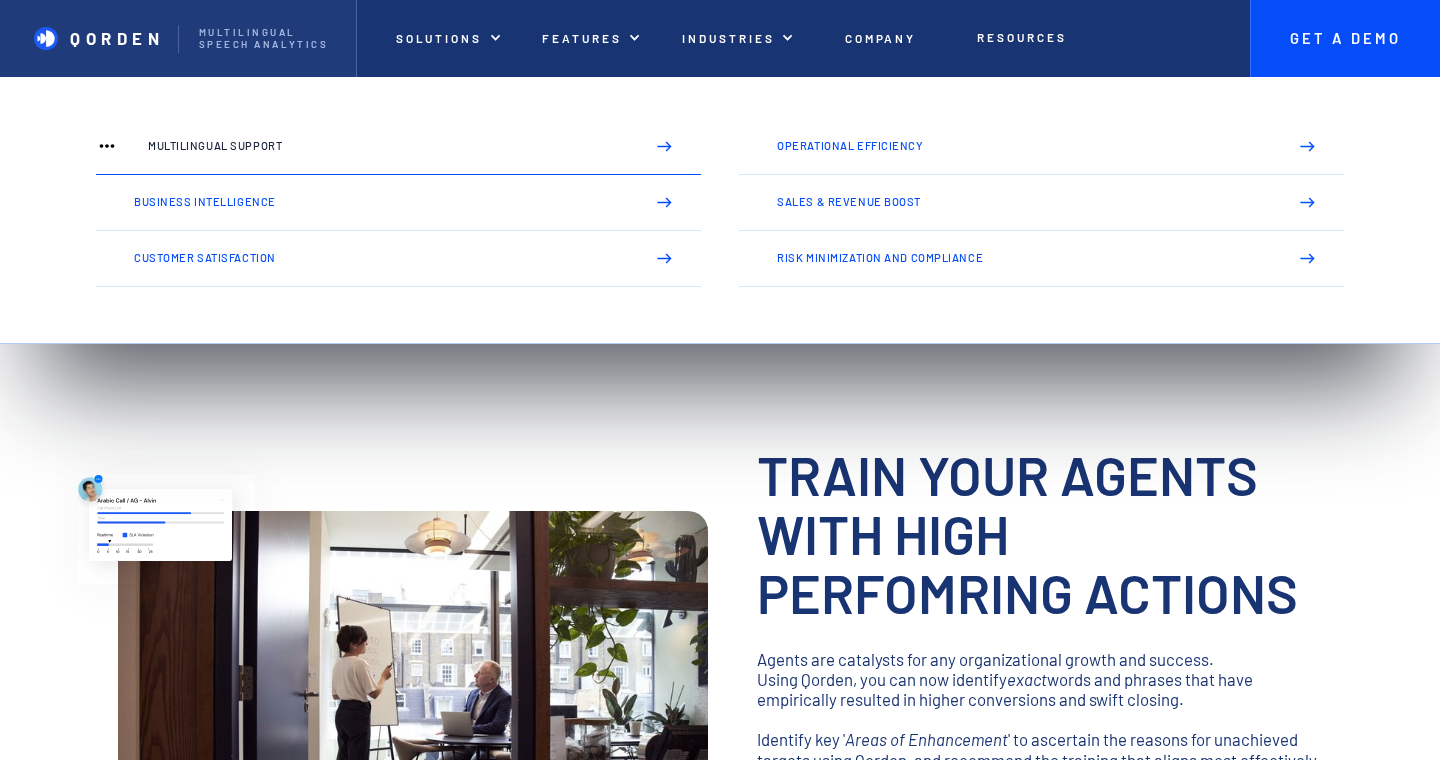 click on "Multilingual Support" at bounding box center [398, 147] 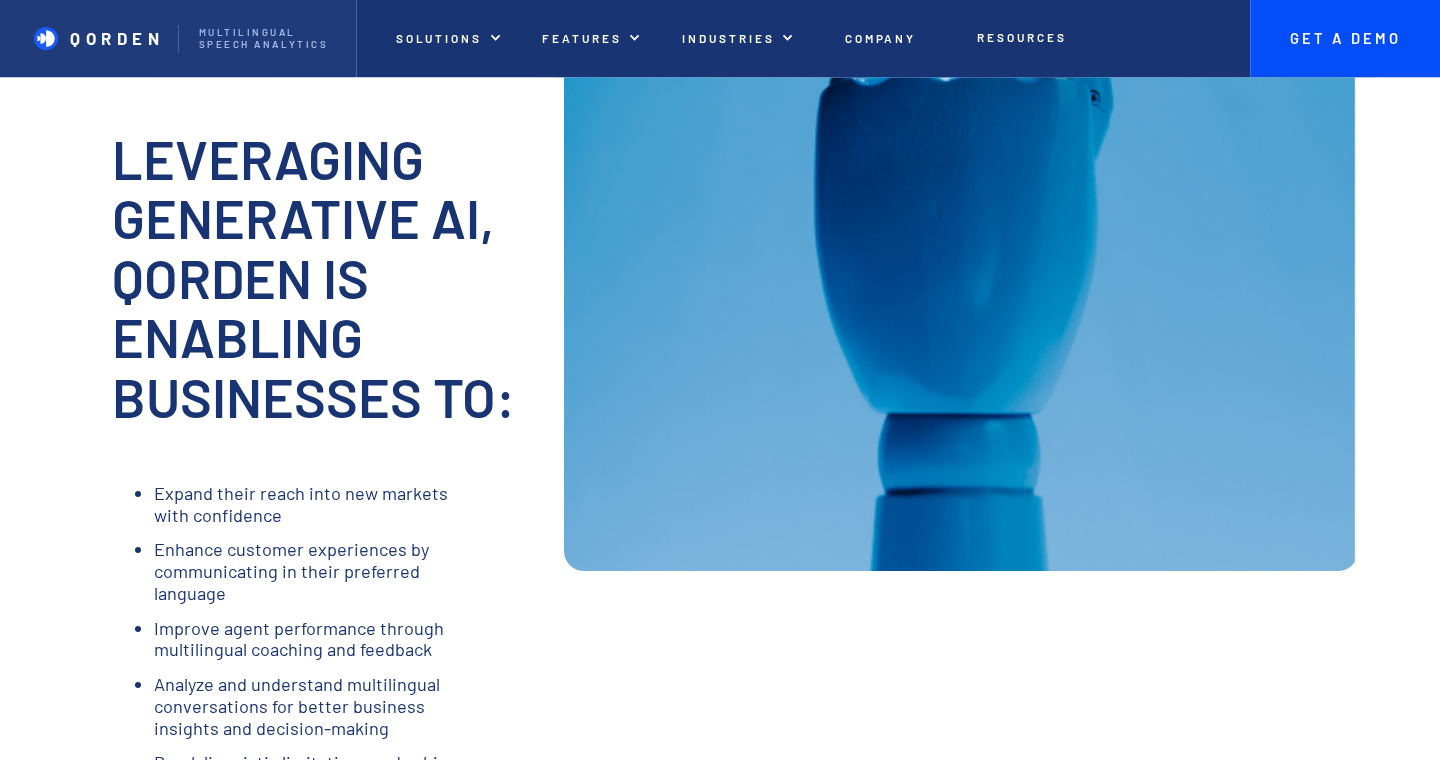 scroll, scrollTop: 2041, scrollLeft: 0, axis: vertical 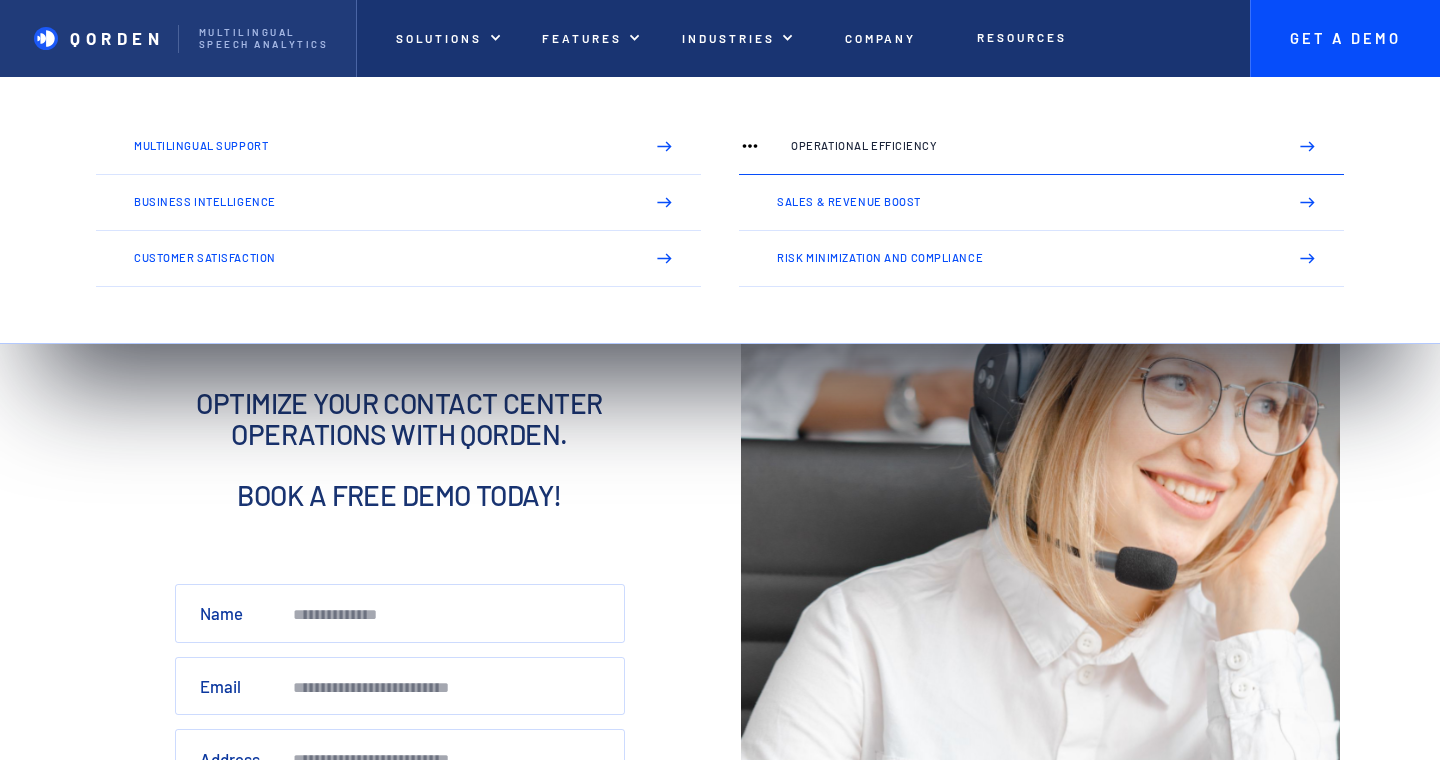click on "Operational Efficiency" at bounding box center [1041, 147] 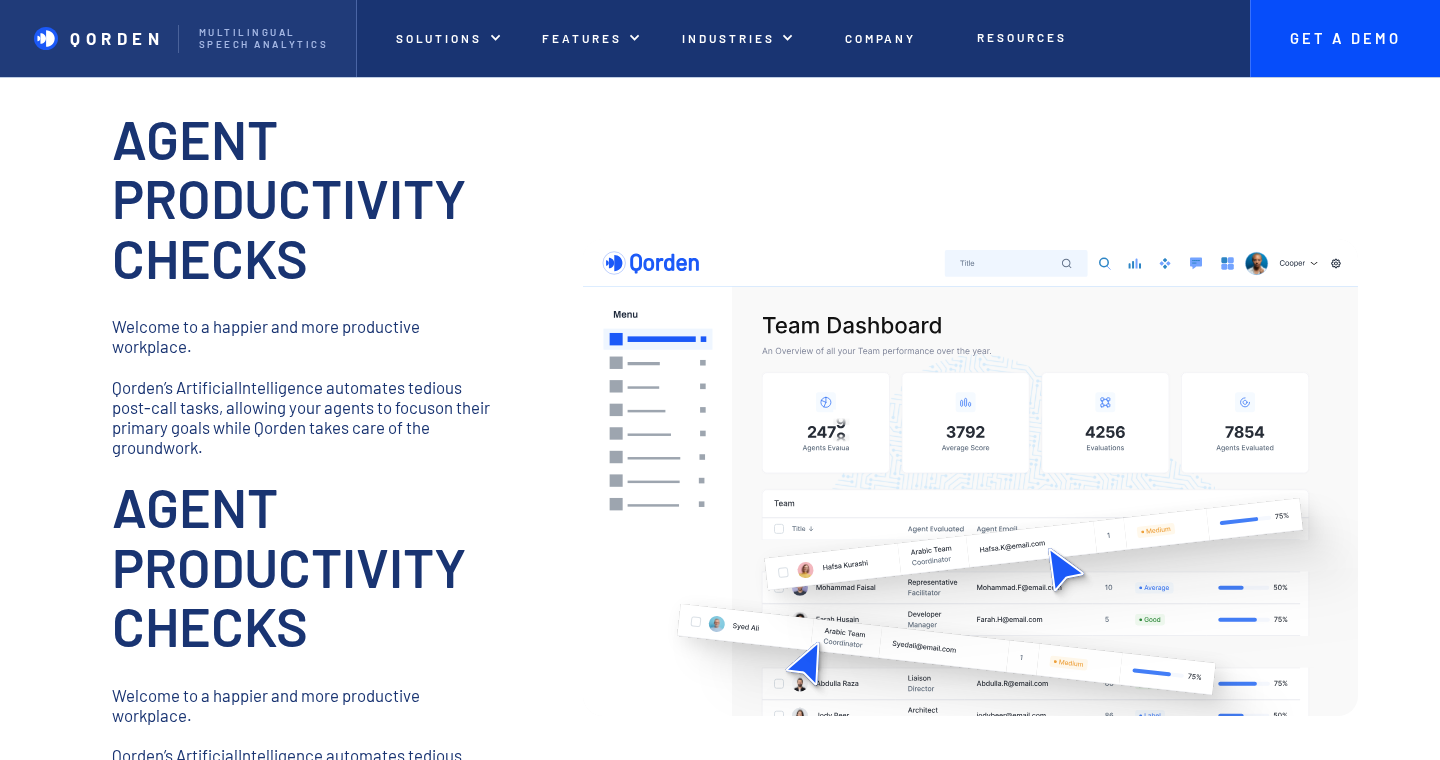 scroll, scrollTop: 1192, scrollLeft: 0, axis: vertical 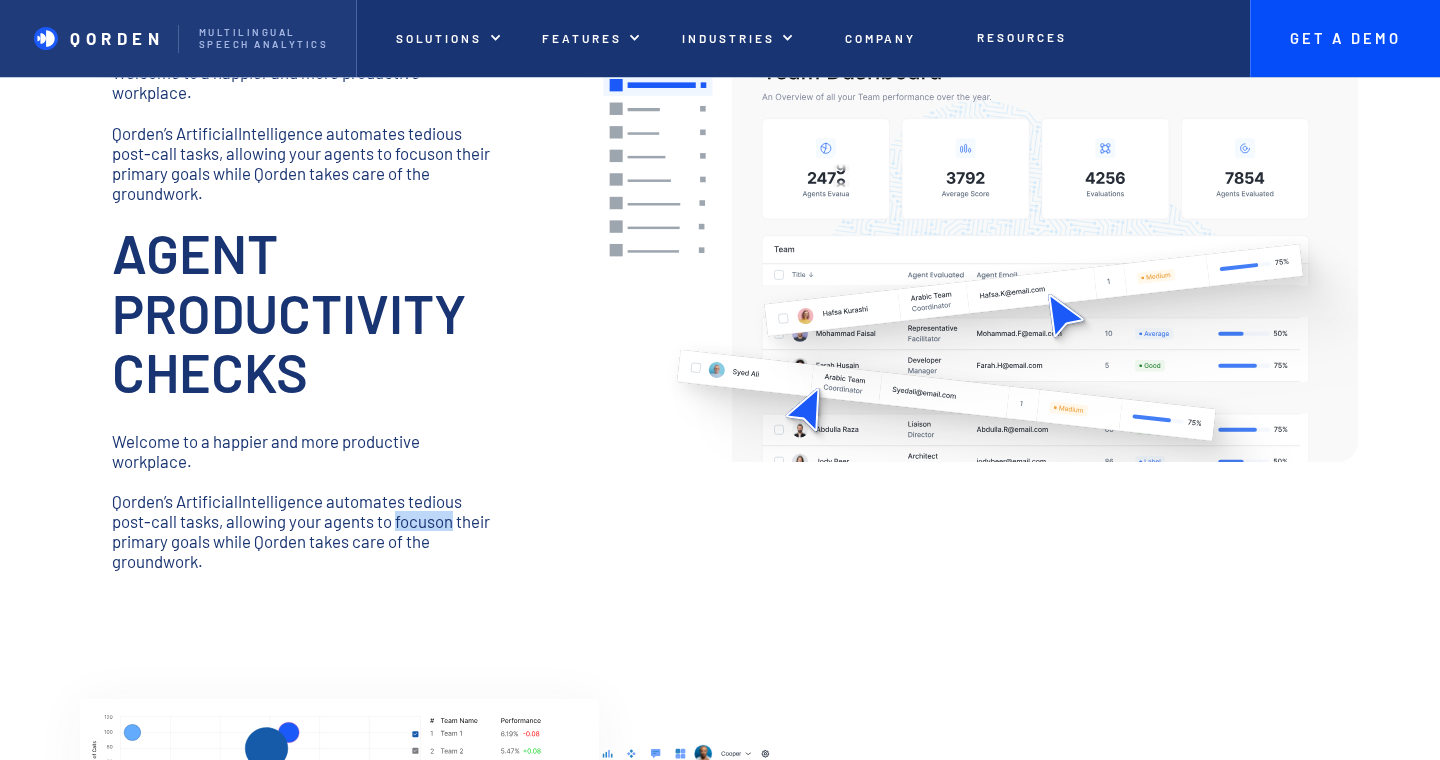 drag, startPoint x: 395, startPoint y: 521, endPoint x: 453, endPoint y: 522, distance: 58.00862 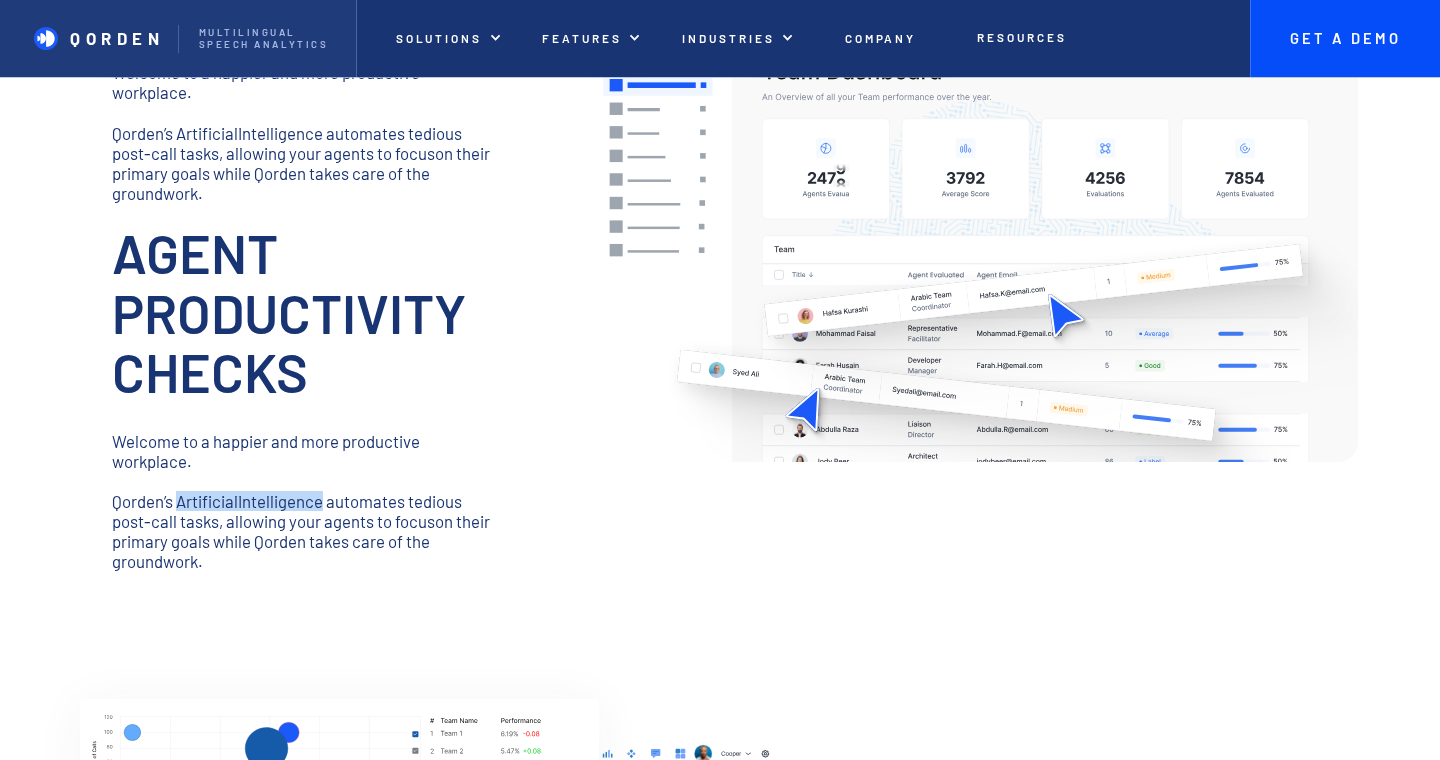 drag, startPoint x: 325, startPoint y: 501, endPoint x: 177, endPoint y: 505, distance: 148.05405 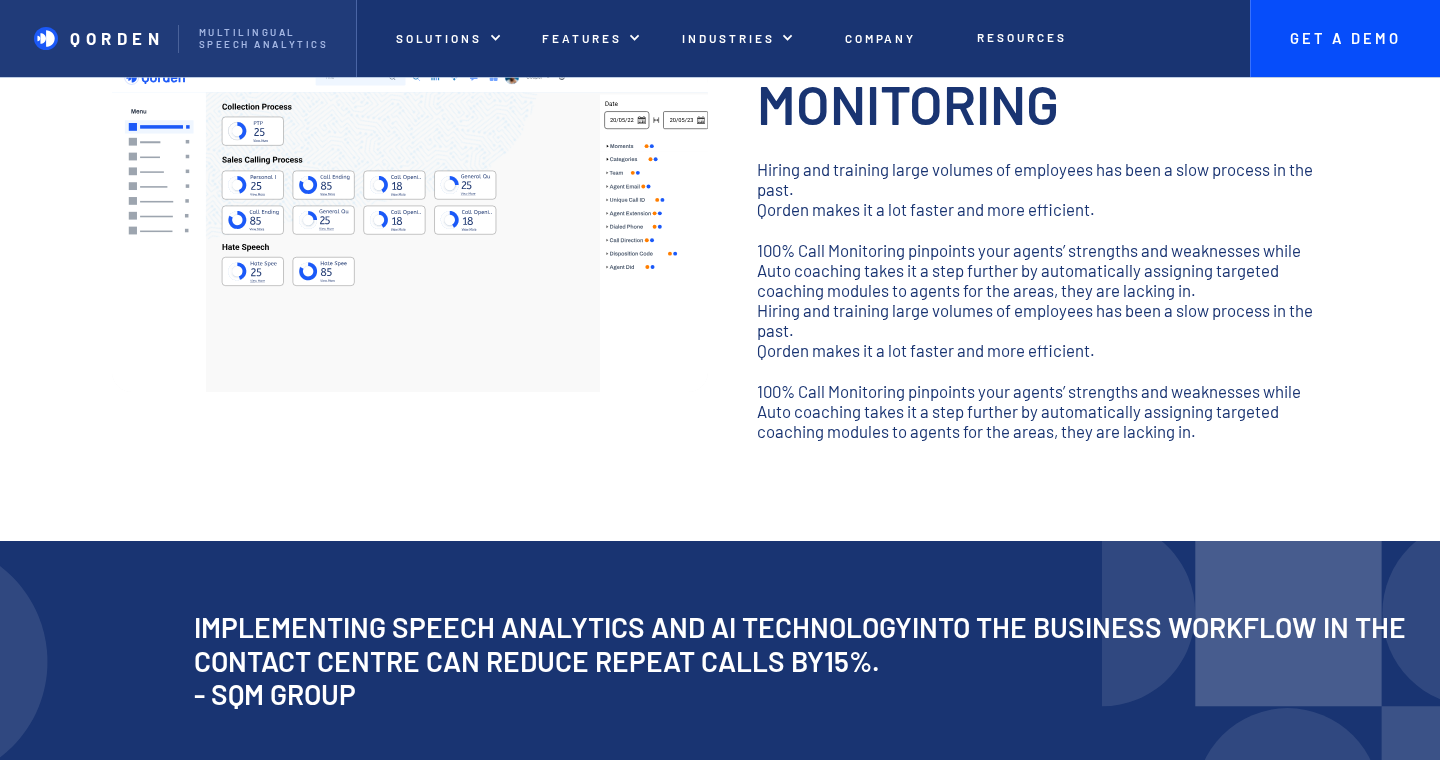 scroll, scrollTop: 0, scrollLeft: 0, axis: both 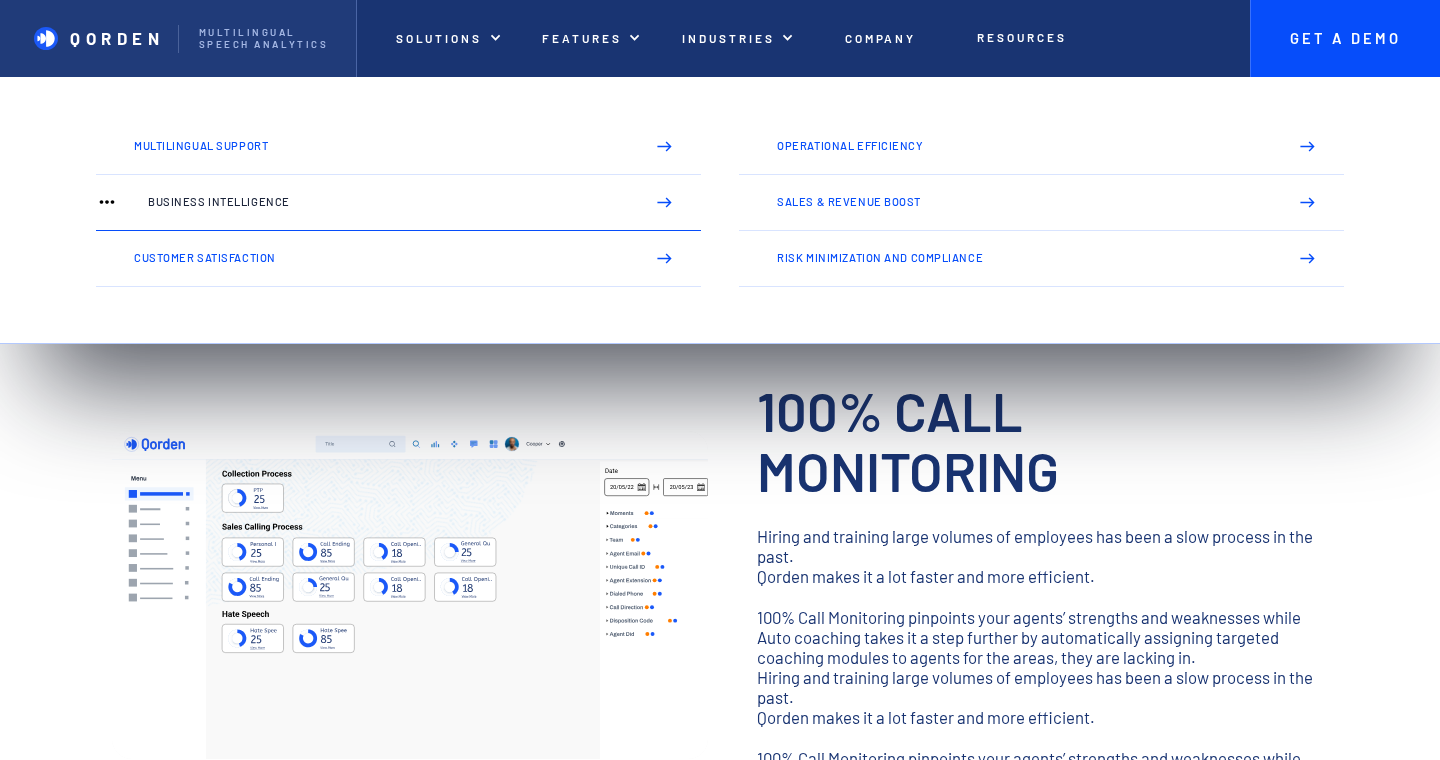 click on "Business Intelligence" at bounding box center (398, 203) 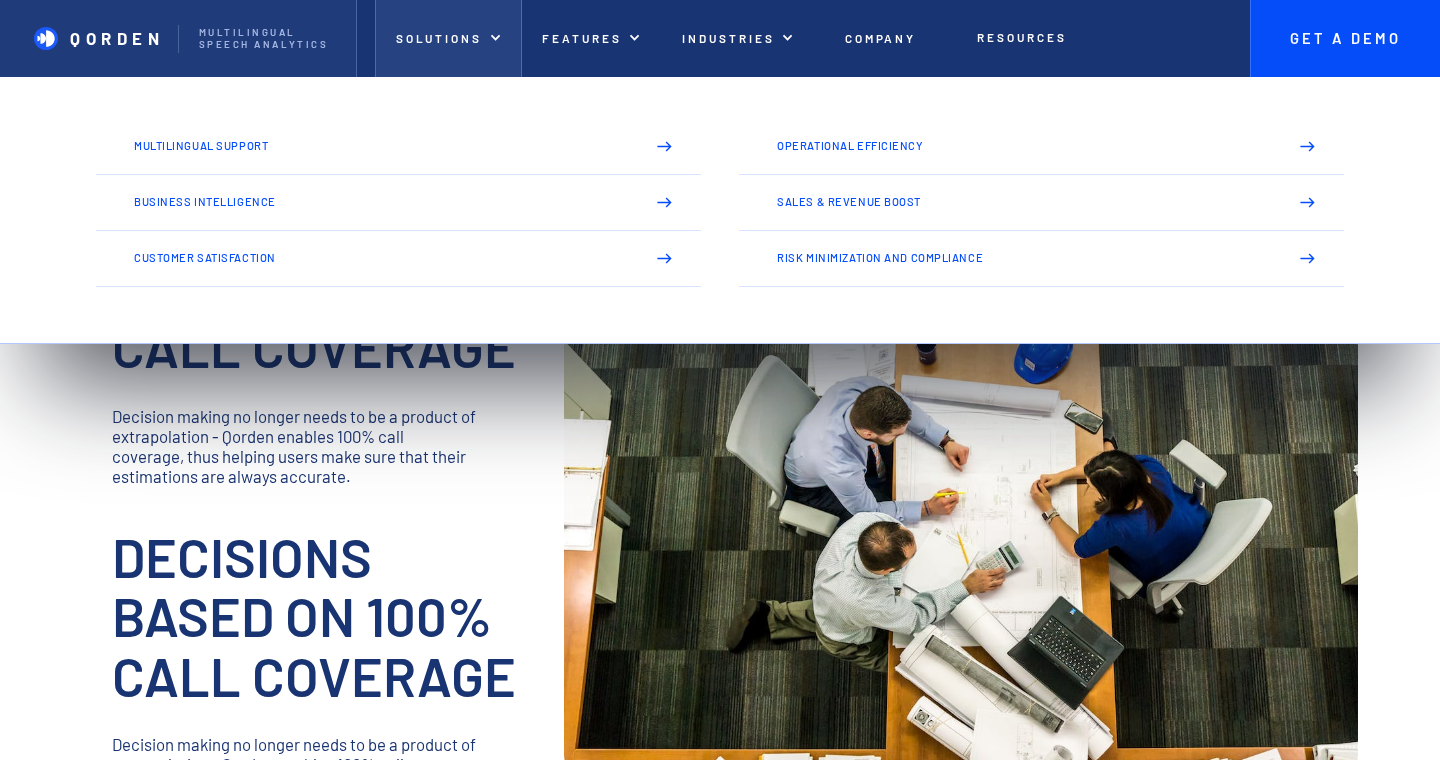 scroll, scrollTop: 1088, scrollLeft: 0, axis: vertical 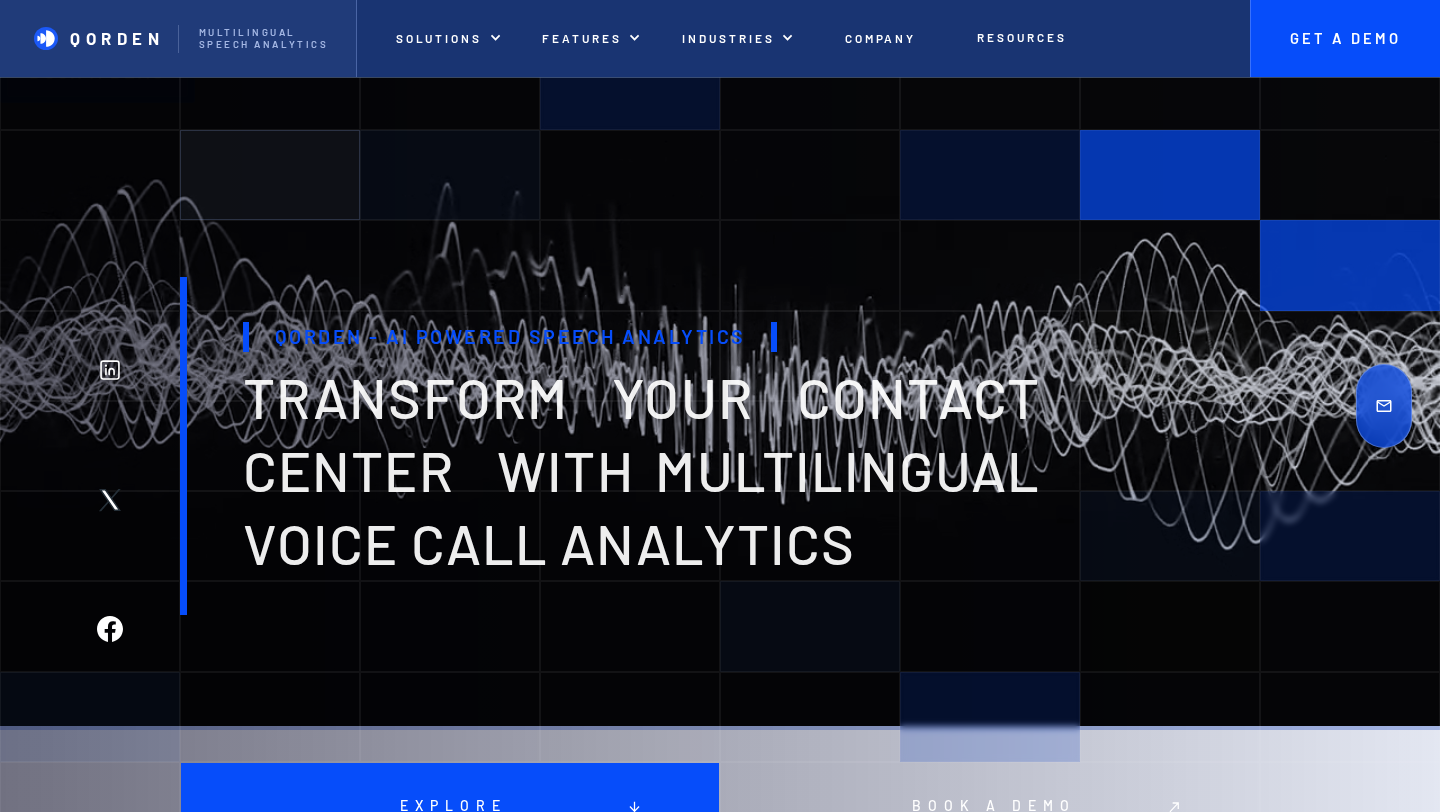 click at bounding box center [270, 175] 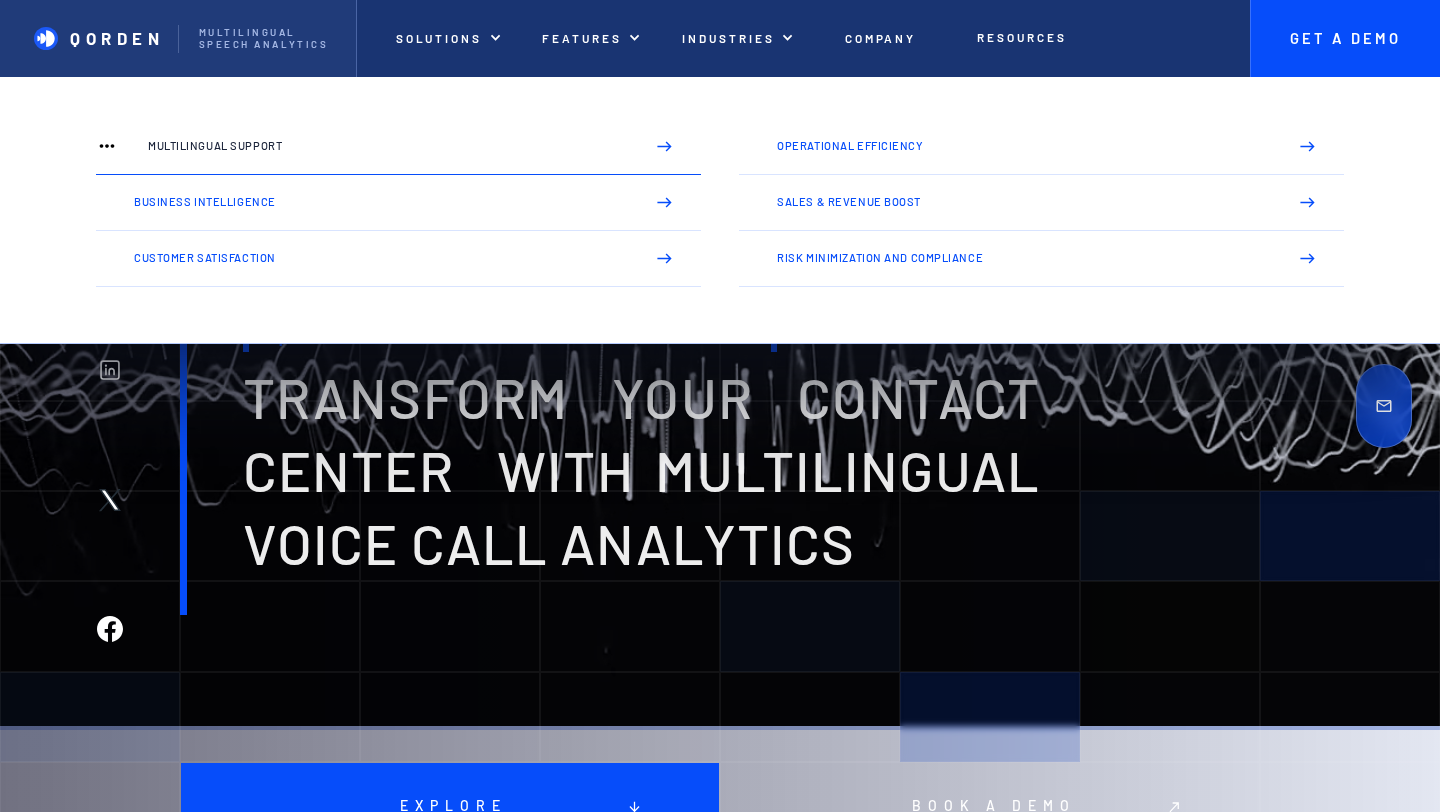 click on "Multilingual Support" at bounding box center [388, 146] 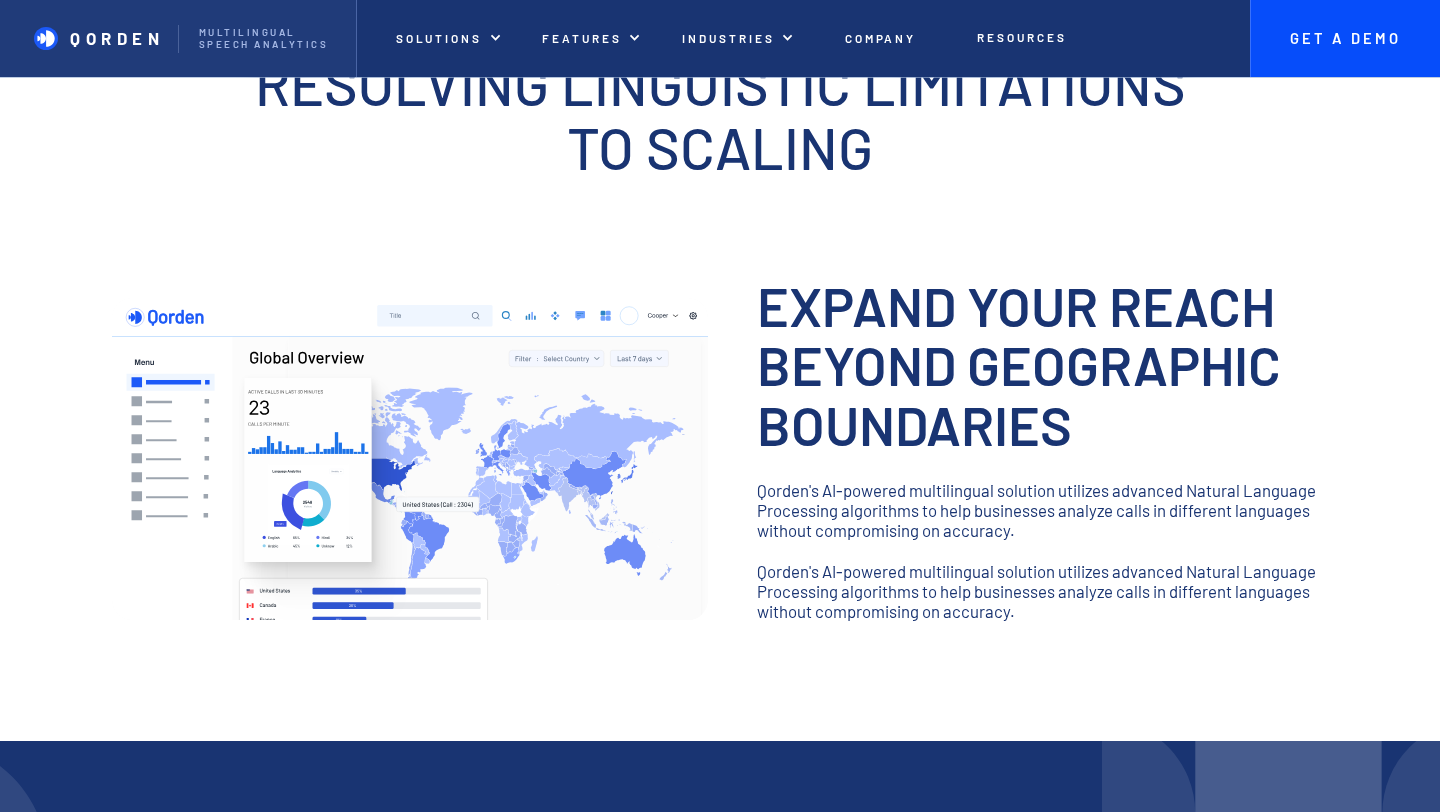 scroll, scrollTop: 0, scrollLeft: 0, axis: both 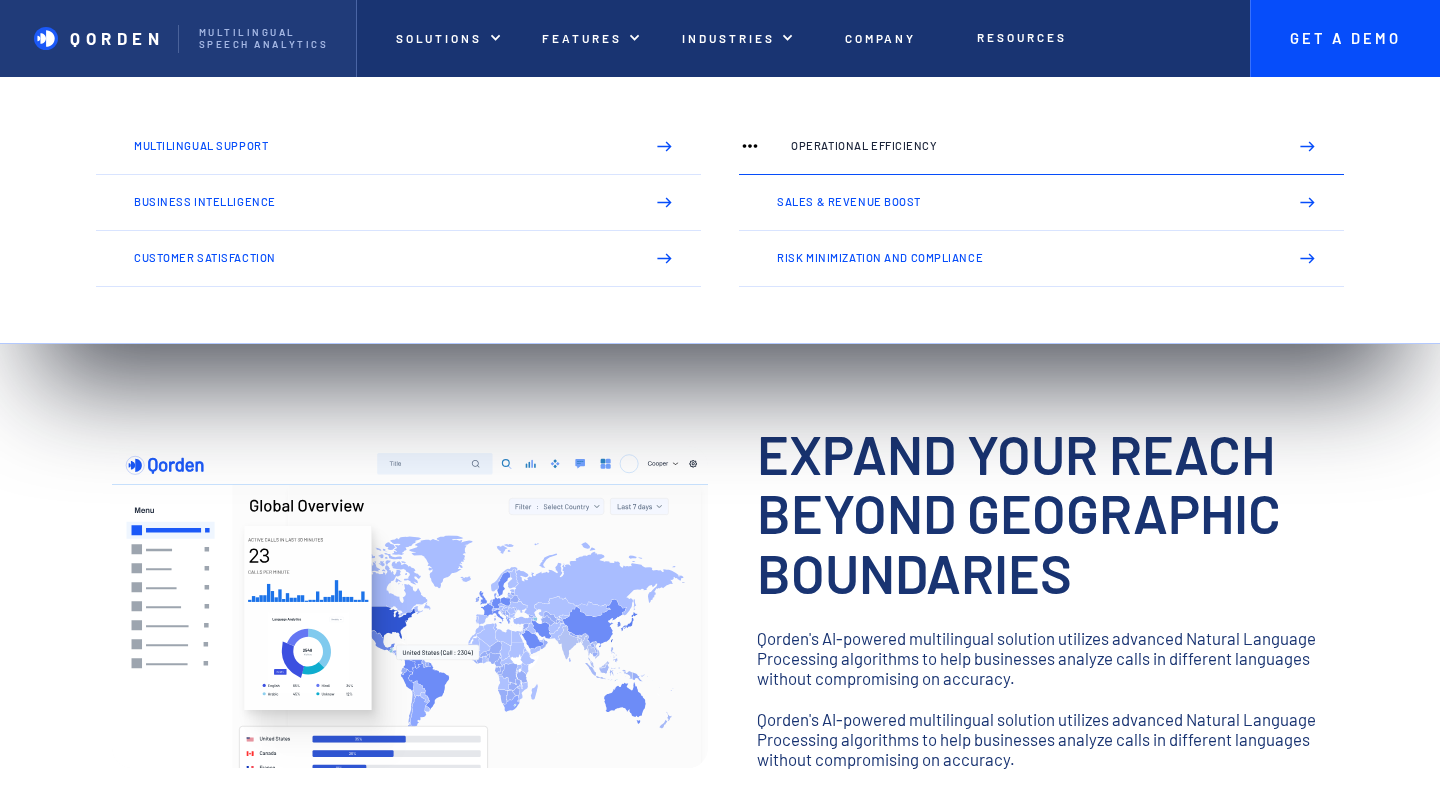 click on "Operational Efficiency" at bounding box center [1041, 147] 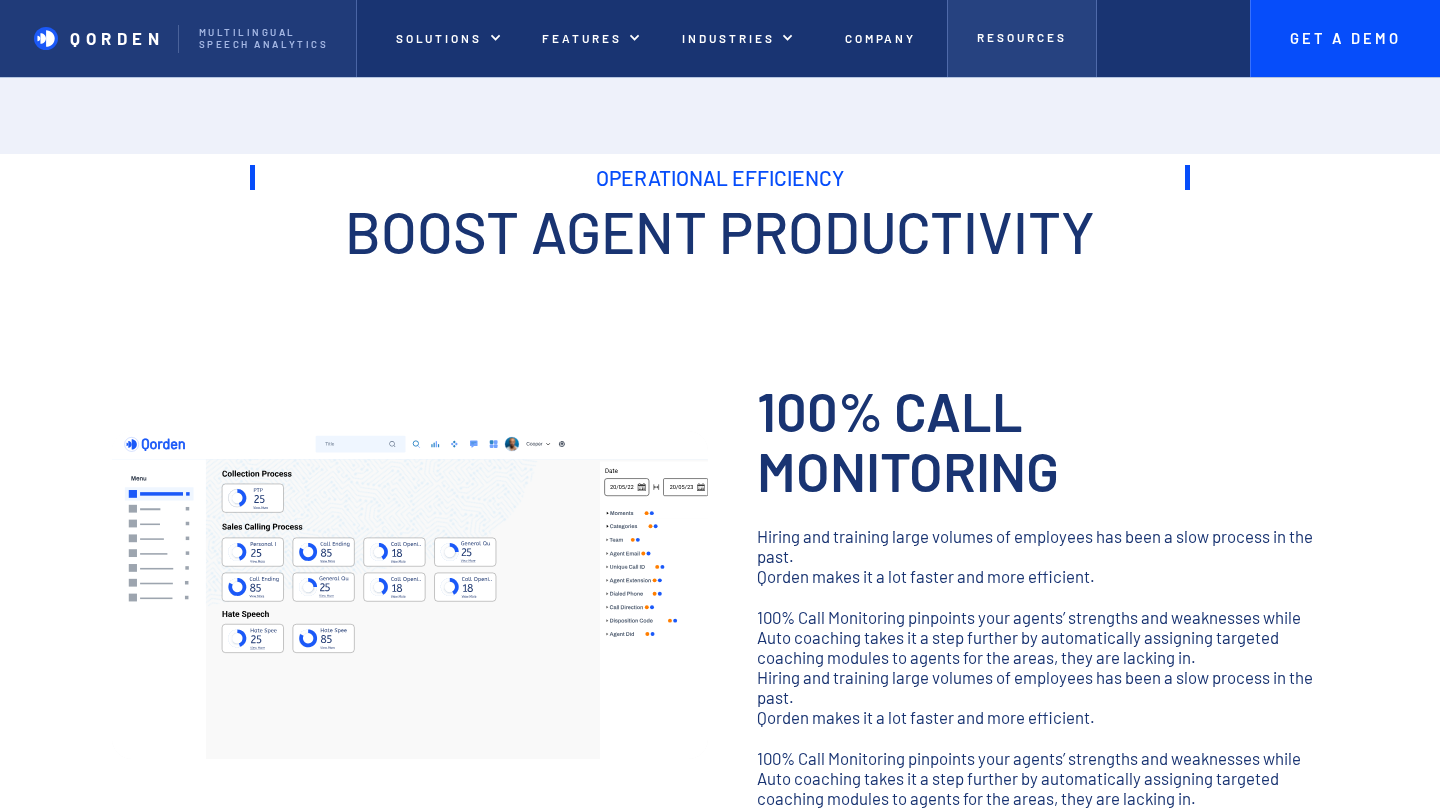 scroll, scrollTop: 0, scrollLeft: 0, axis: both 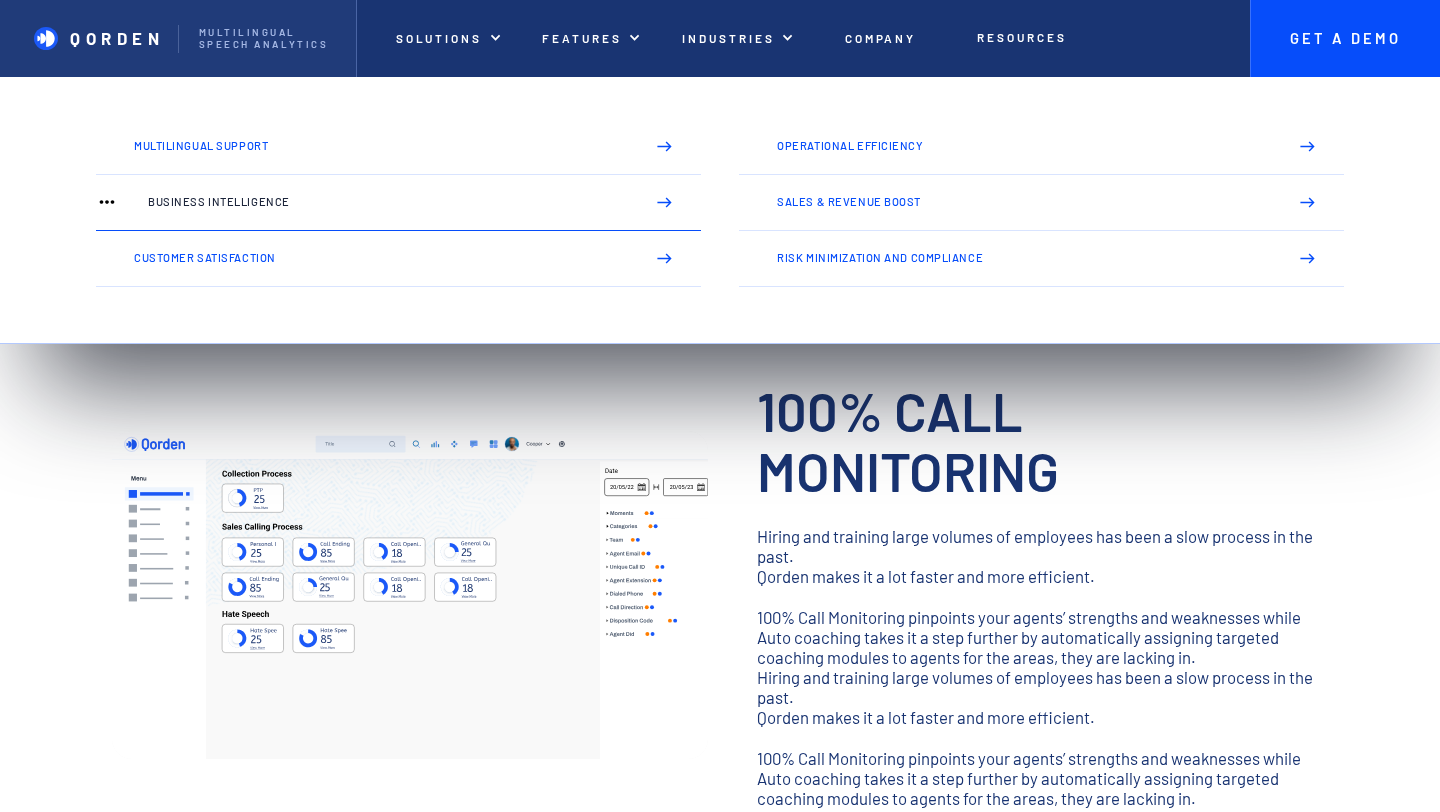 click on "Business Intelligence" at bounding box center (388, 202) 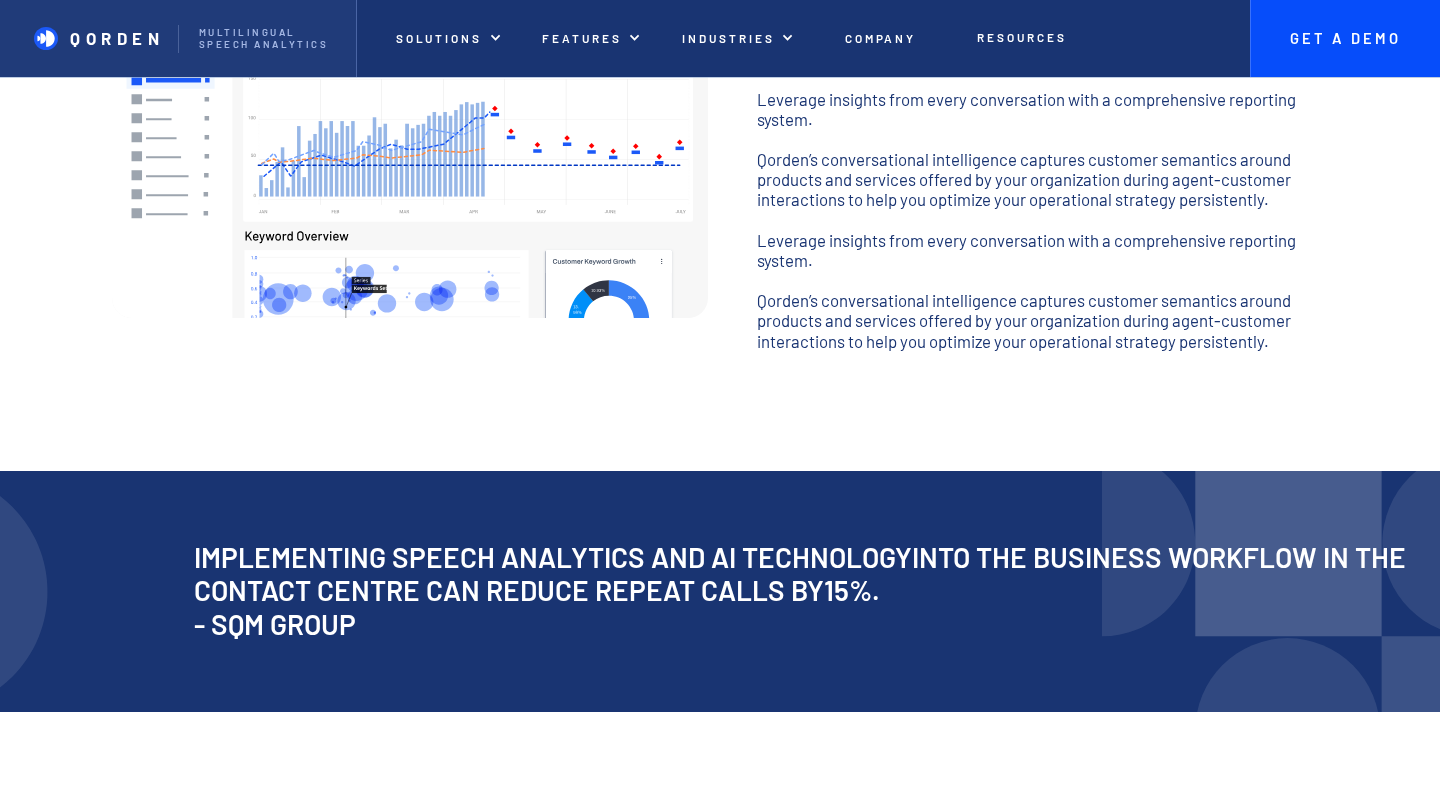 scroll, scrollTop: 480, scrollLeft: 0, axis: vertical 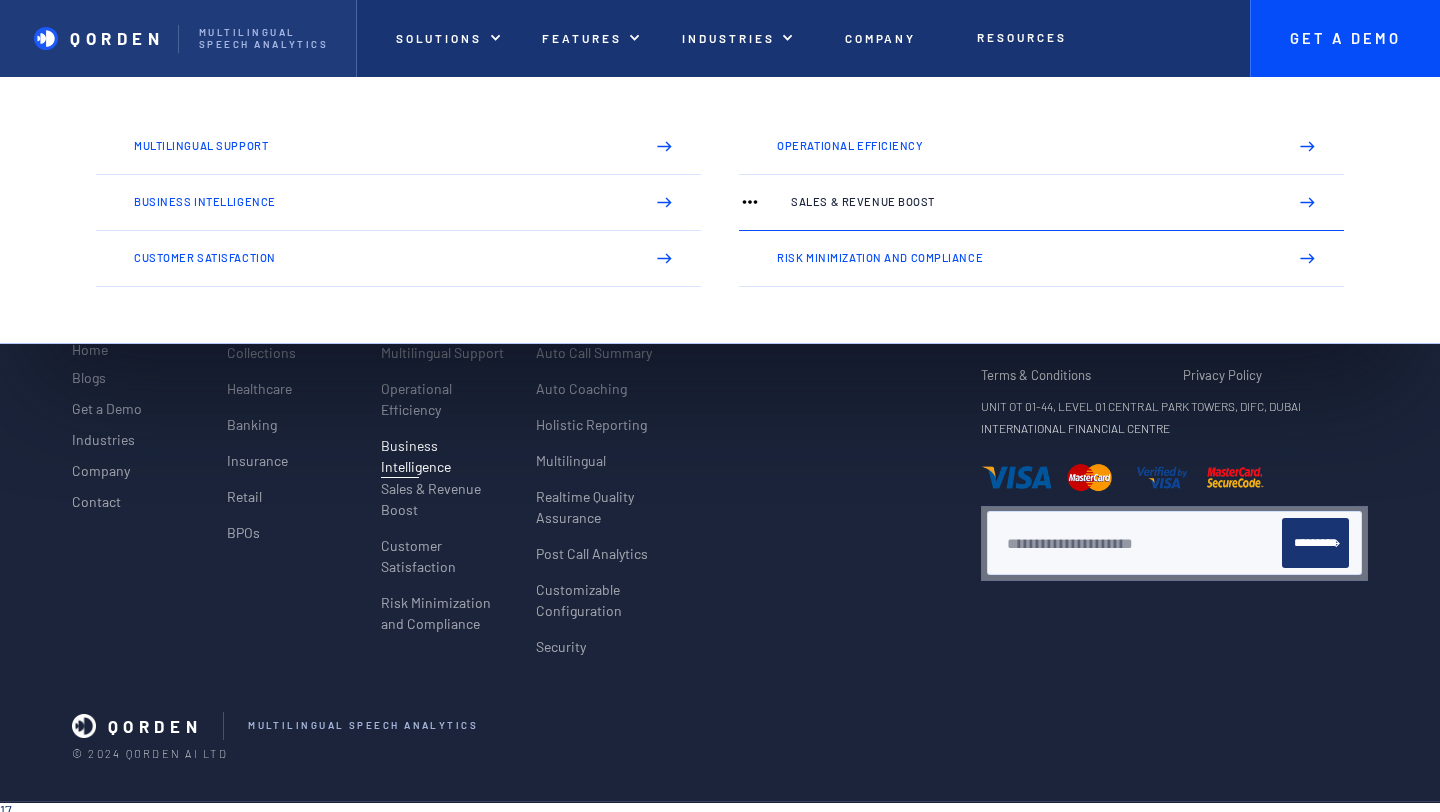 click on "Sales & Revenue Boost" at bounding box center (1031, 202) 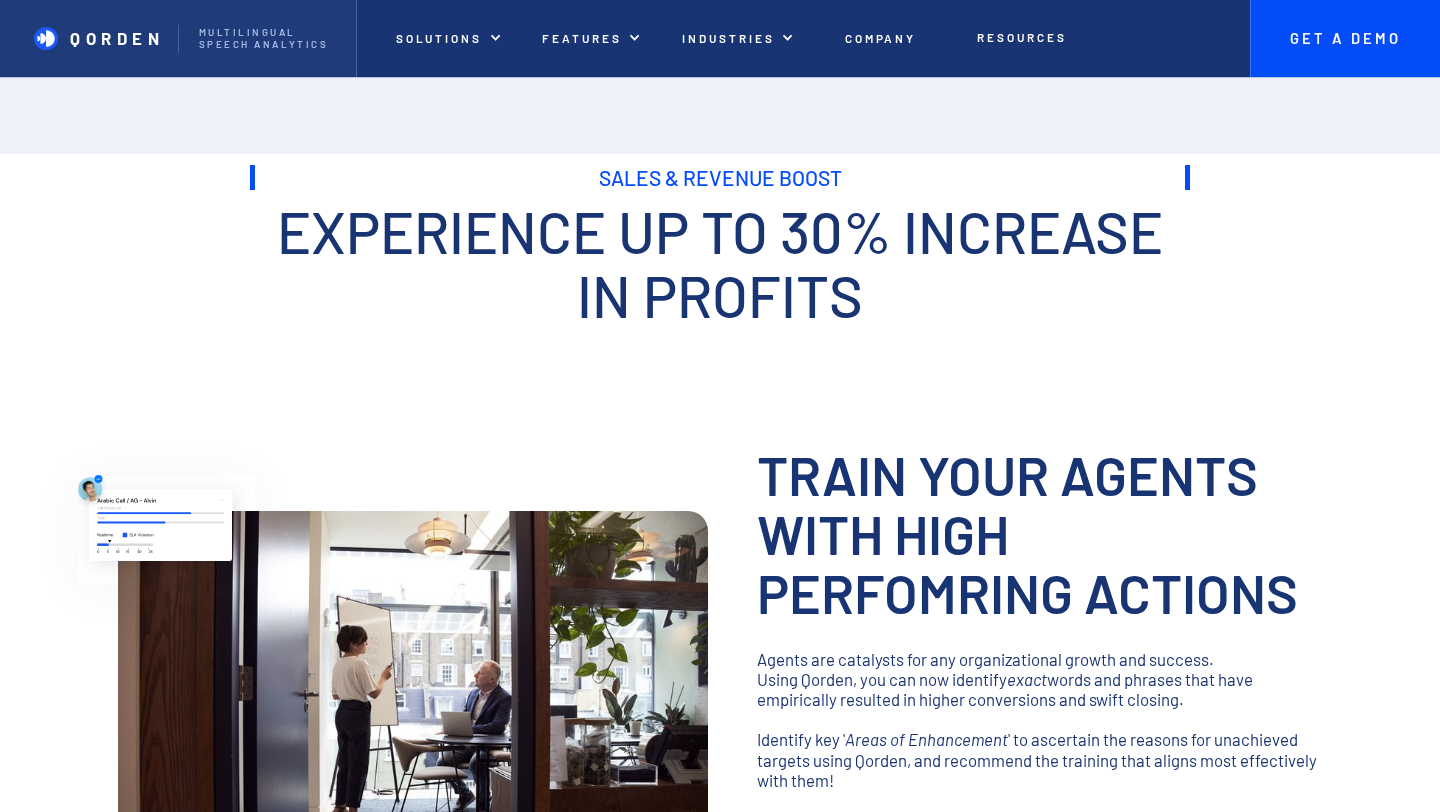 scroll, scrollTop: 63, scrollLeft: 0, axis: vertical 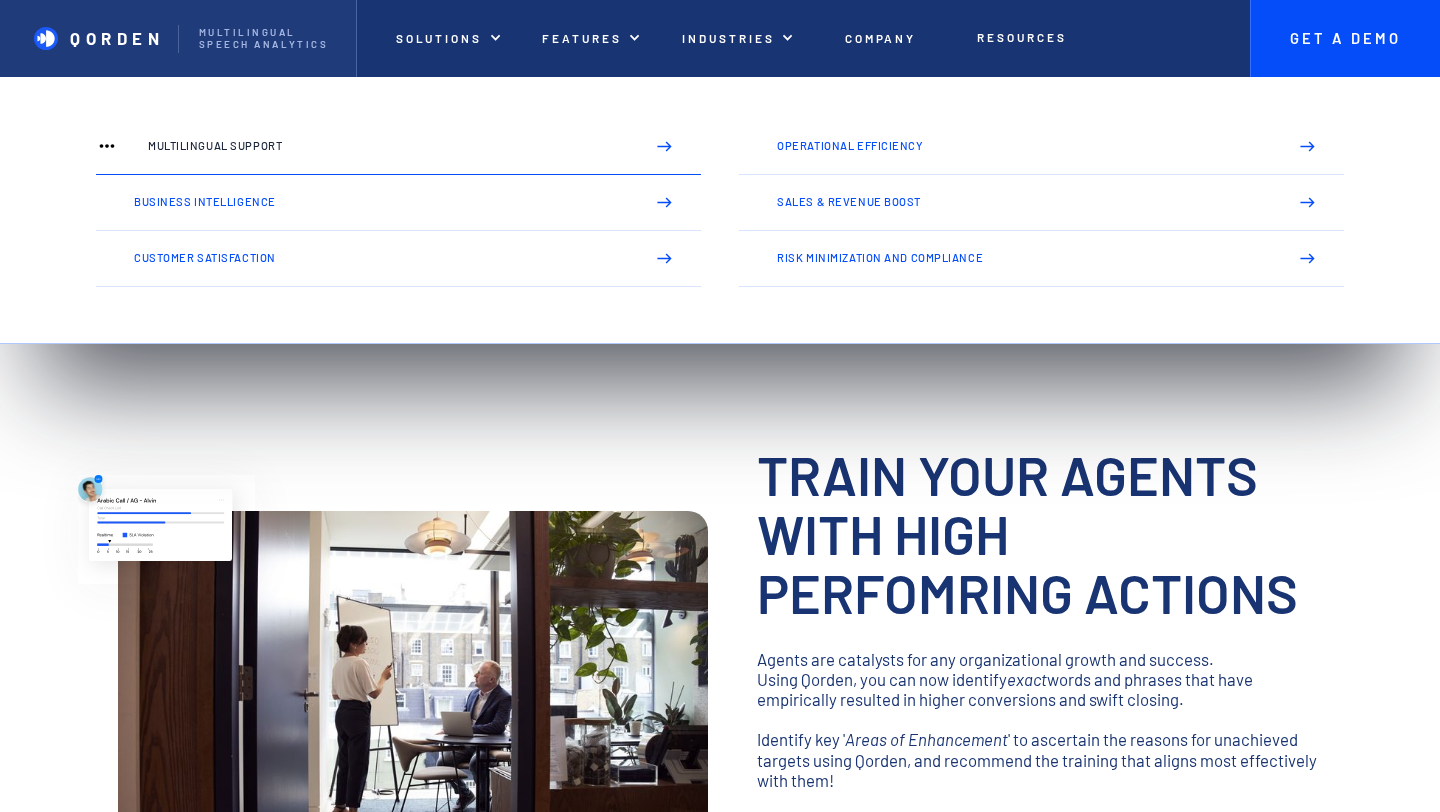 click on "Multilingual Support" at bounding box center [388, 146] 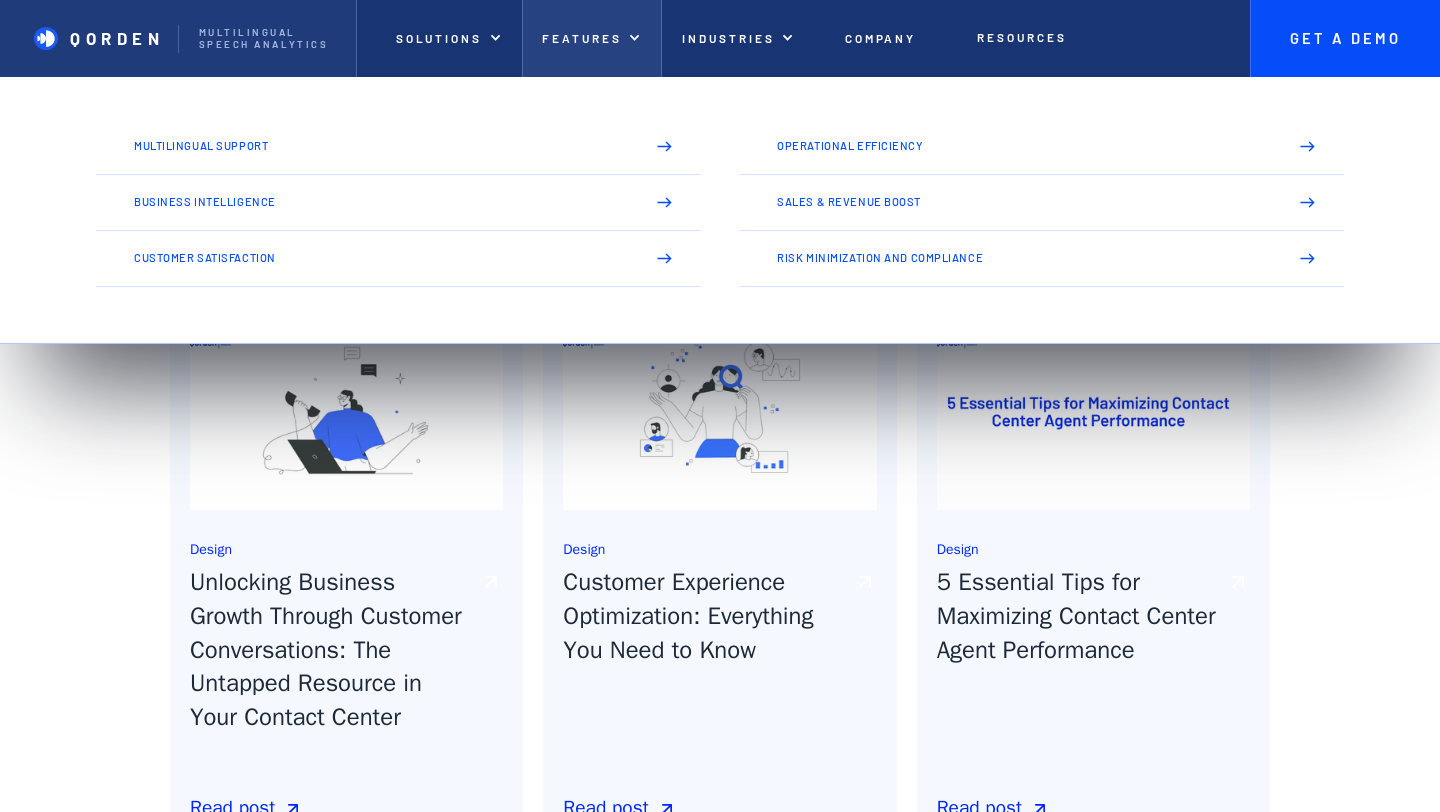 scroll, scrollTop: 2728, scrollLeft: 0, axis: vertical 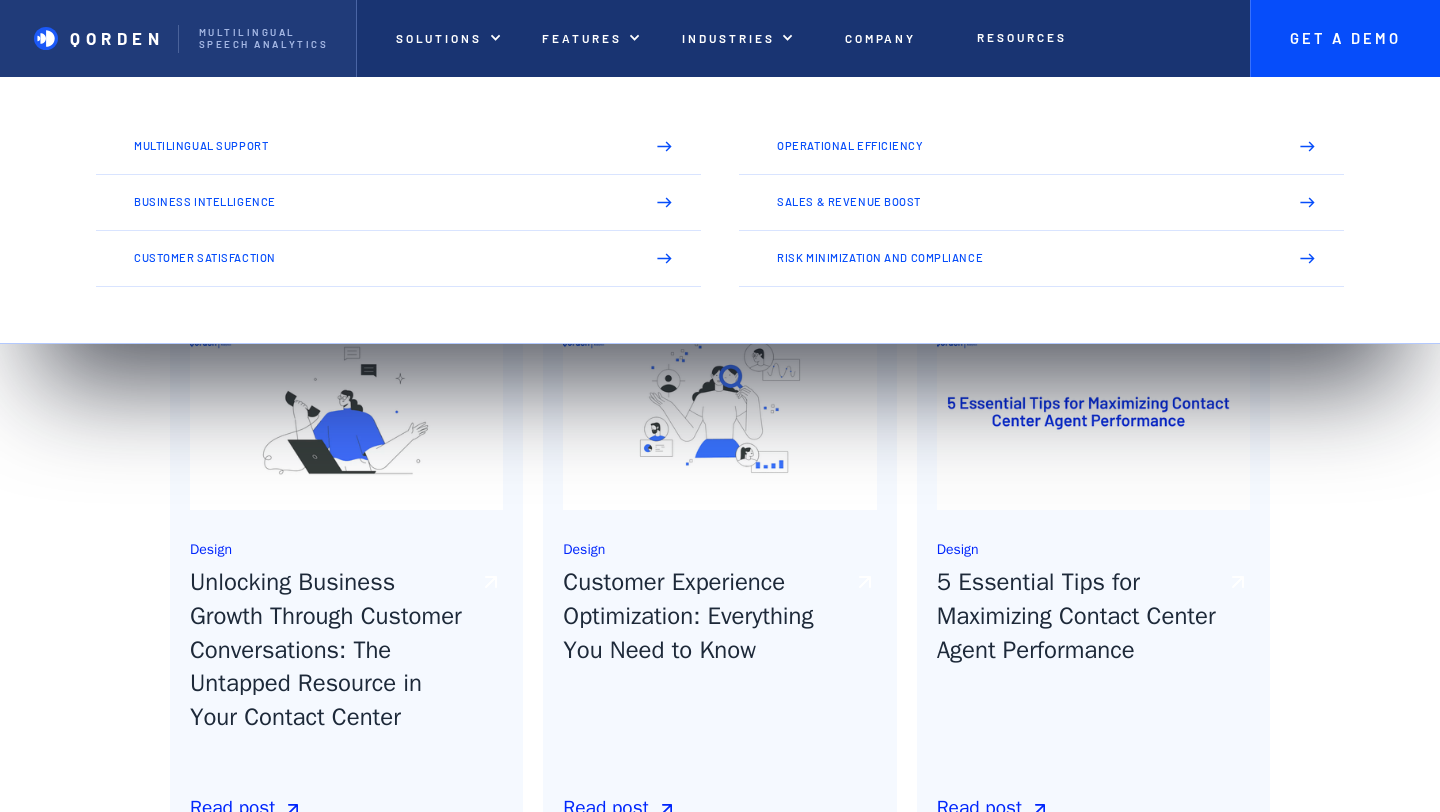 click on "QORDEN Multilingual Speech analytics Solutions Solutions Other templates Purchase template Multilingual Support Operational Efficiency Business Intelligence Sales & Revenue Boost  Customer Satisfaction  Risk Minimization and Compliance  Features Services More about services Auto Call Summary Auto Coaching  Holistic Reporting Multilingual Realtime Quality Assurance  Post Call Analytics Customizable Configuration Security Auto Call Summary Auto Coaching  Customizable Configuration Holistic Reporting Multilingual Post Call Analytics Realtime Quality Assurance  Security Other templates Purchase template Auto Call Summary Auto Coaching  Holistic Reporting Multilingual Realtime Quality Assurance  Post Call Analytics Customizable Configuration Security Industries Our realized projects Your home could be a piece of art that is remembered in this [CITY] throughout time. All projects Collections Healthcare Banking Insurance Retail BPOs  Services More about services Collections Healthcare Banking Insurance Retail BPOs" at bounding box center [720, 38] 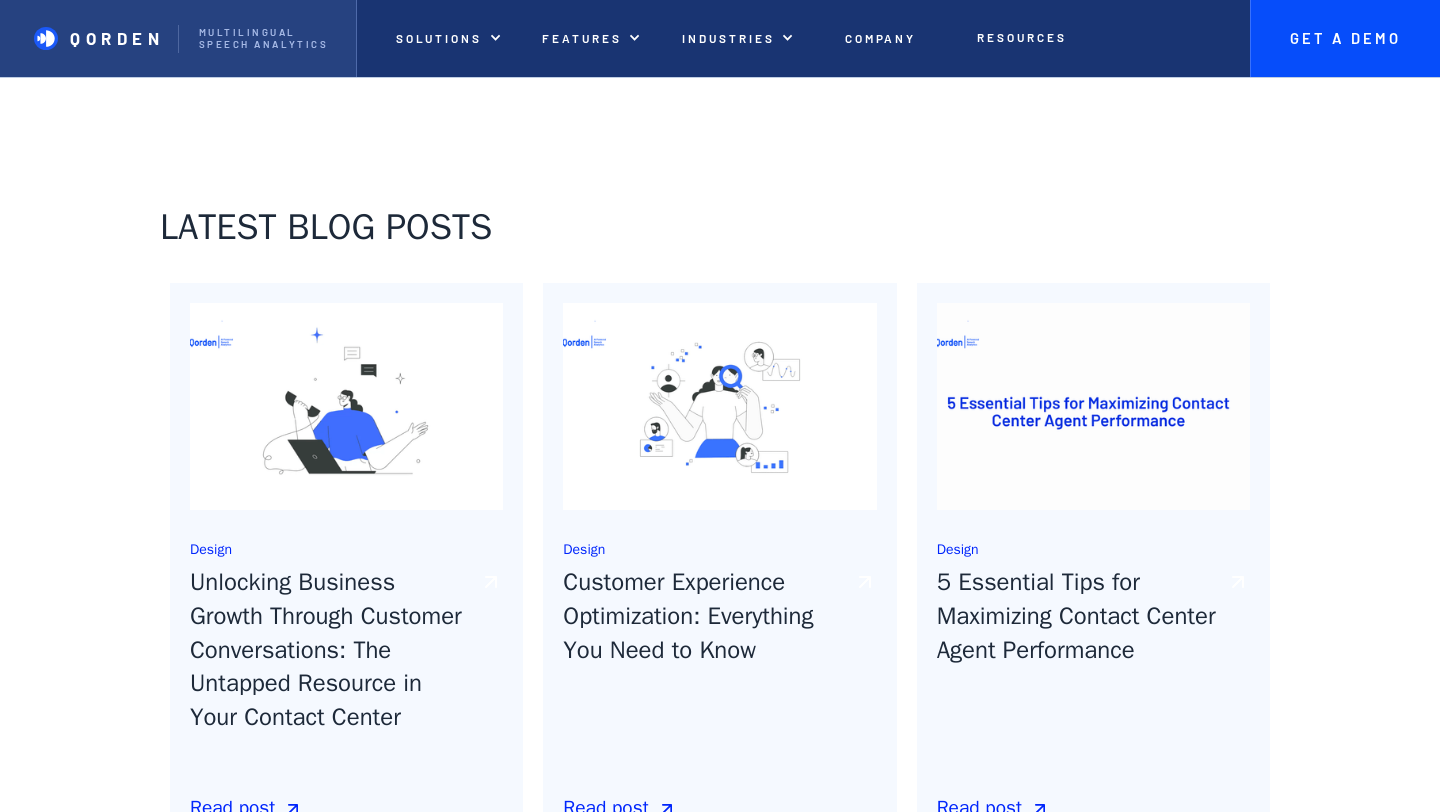 click on "QORDEN Multilingual Speech analytics" at bounding box center (178, 38) 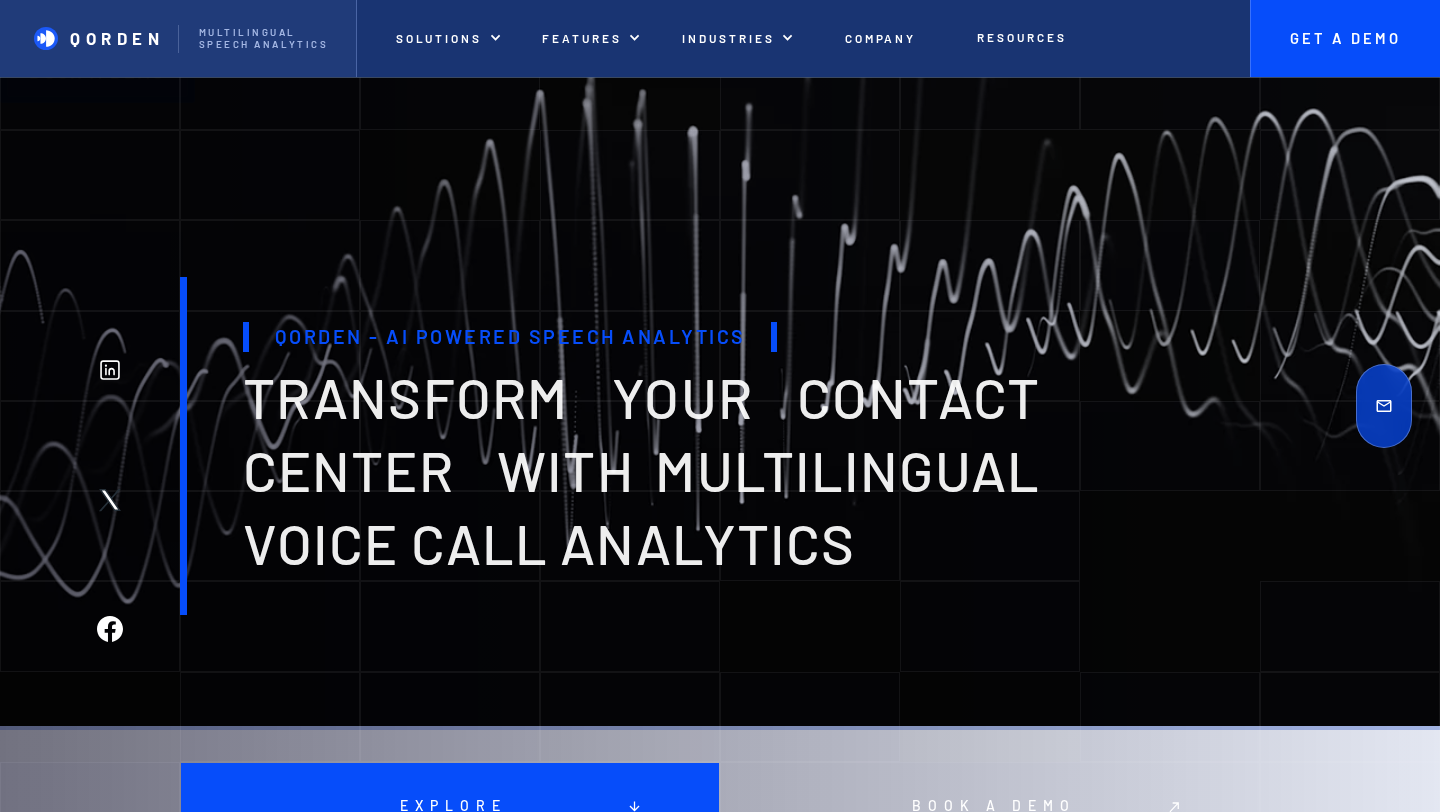 scroll, scrollTop: 1270, scrollLeft: 0, axis: vertical 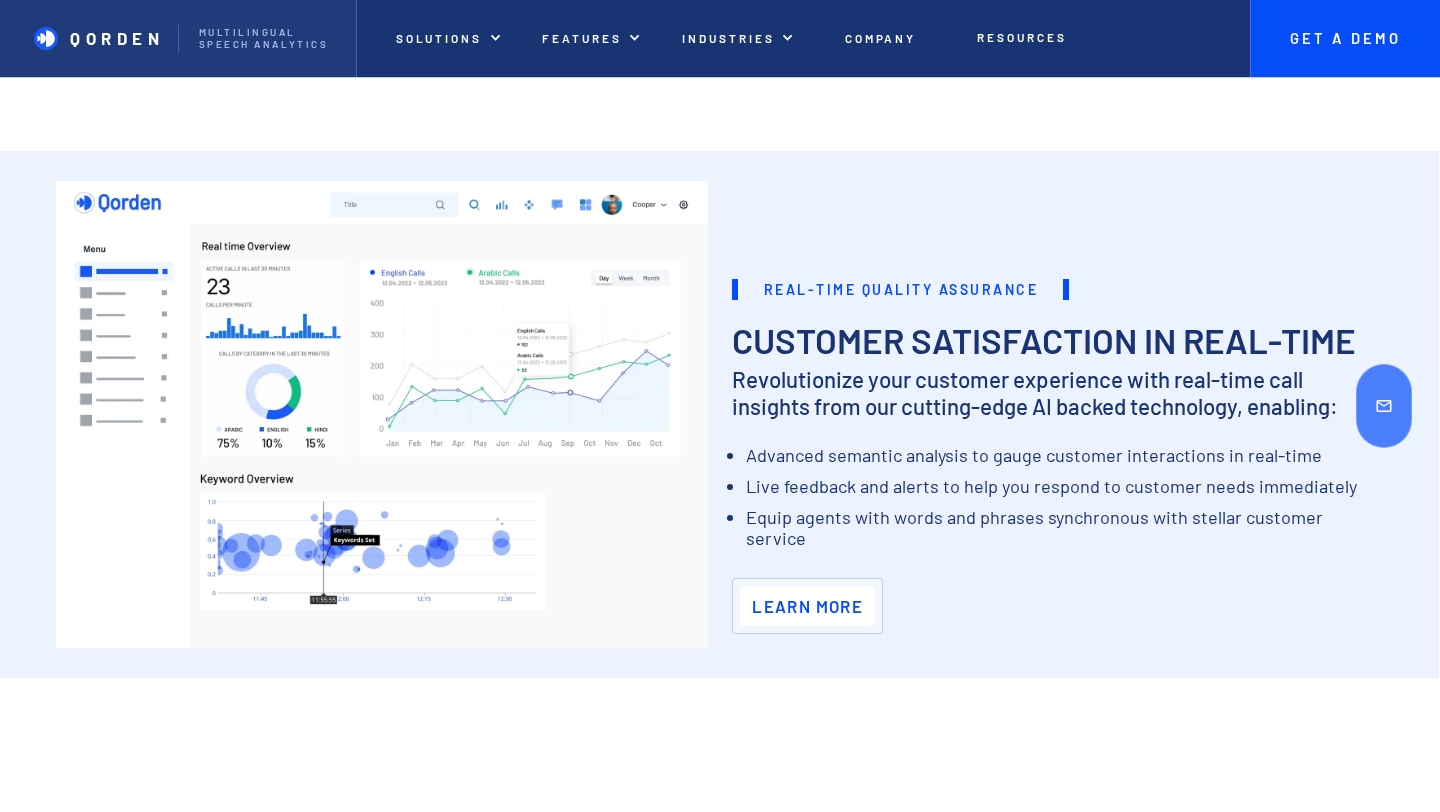 click on "Learn More" at bounding box center [807, 606] 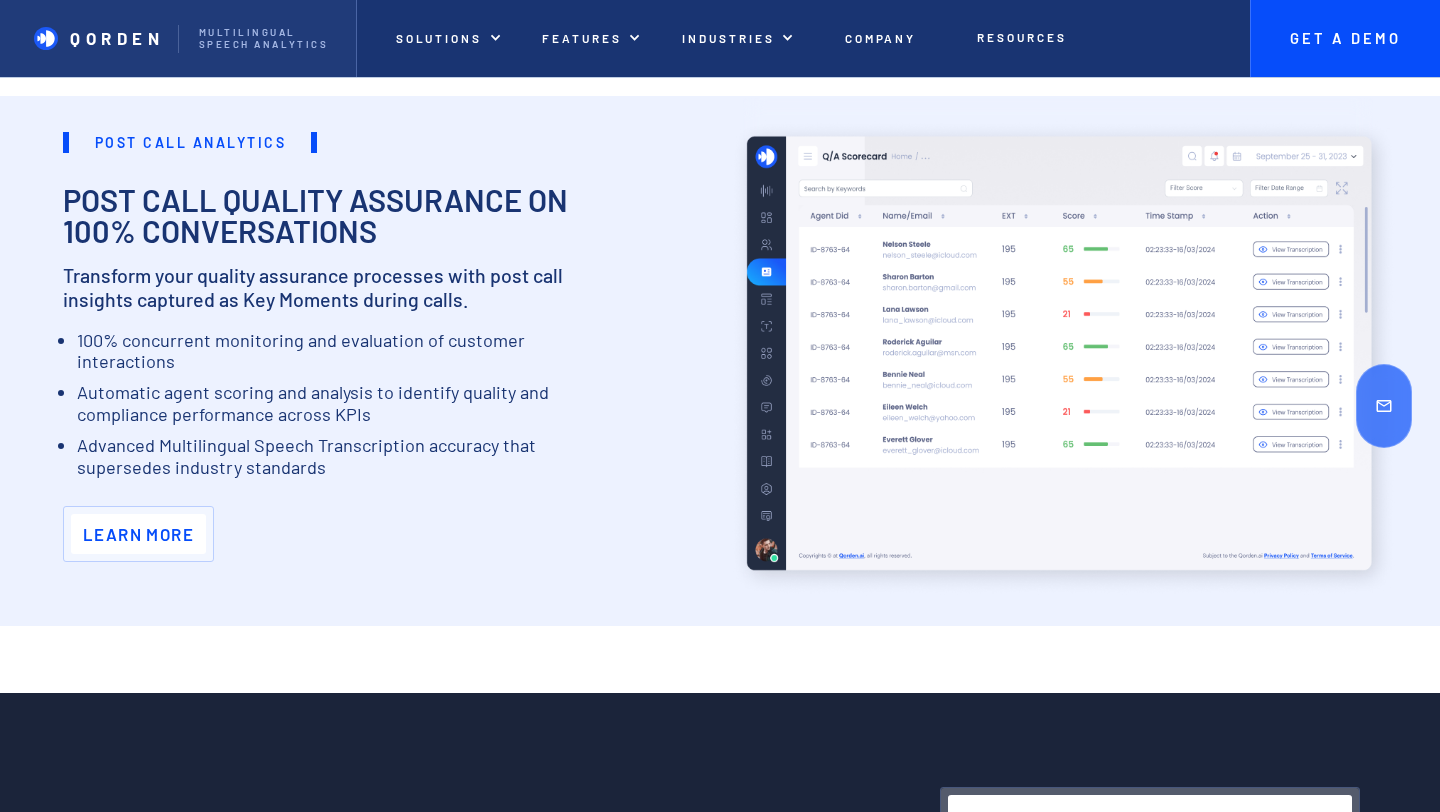click on "Learn More" at bounding box center (138, 534) 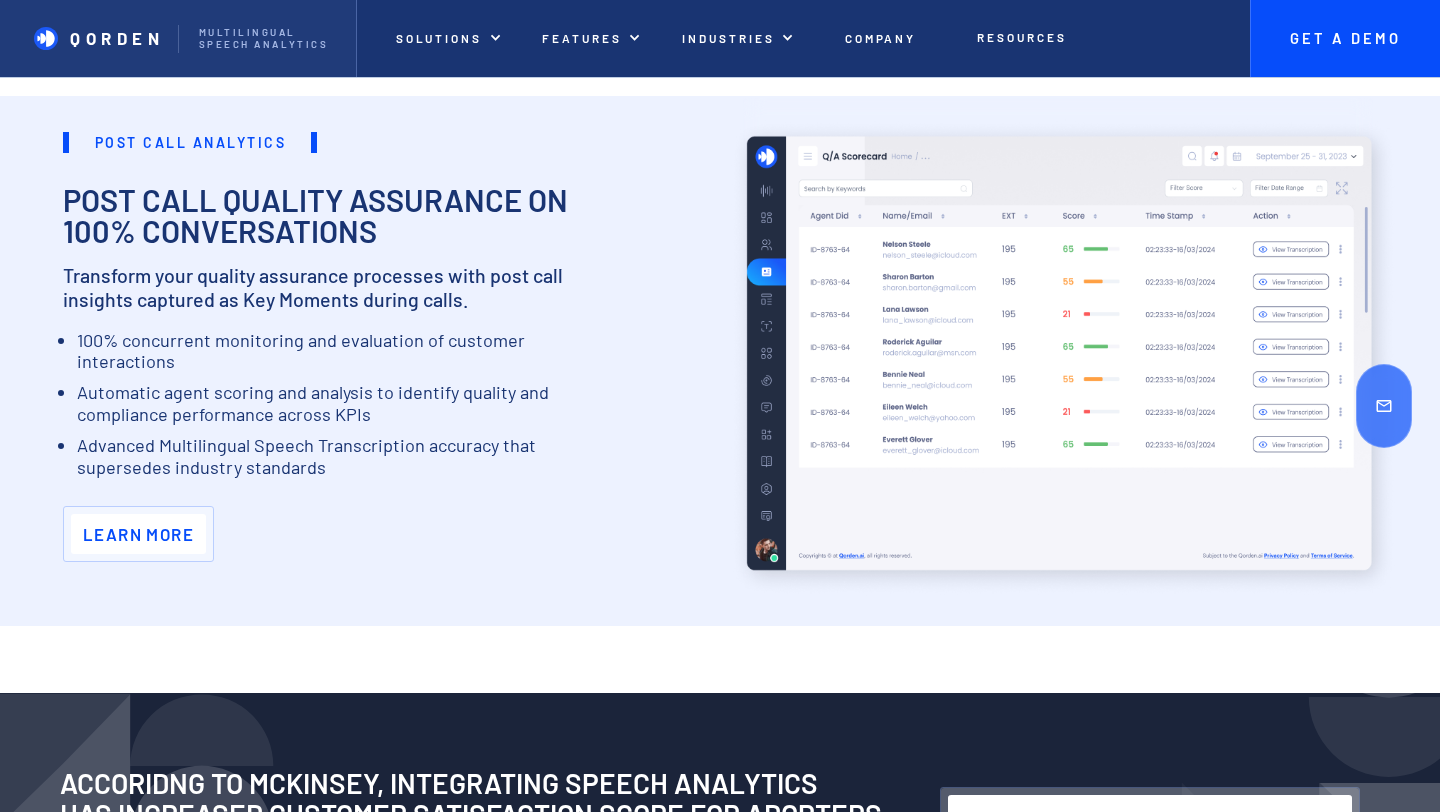 scroll, scrollTop: 1999, scrollLeft: 0, axis: vertical 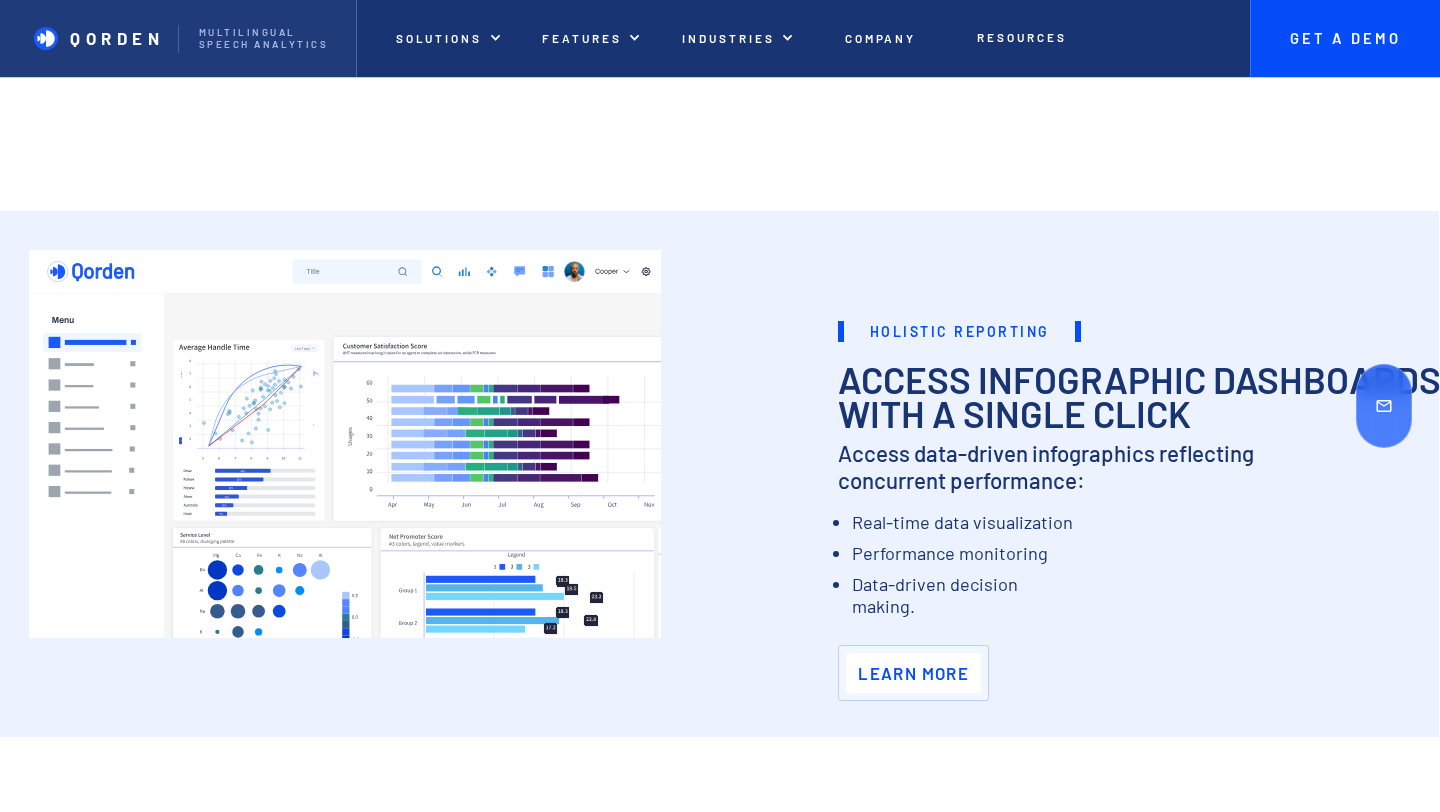 click on "Learn More" at bounding box center [913, 673] 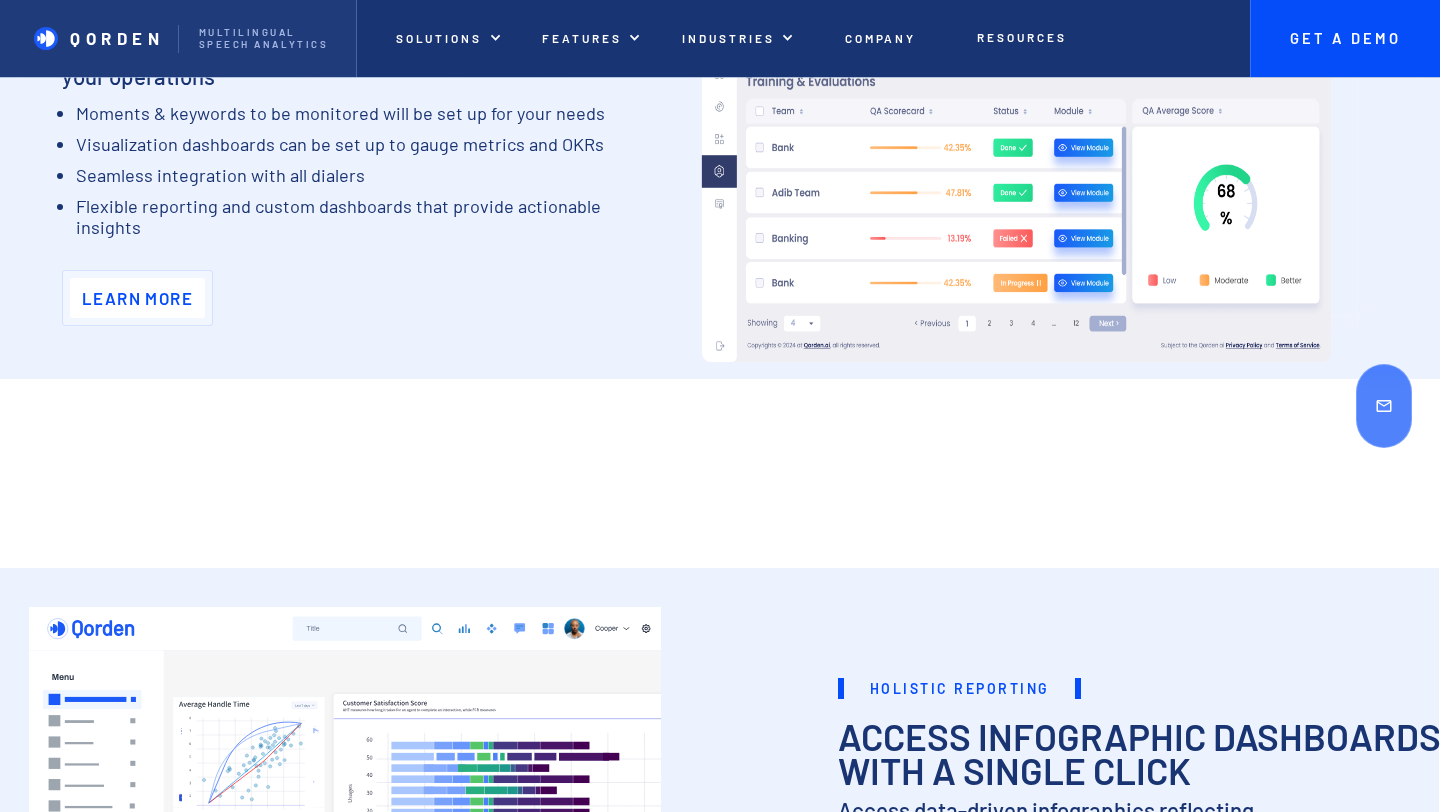 scroll, scrollTop: 4072, scrollLeft: 0, axis: vertical 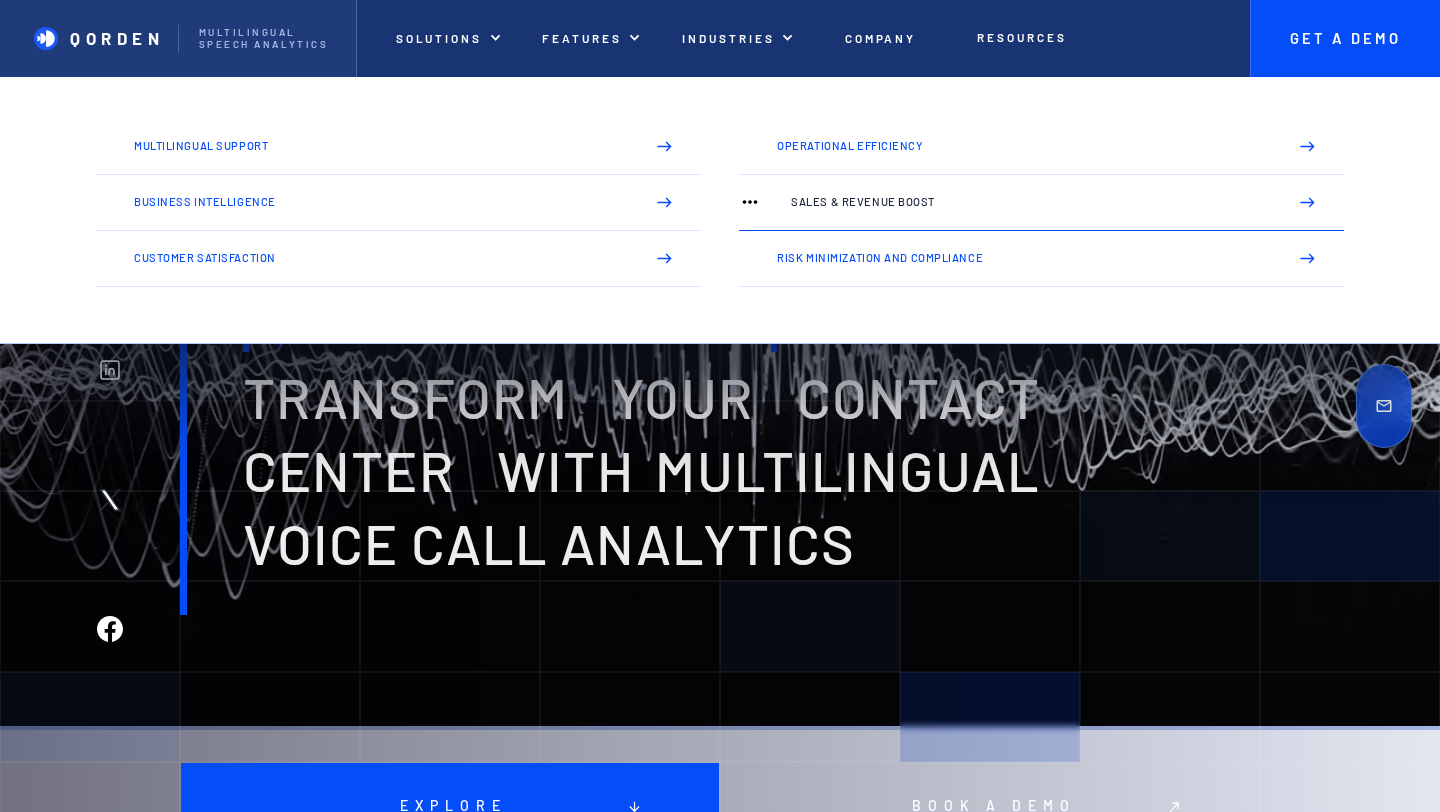 click on "Sales & Revenue Boost" at bounding box center (1041, 203) 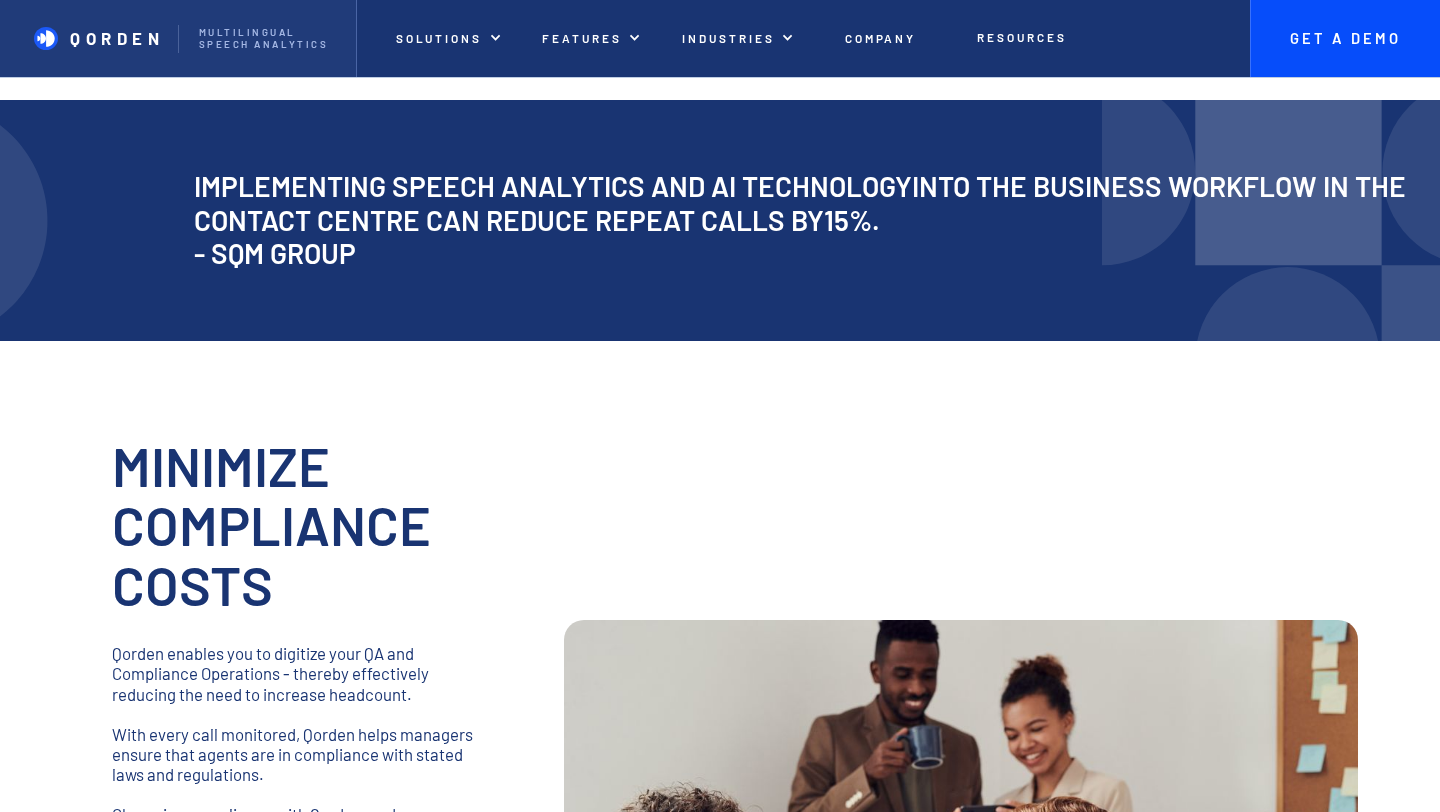 scroll, scrollTop: 1309, scrollLeft: 0, axis: vertical 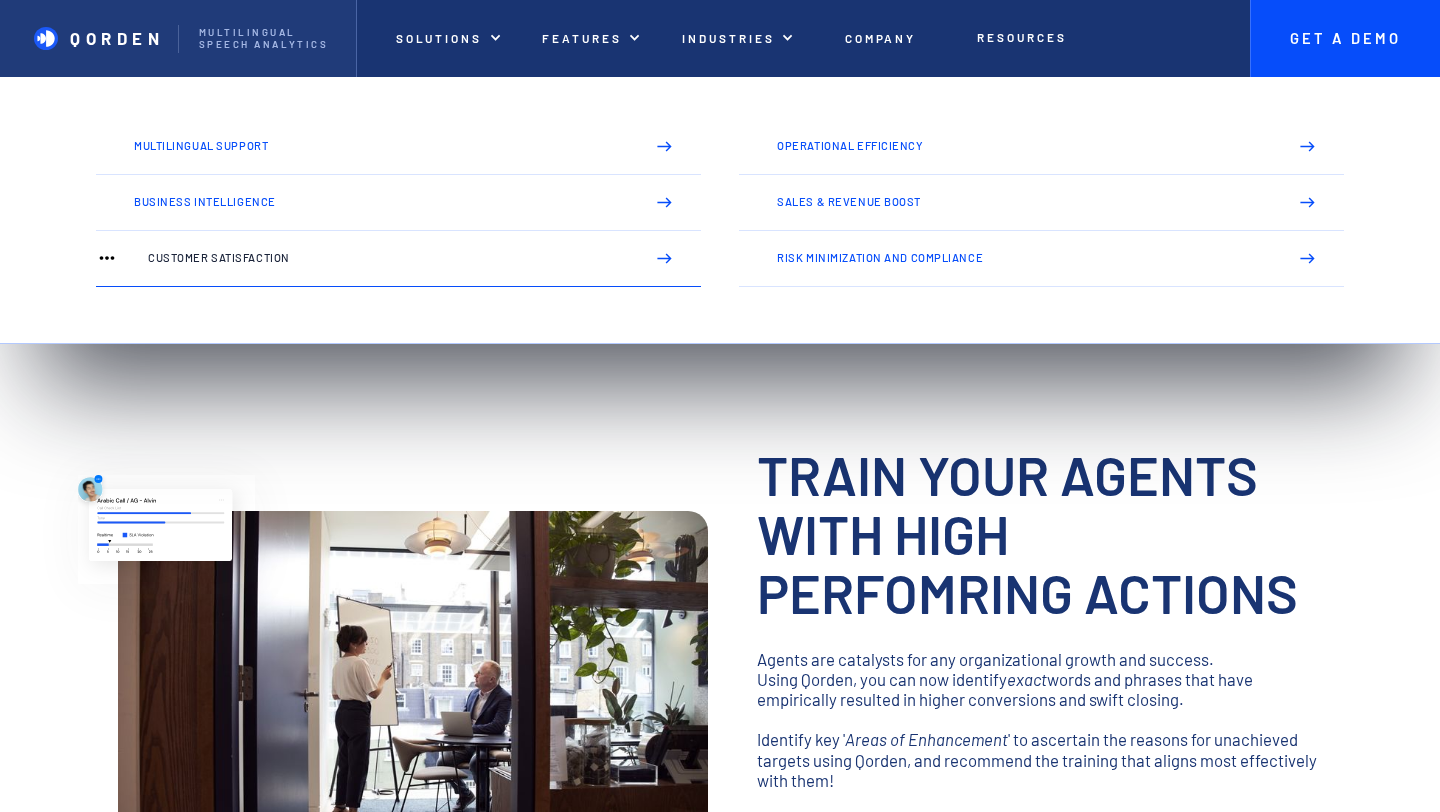 click on "Customer Satisfaction" at bounding box center (388, 258) 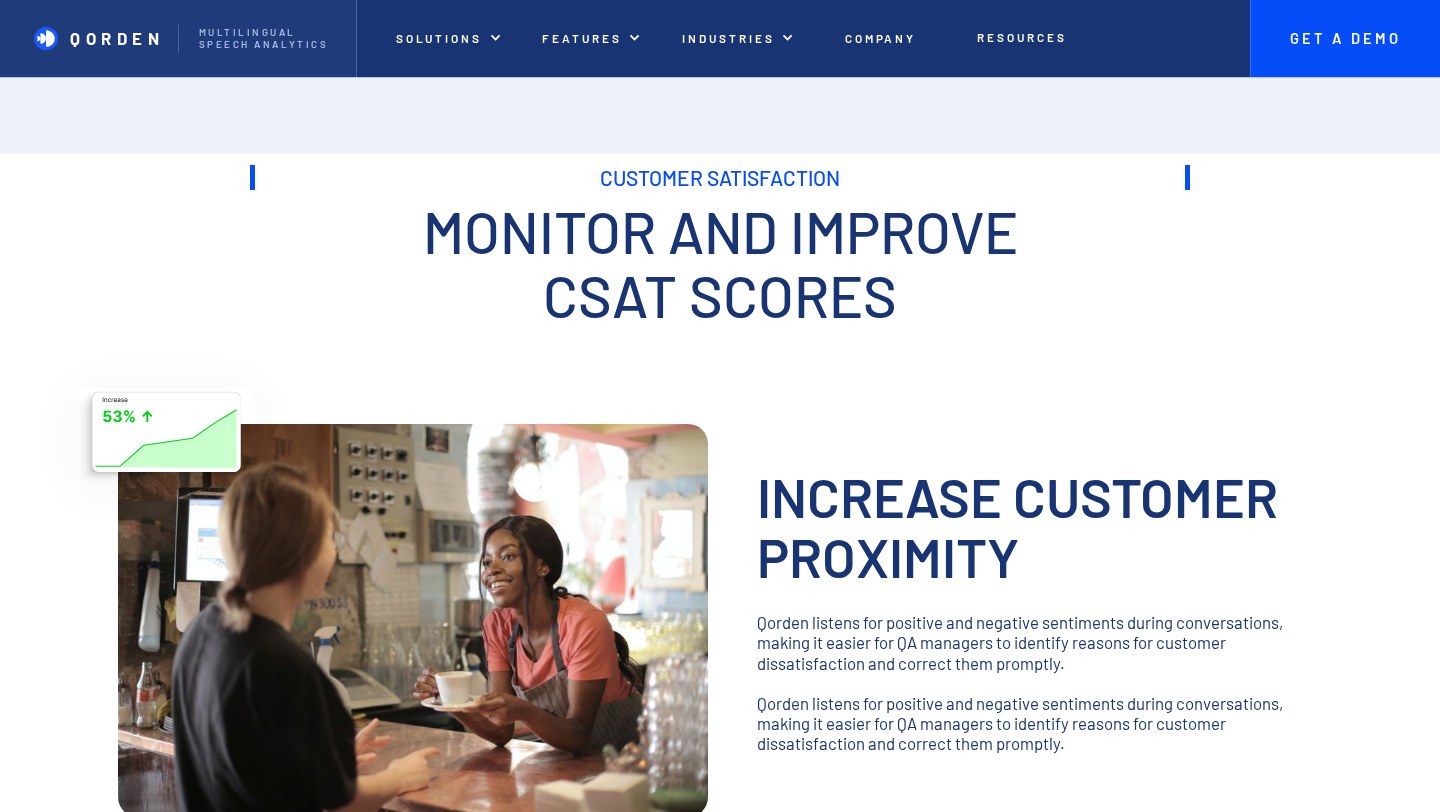 scroll, scrollTop: 0, scrollLeft: 0, axis: both 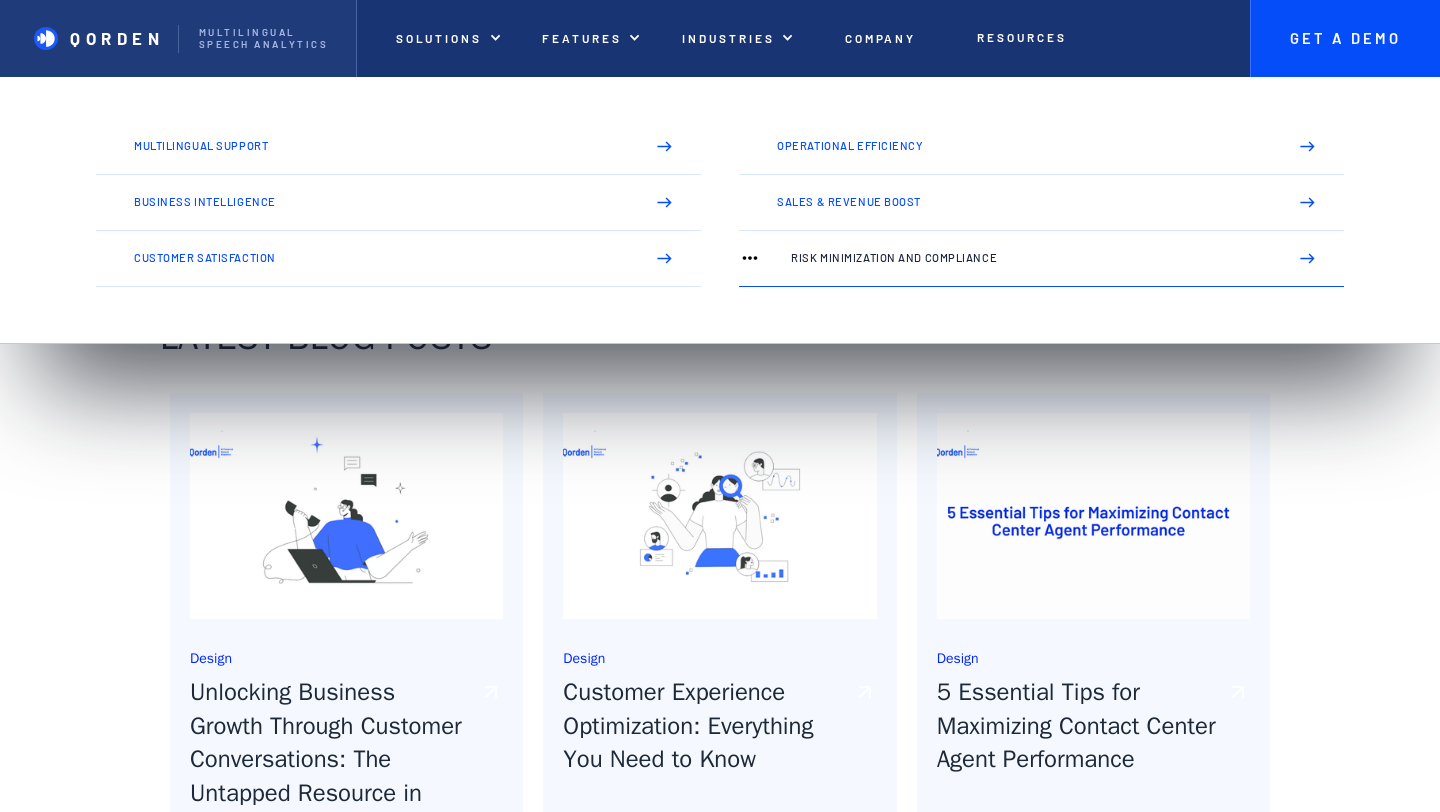 click on "Risk Minimization and Compliance" at bounding box center [1031, 258] 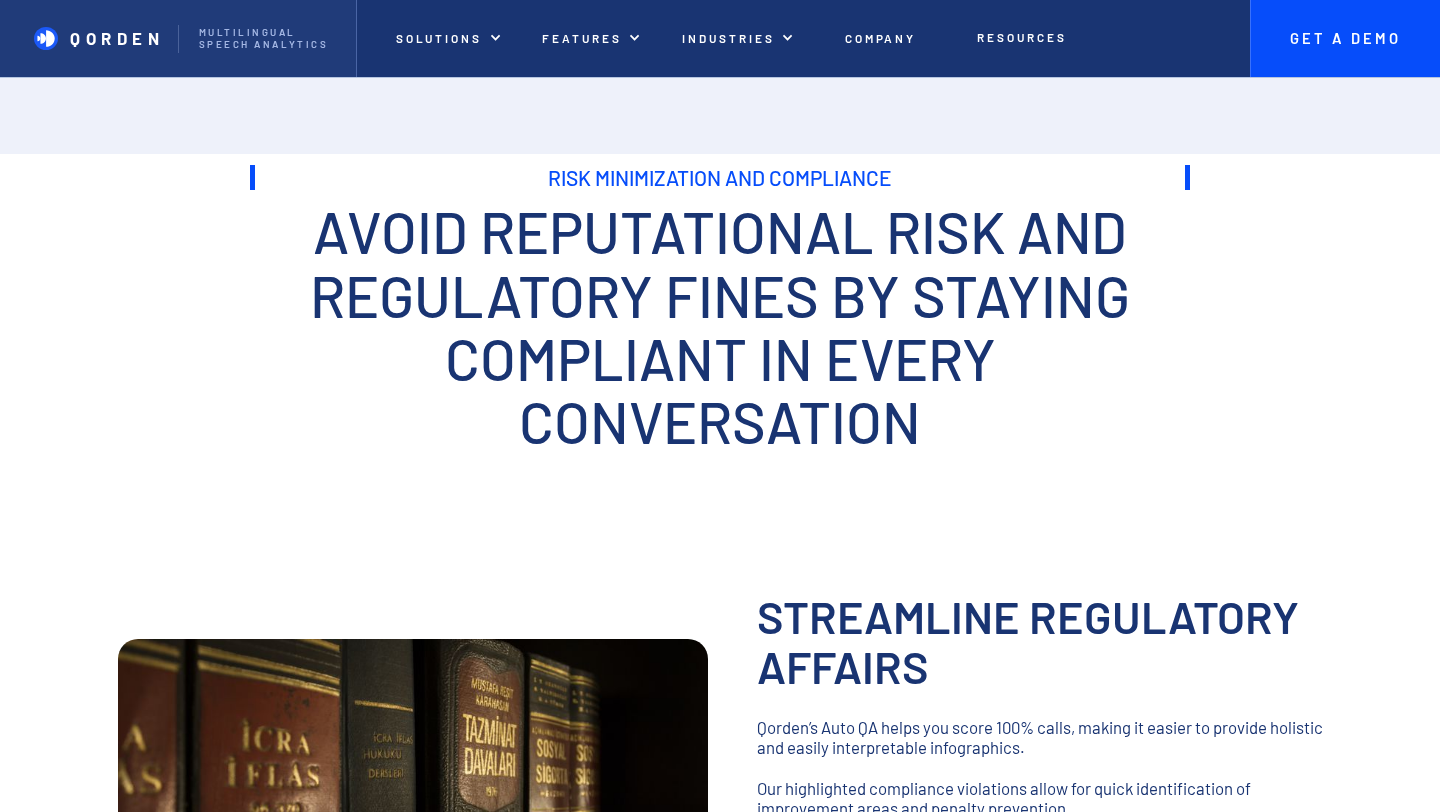 scroll, scrollTop: 0, scrollLeft: 0, axis: both 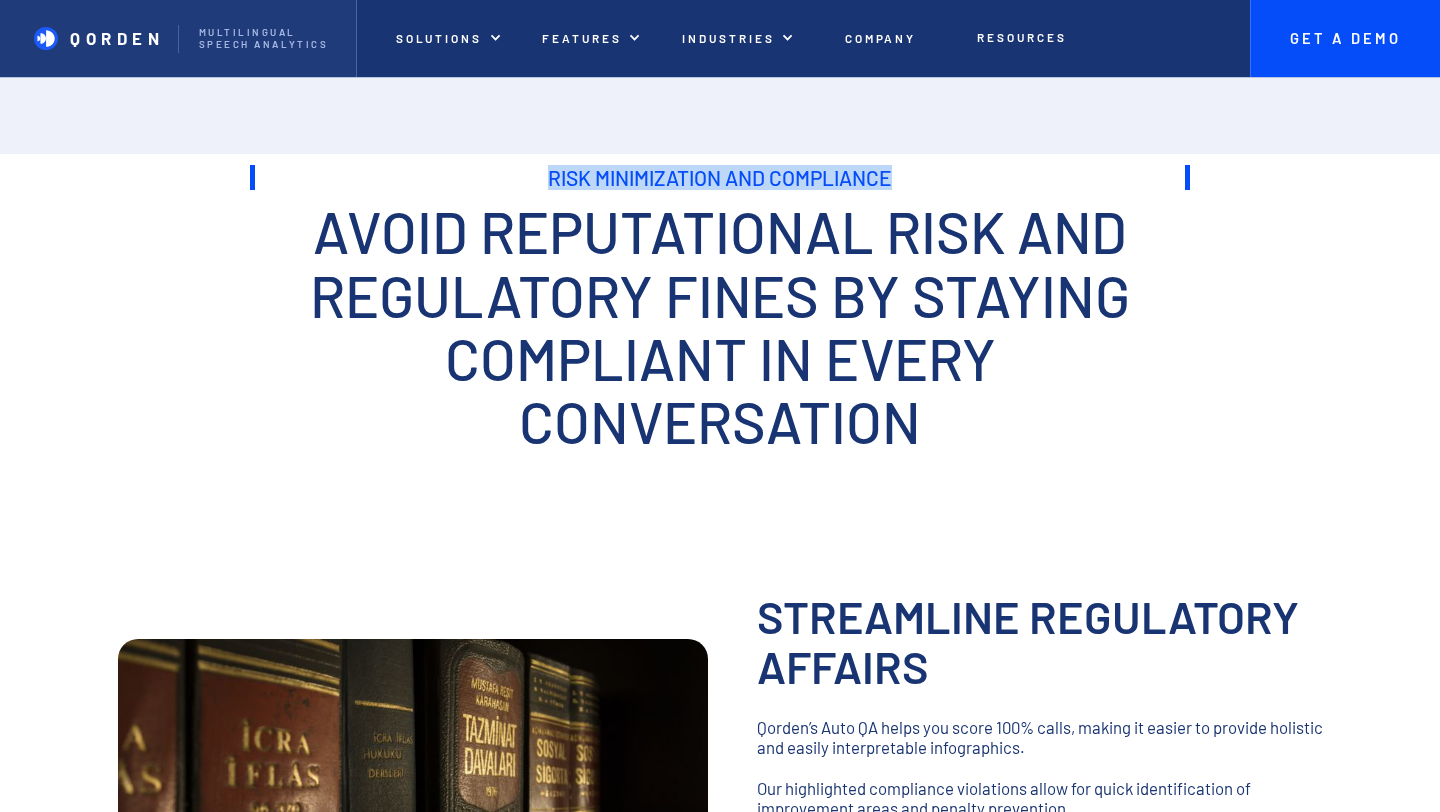 drag, startPoint x: 547, startPoint y: 170, endPoint x: 1017, endPoint y: 173, distance: 470.00958 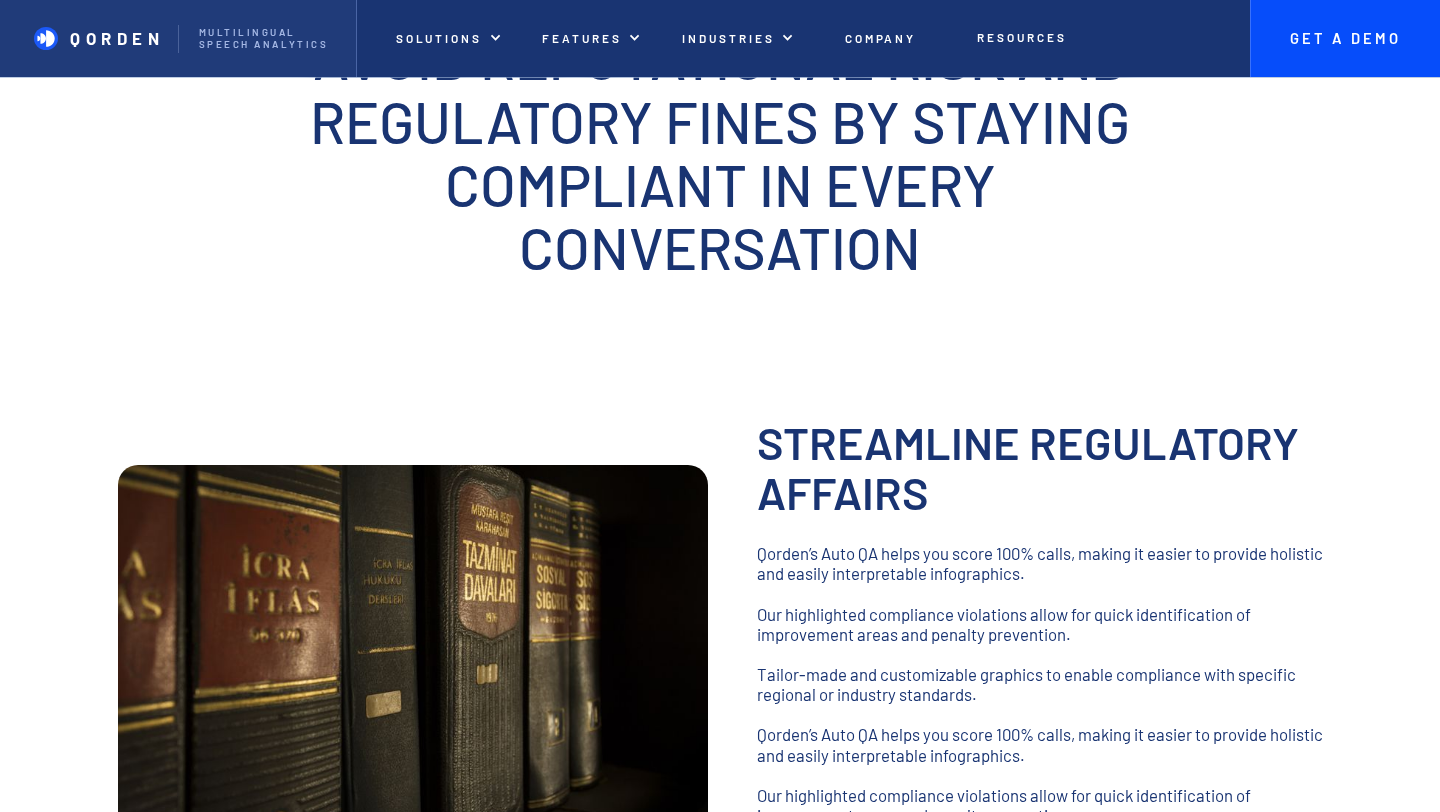 scroll, scrollTop: 123, scrollLeft: 0, axis: vertical 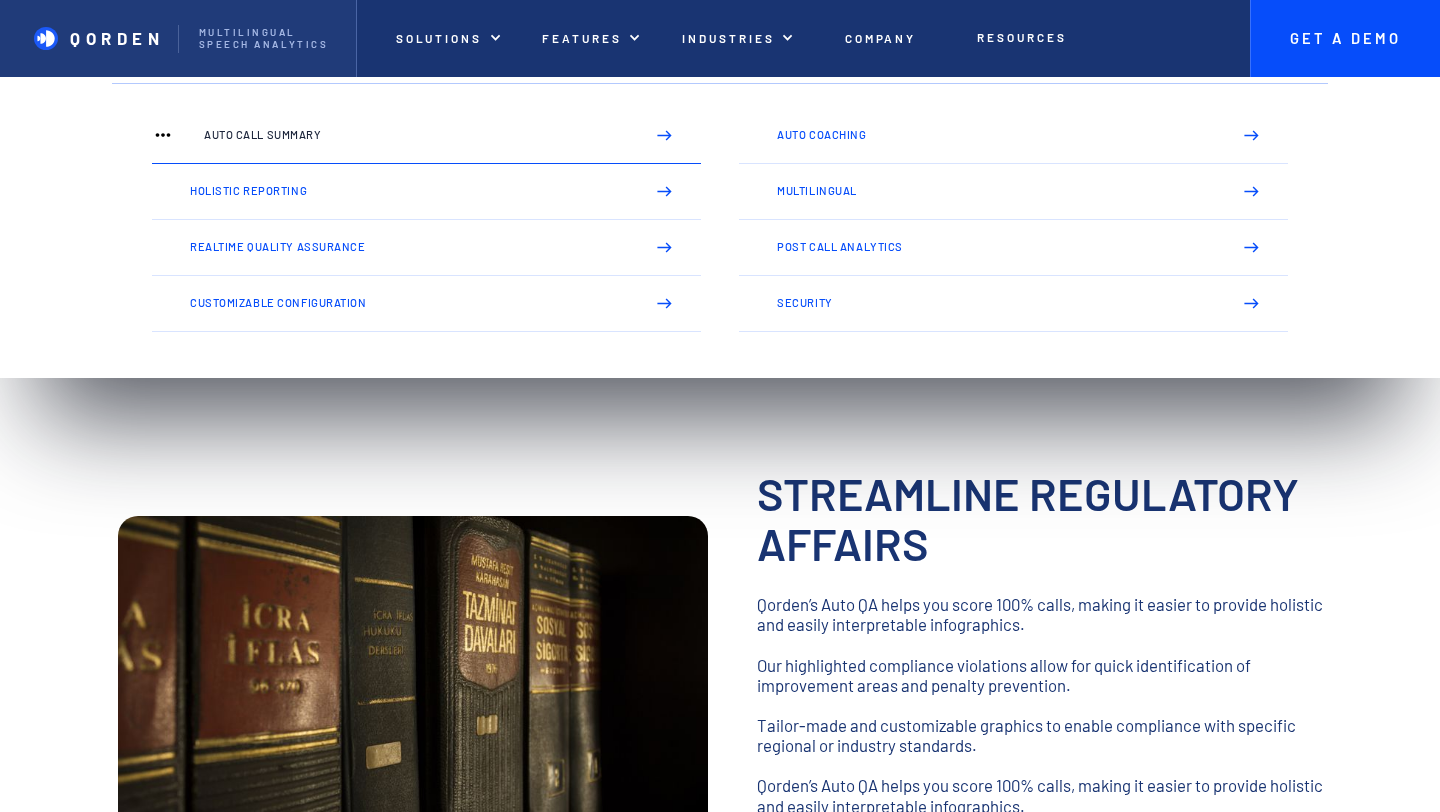 click on "Auto Call Summary" at bounding box center (416, 135) 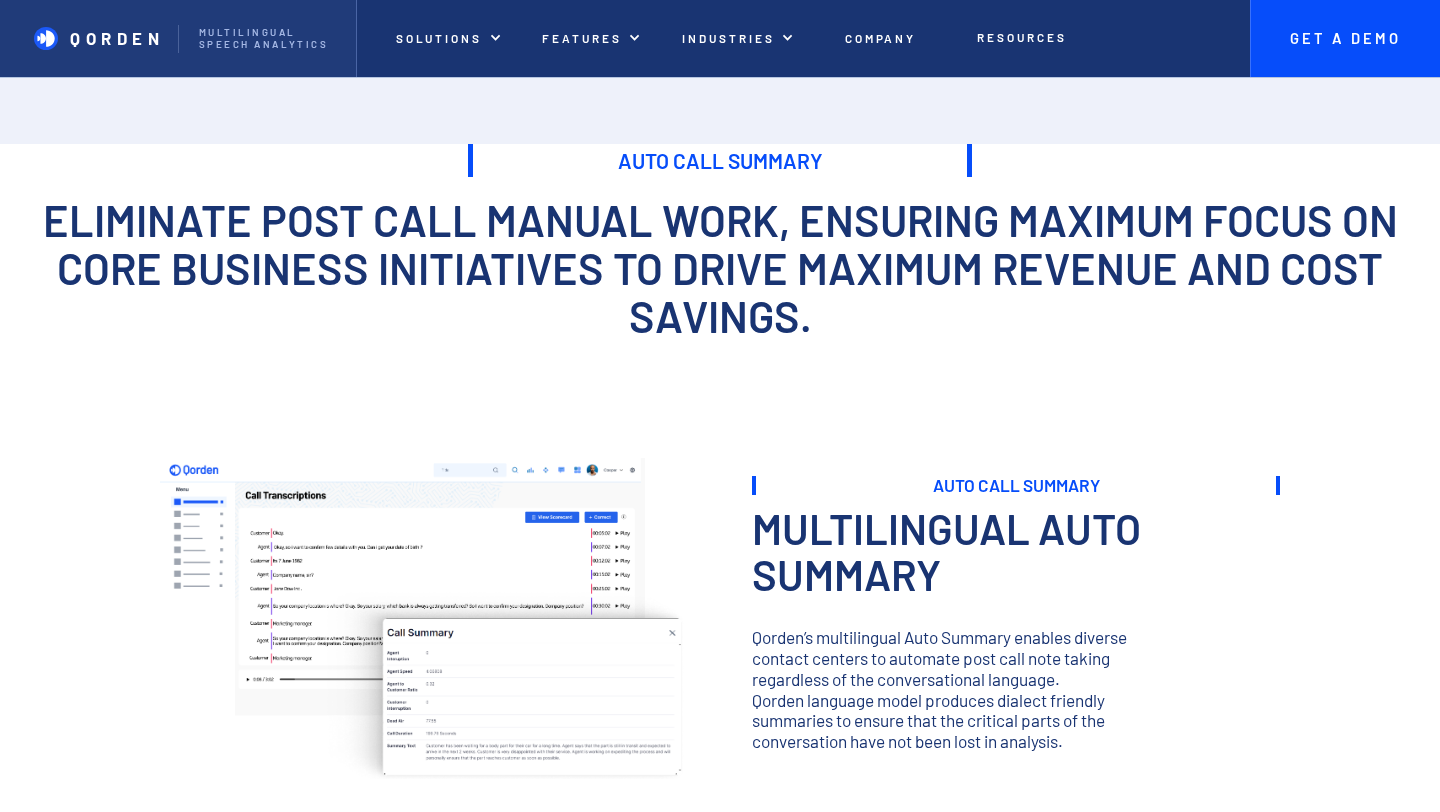 scroll, scrollTop: 974, scrollLeft: 0, axis: vertical 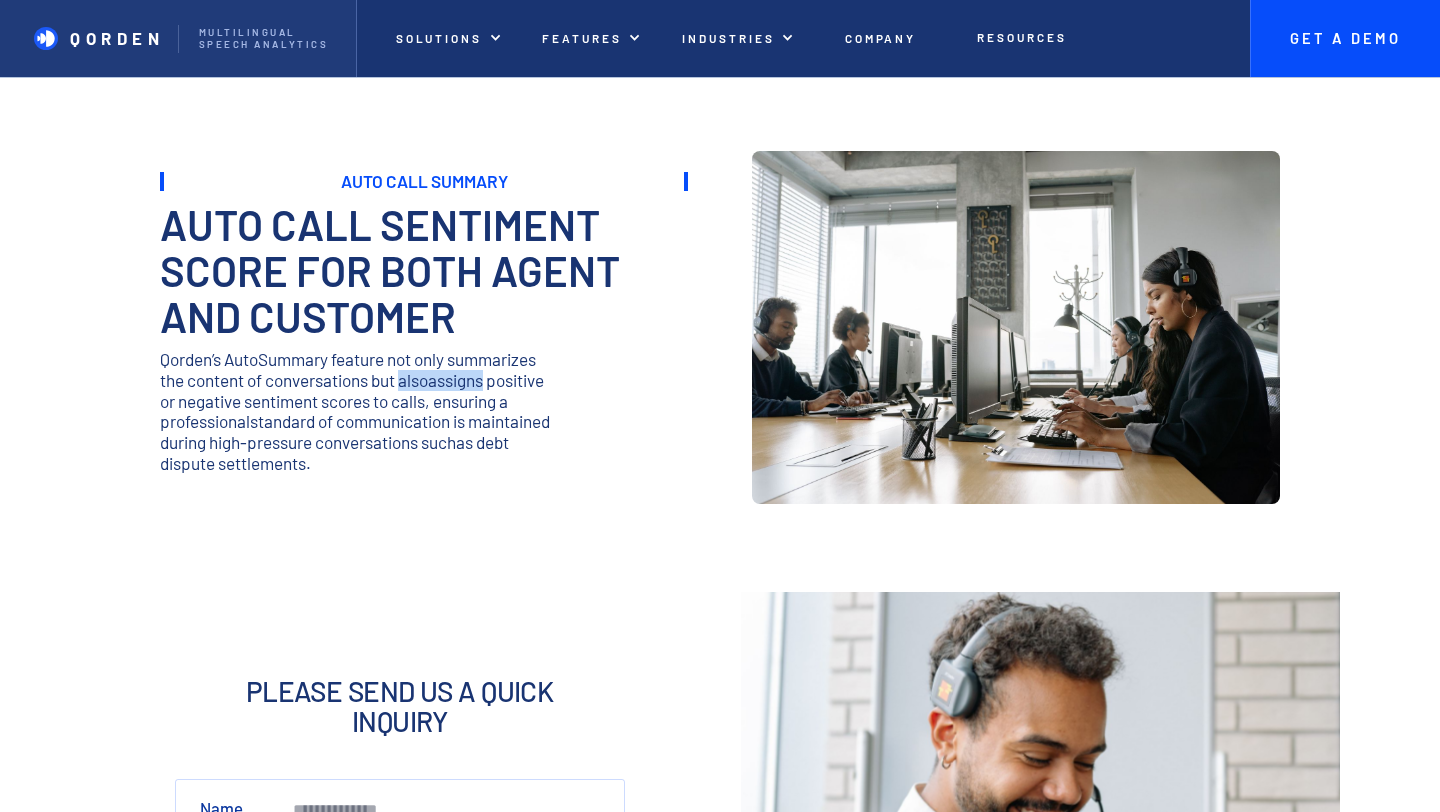 drag, startPoint x: 406, startPoint y: 382, endPoint x: 534, endPoint y: 382, distance: 128 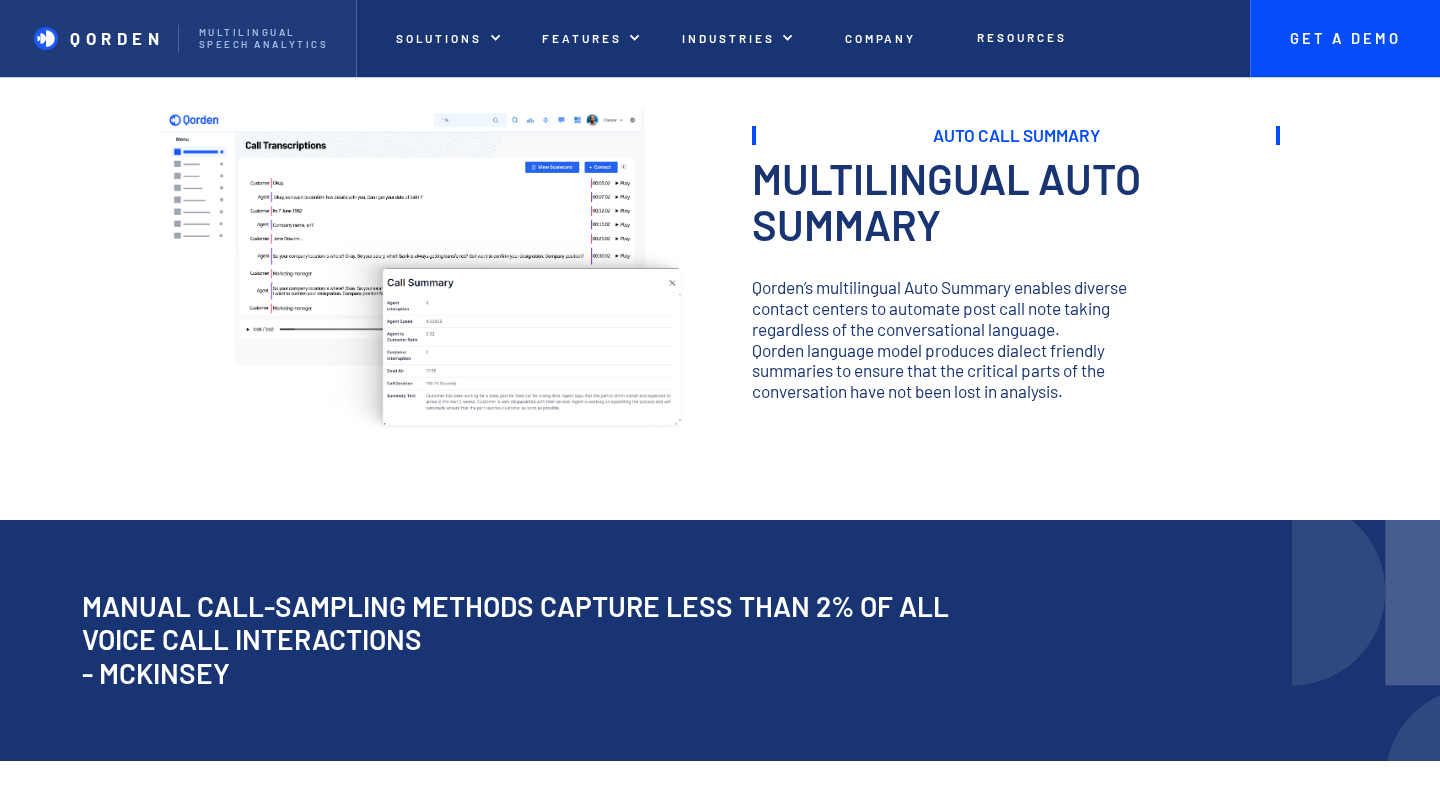 scroll, scrollTop: 0, scrollLeft: 0, axis: both 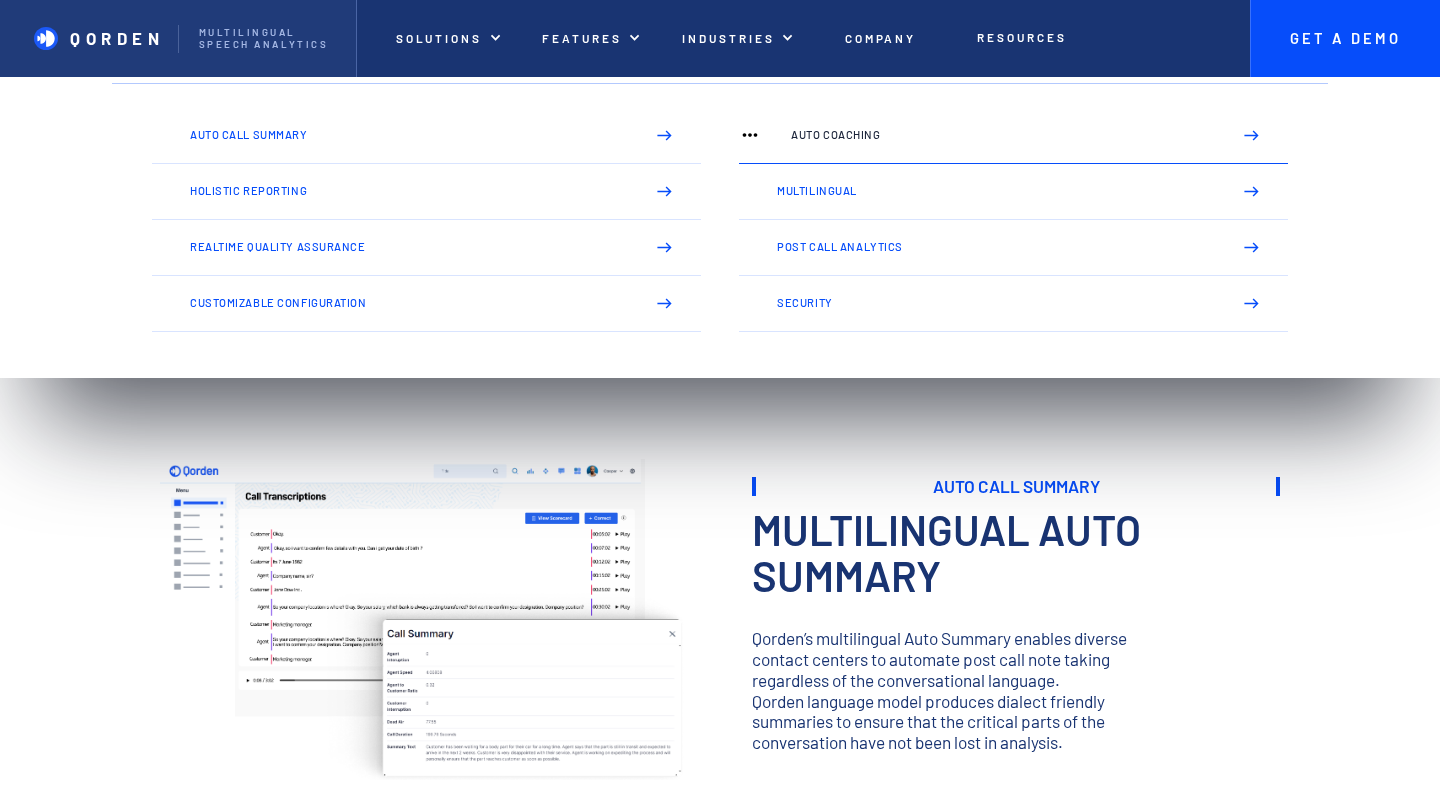 click on "Auto Coaching" at bounding box center (1013, 136) 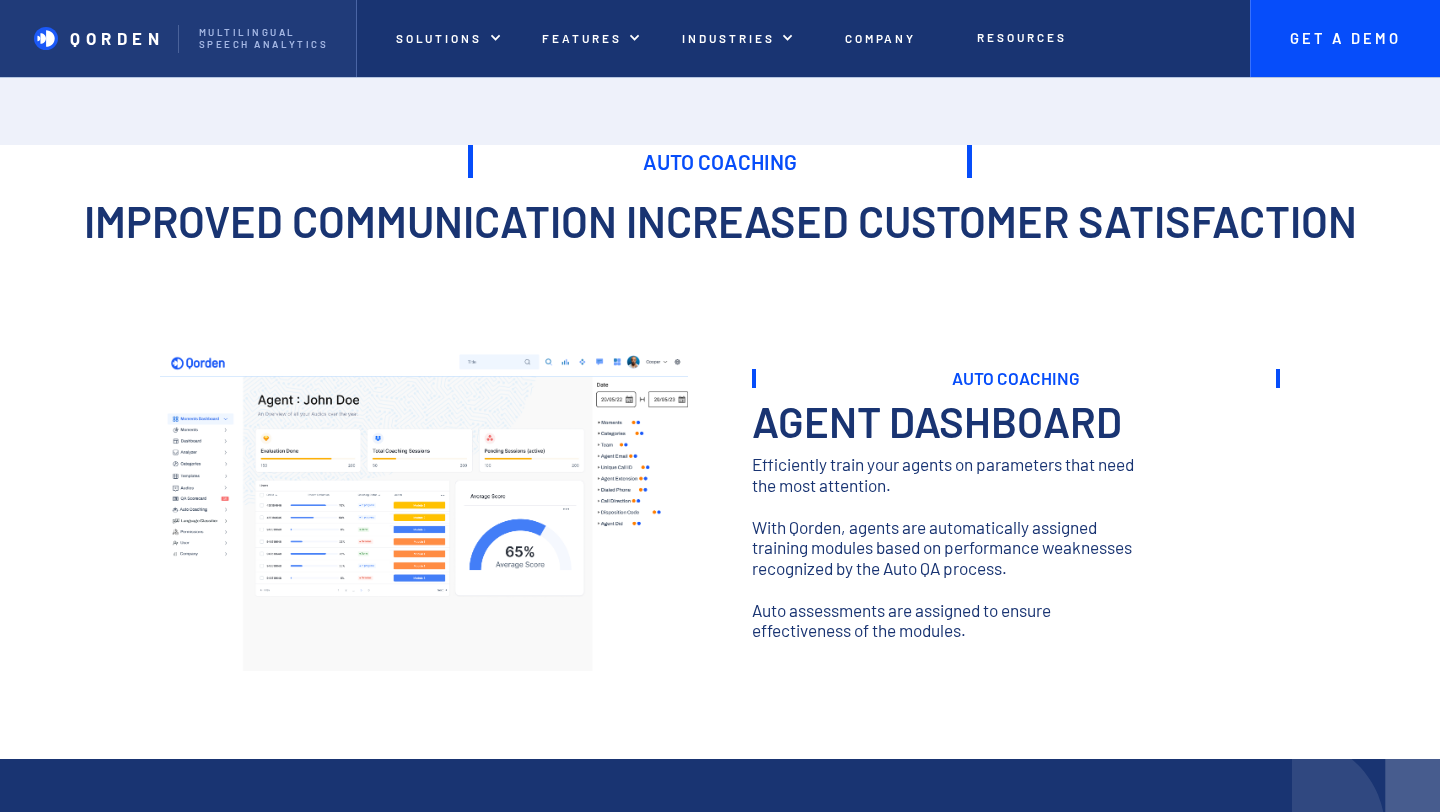 scroll, scrollTop: 0, scrollLeft: 0, axis: both 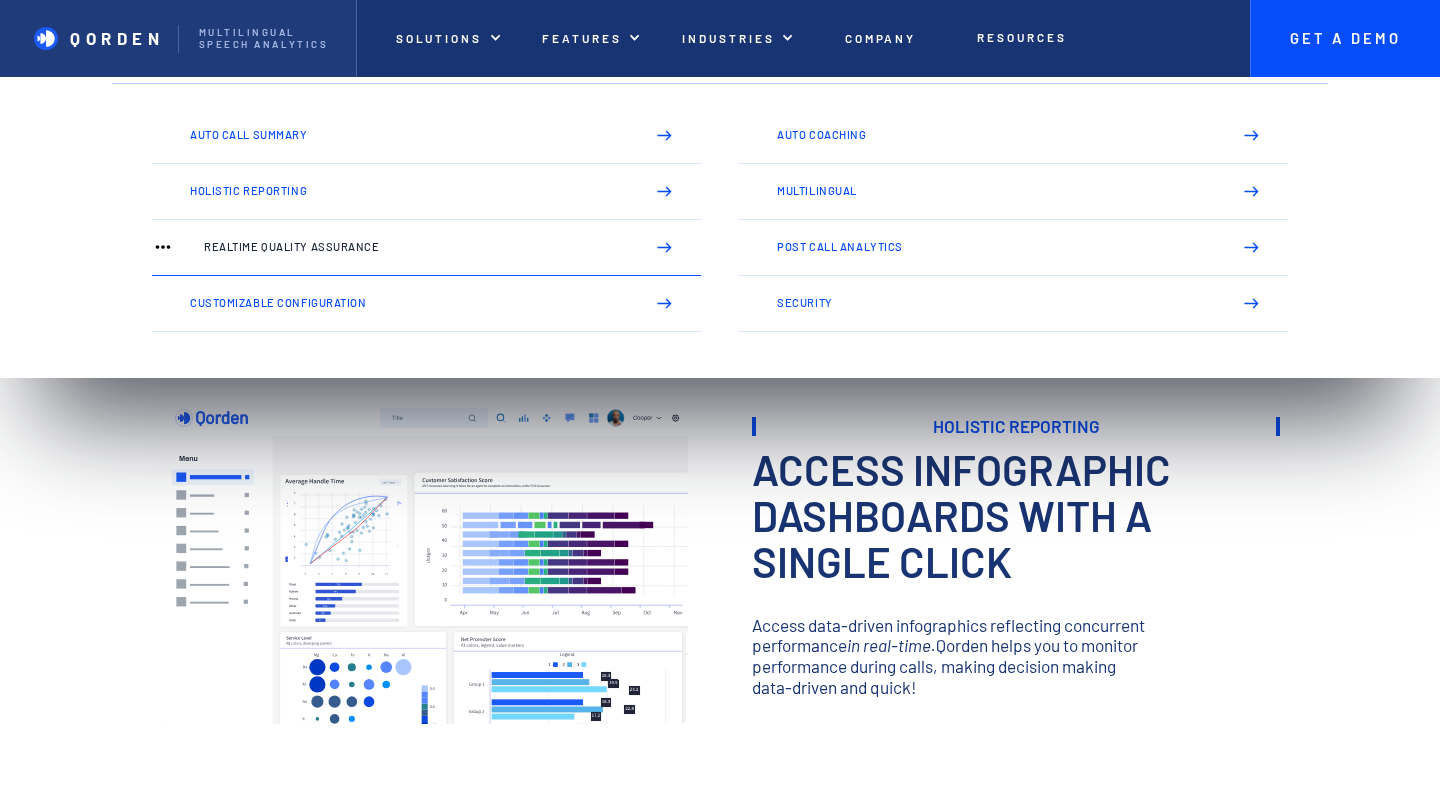 click on "Realtime Quality Assurance" at bounding box center (426, 248) 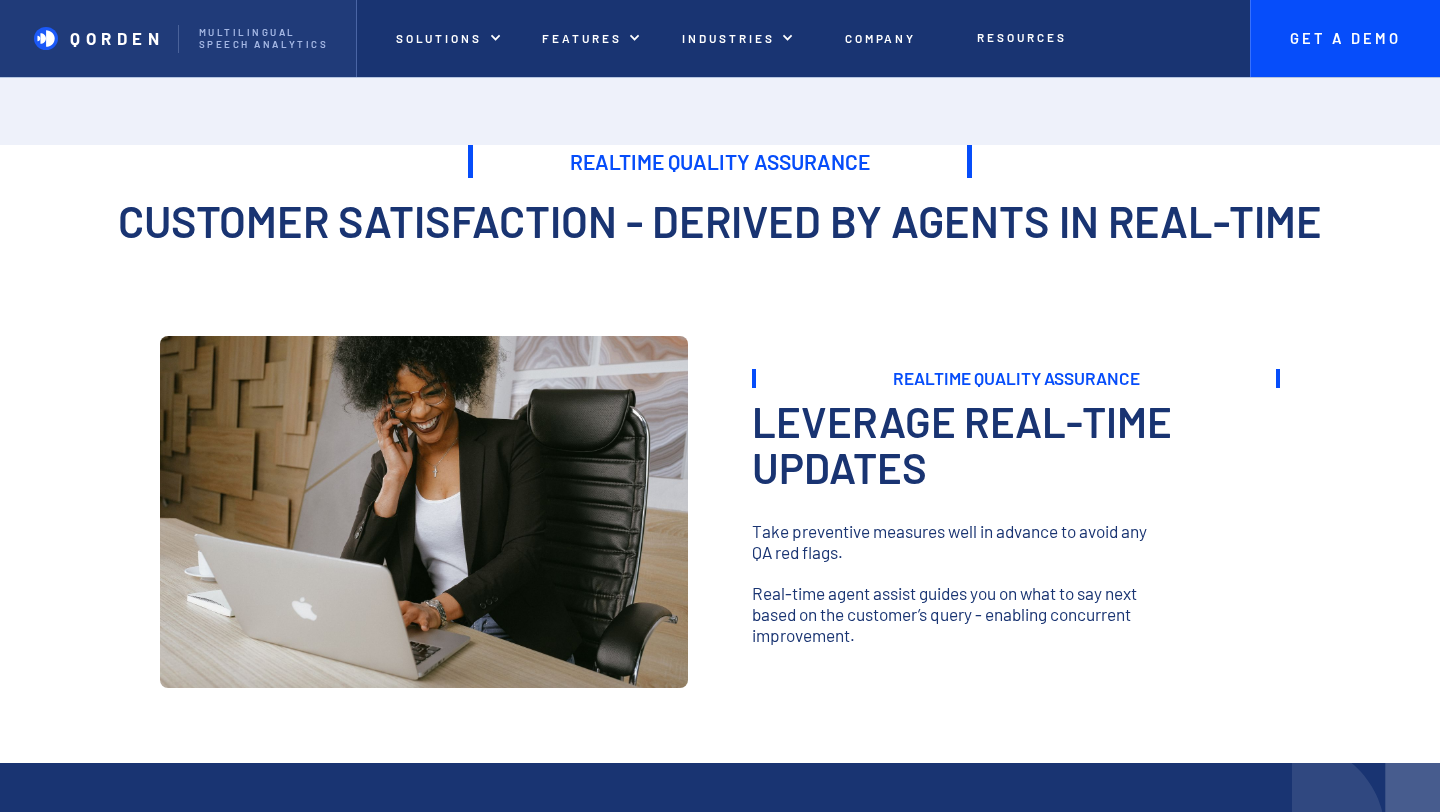 scroll, scrollTop: 47, scrollLeft: 0, axis: vertical 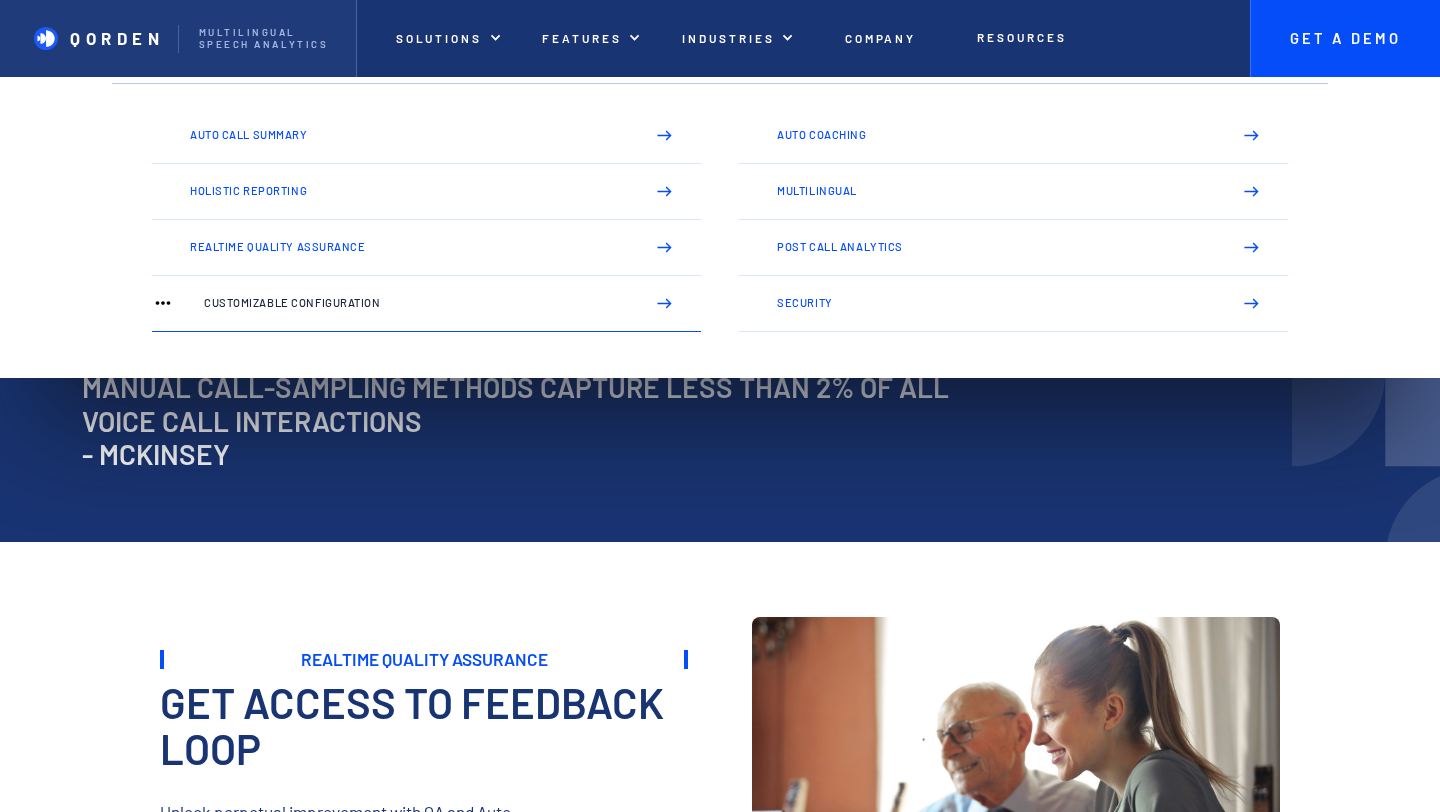 click on "Customizable Configuration" at bounding box center [416, 303] 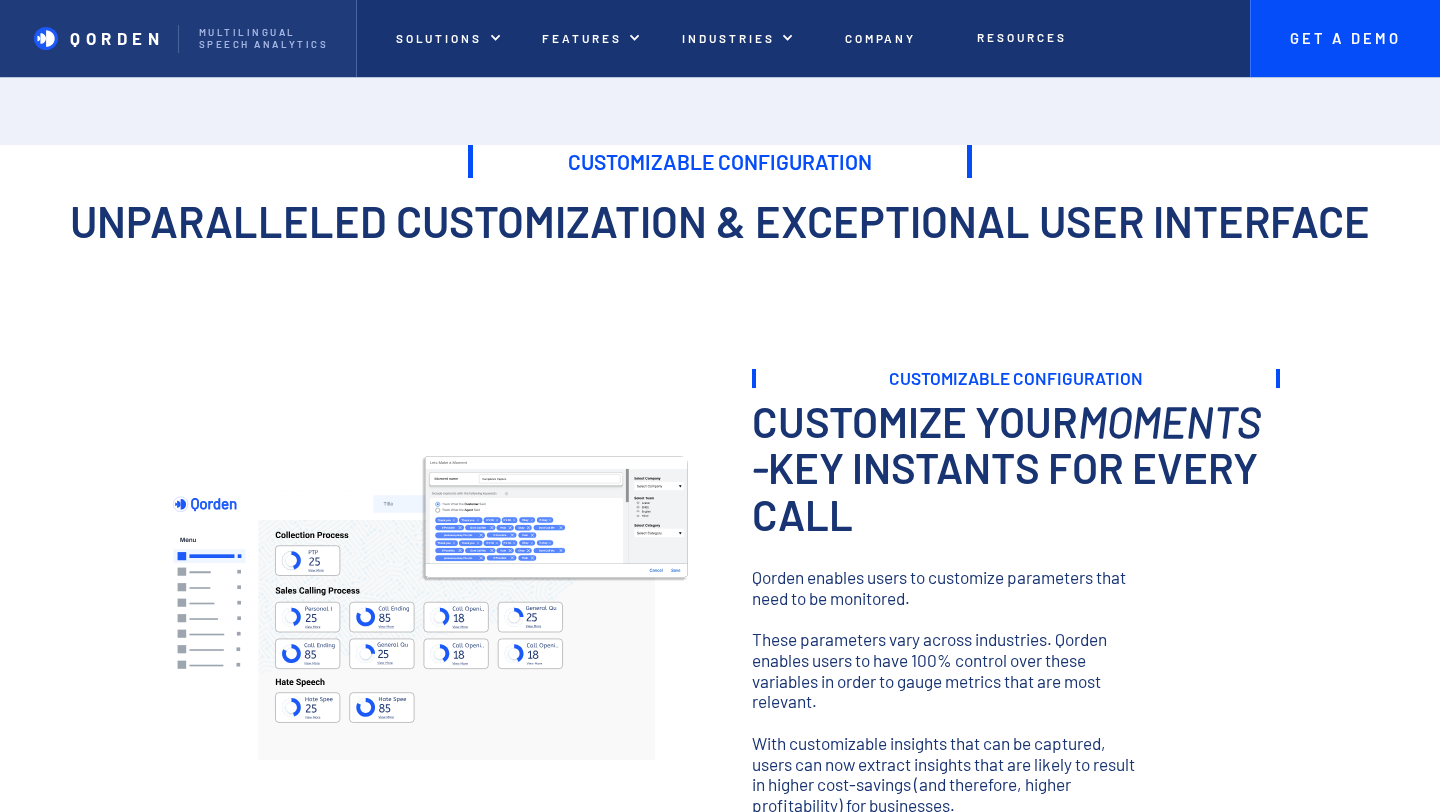 scroll, scrollTop: 195, scrollLeft: 0, axis: vertical 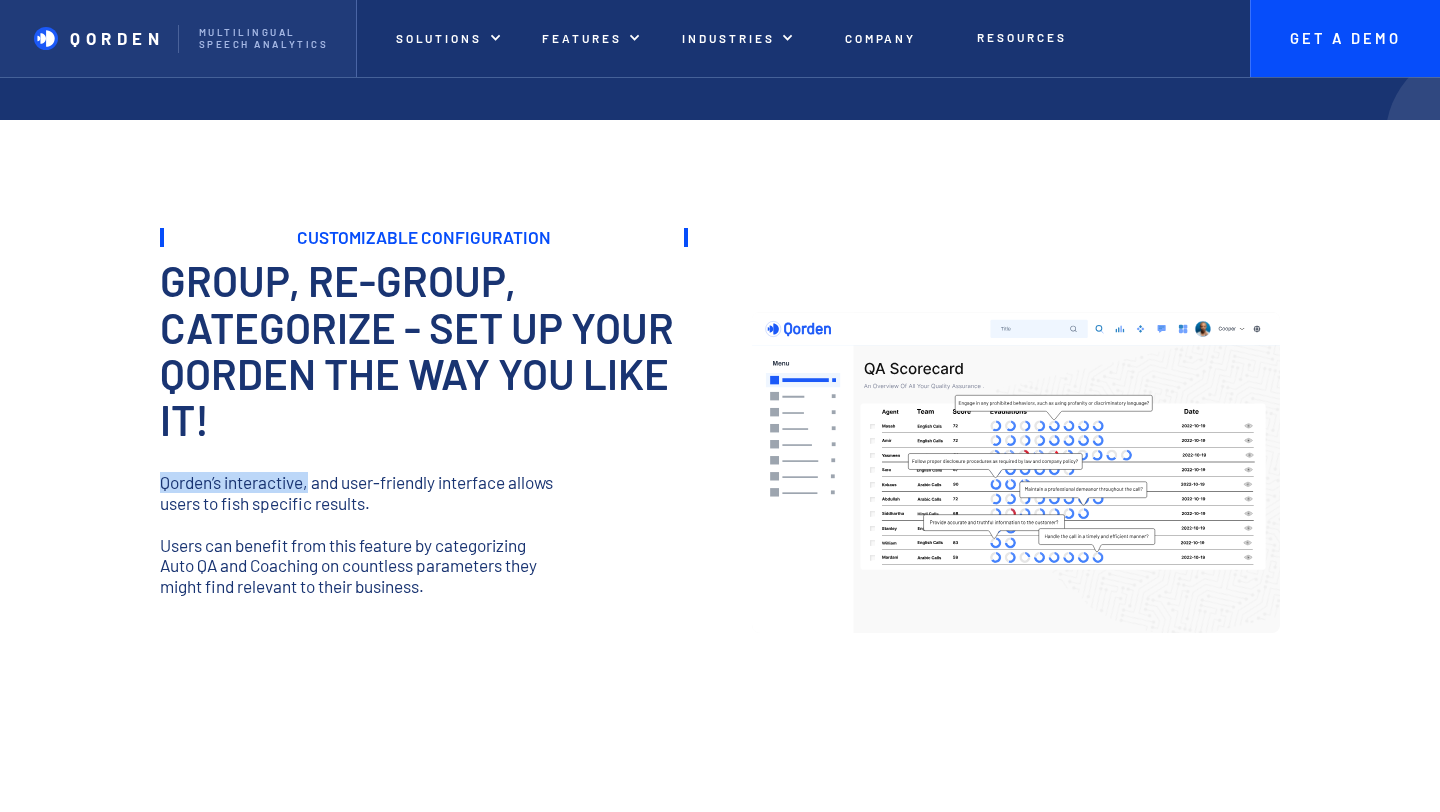 drag, startPoint x: 311, startPoint y: 486, endPoint x: 146, endPoint y: 472, distance: 165.59288 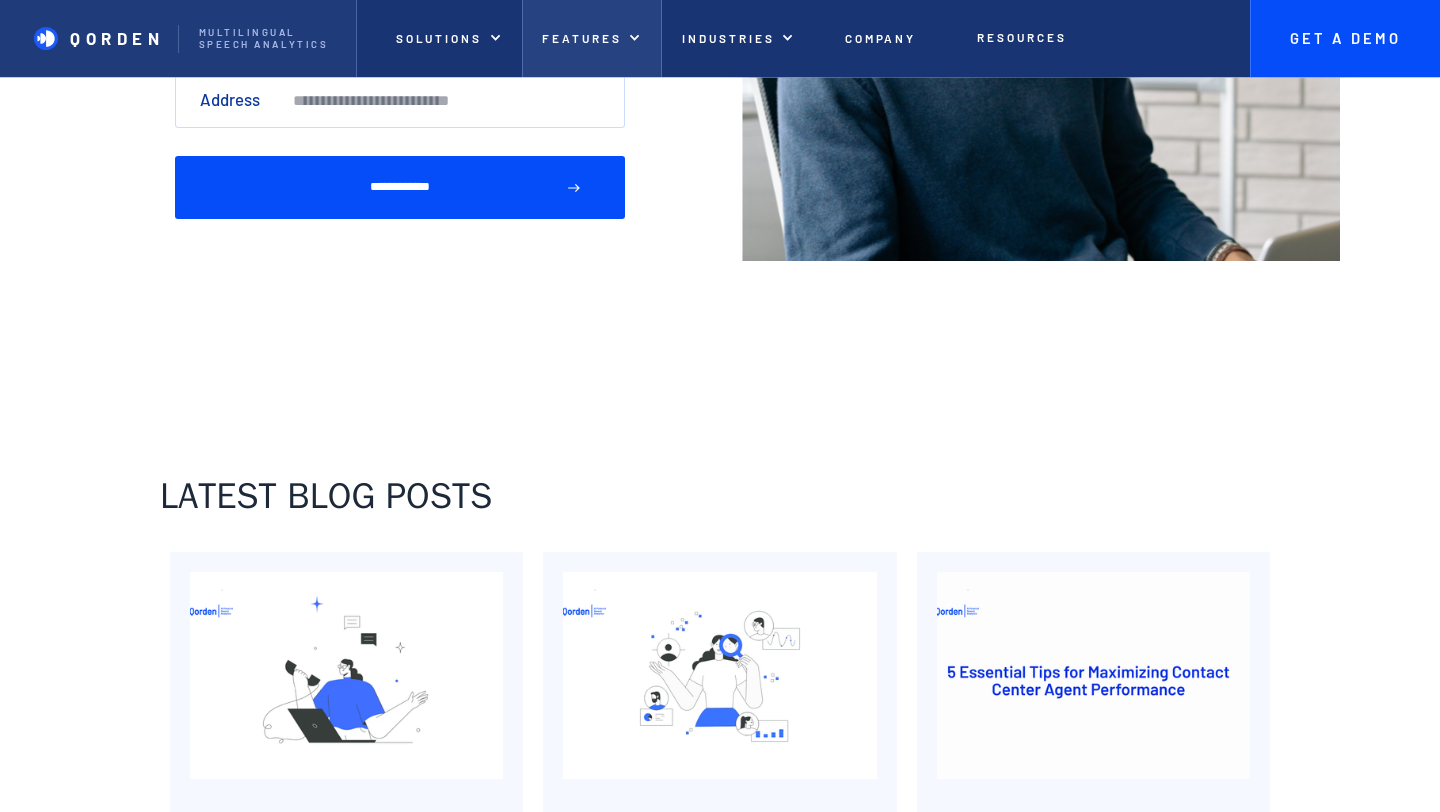 scroll, scrollTop: 2031, scrollLeft: 0, axis: vertical 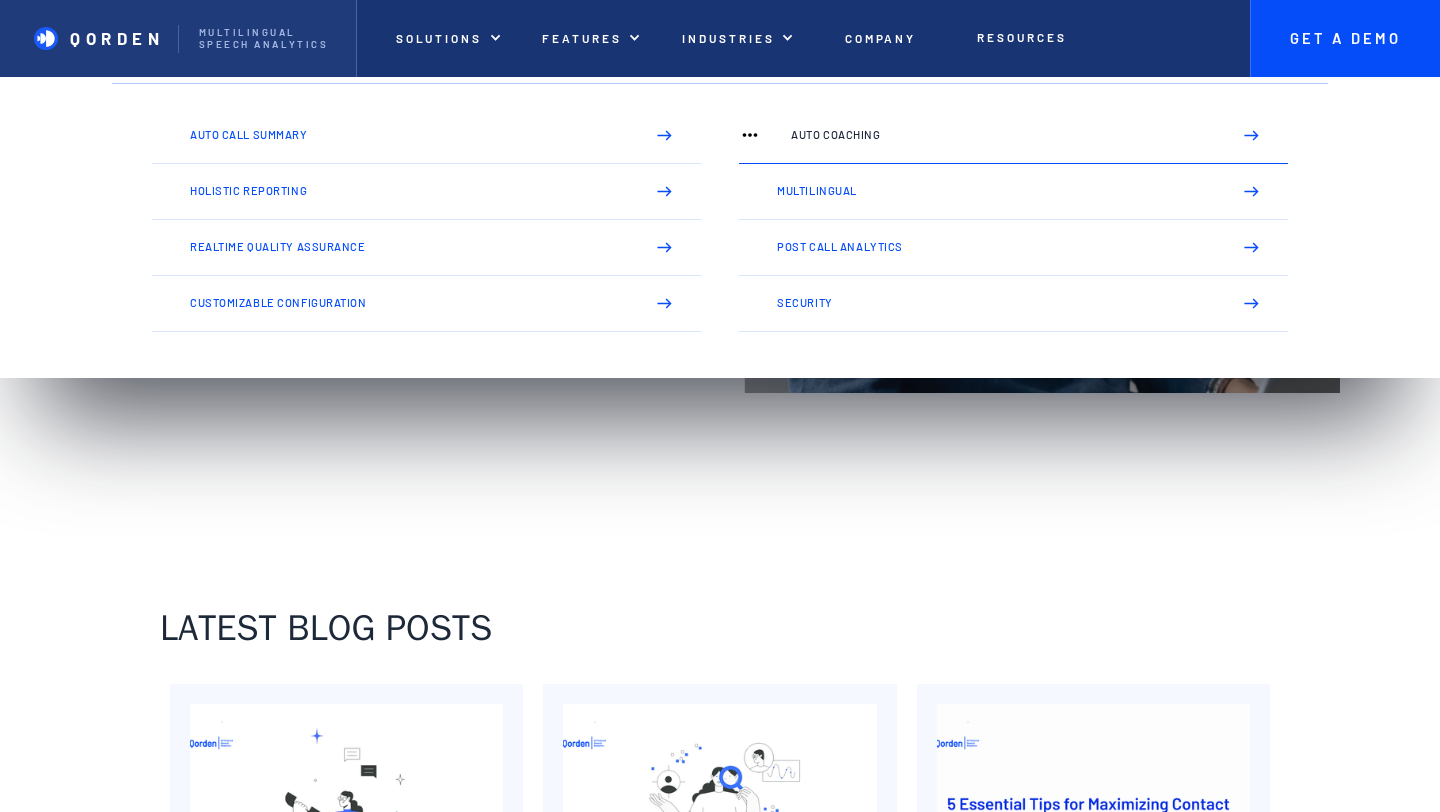 click on "Auto Coaching" at bounding box center [1003, 135] 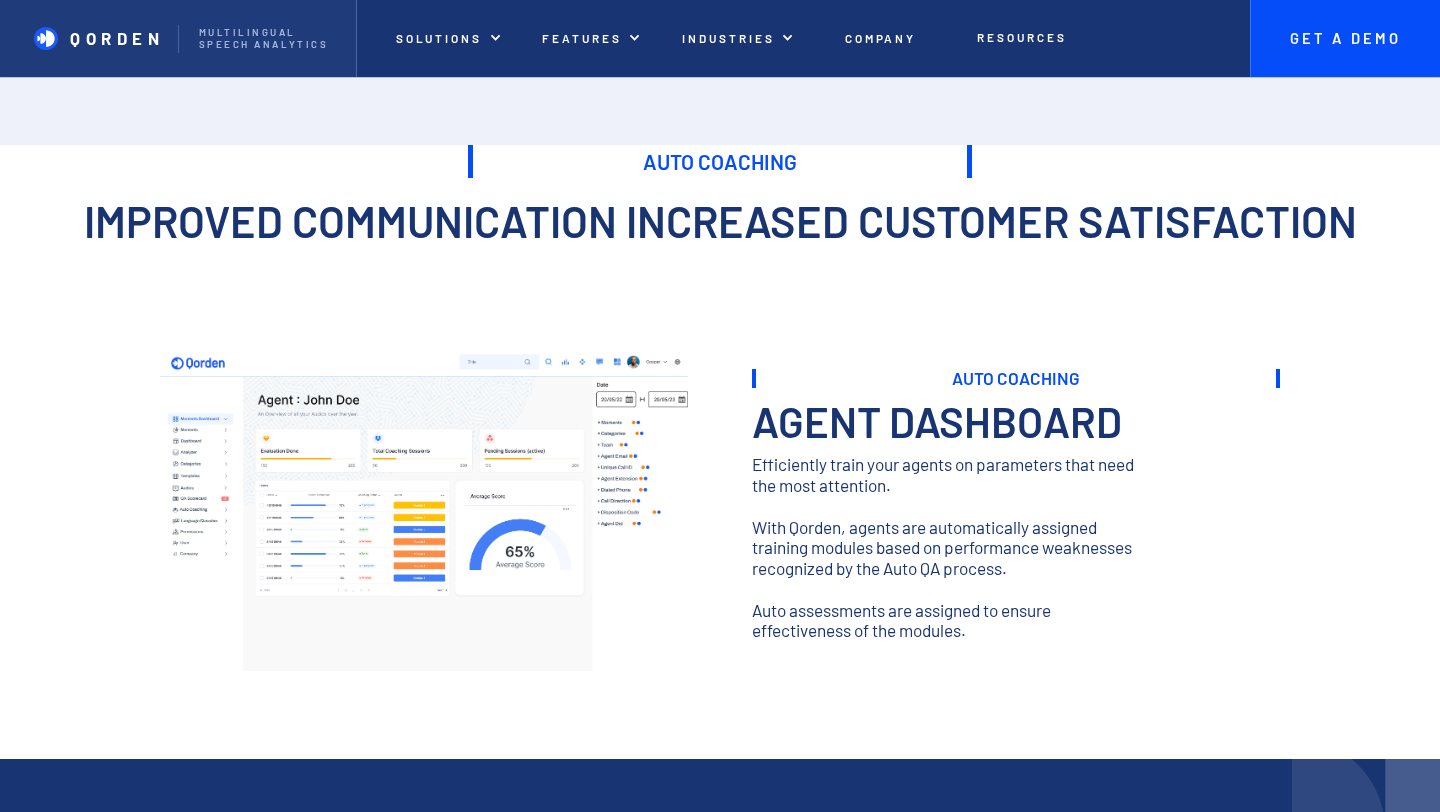 scroll, scrollTop: 63, scrollLeft: 0, axis: vertical 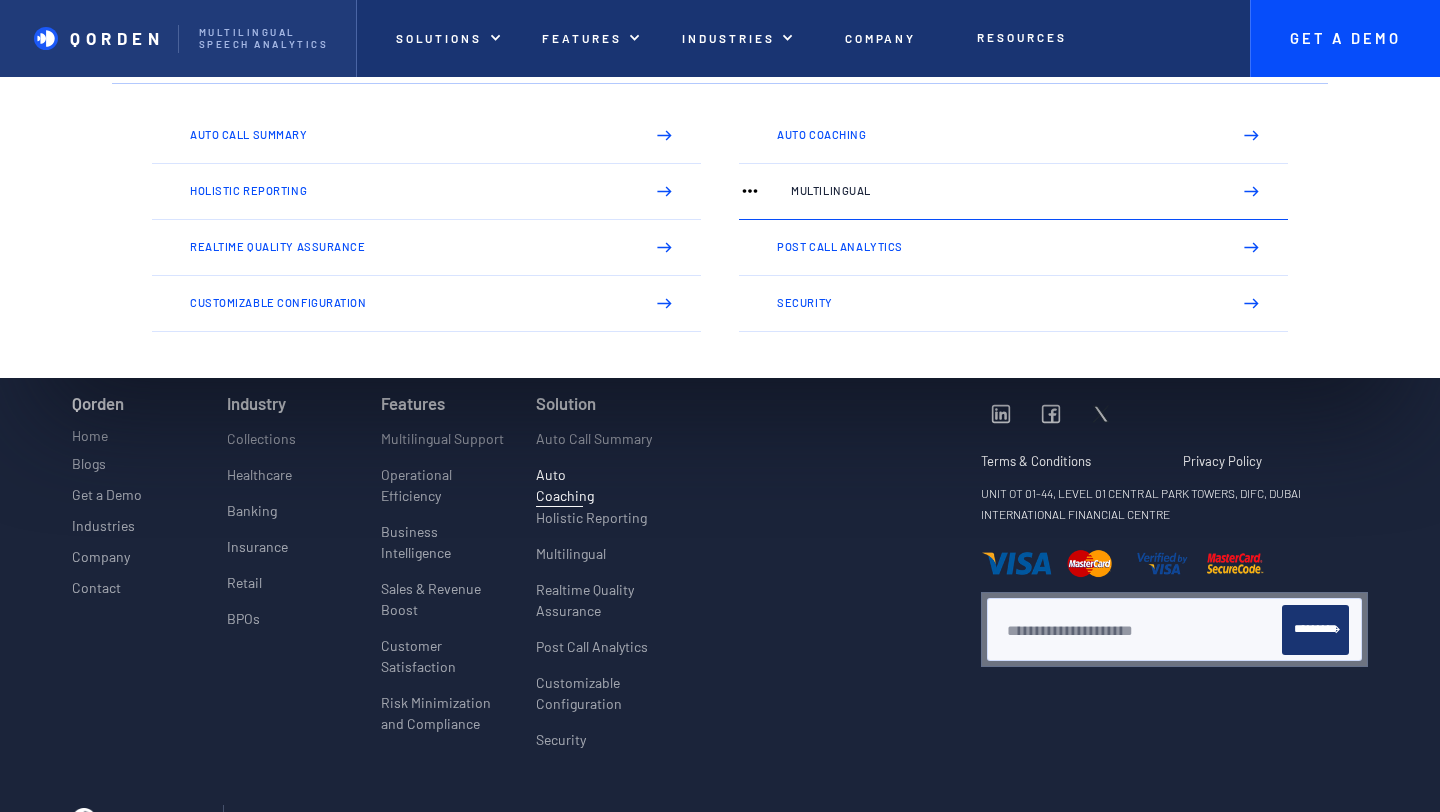 click on "Multilingual" at bounding box center [1013, 192] 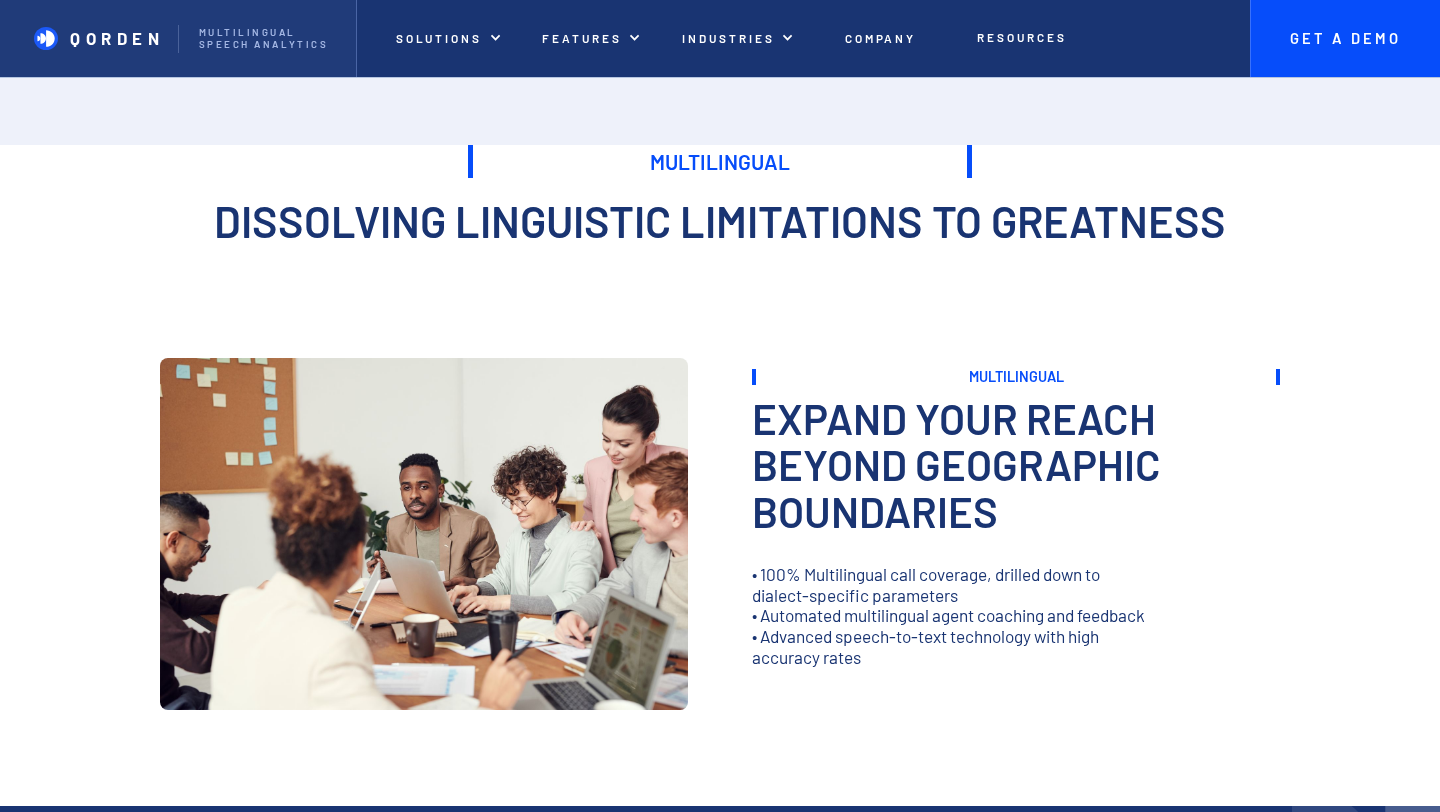 scroll, scrollTop: 117, scrollLeft: 0, axis: vertical 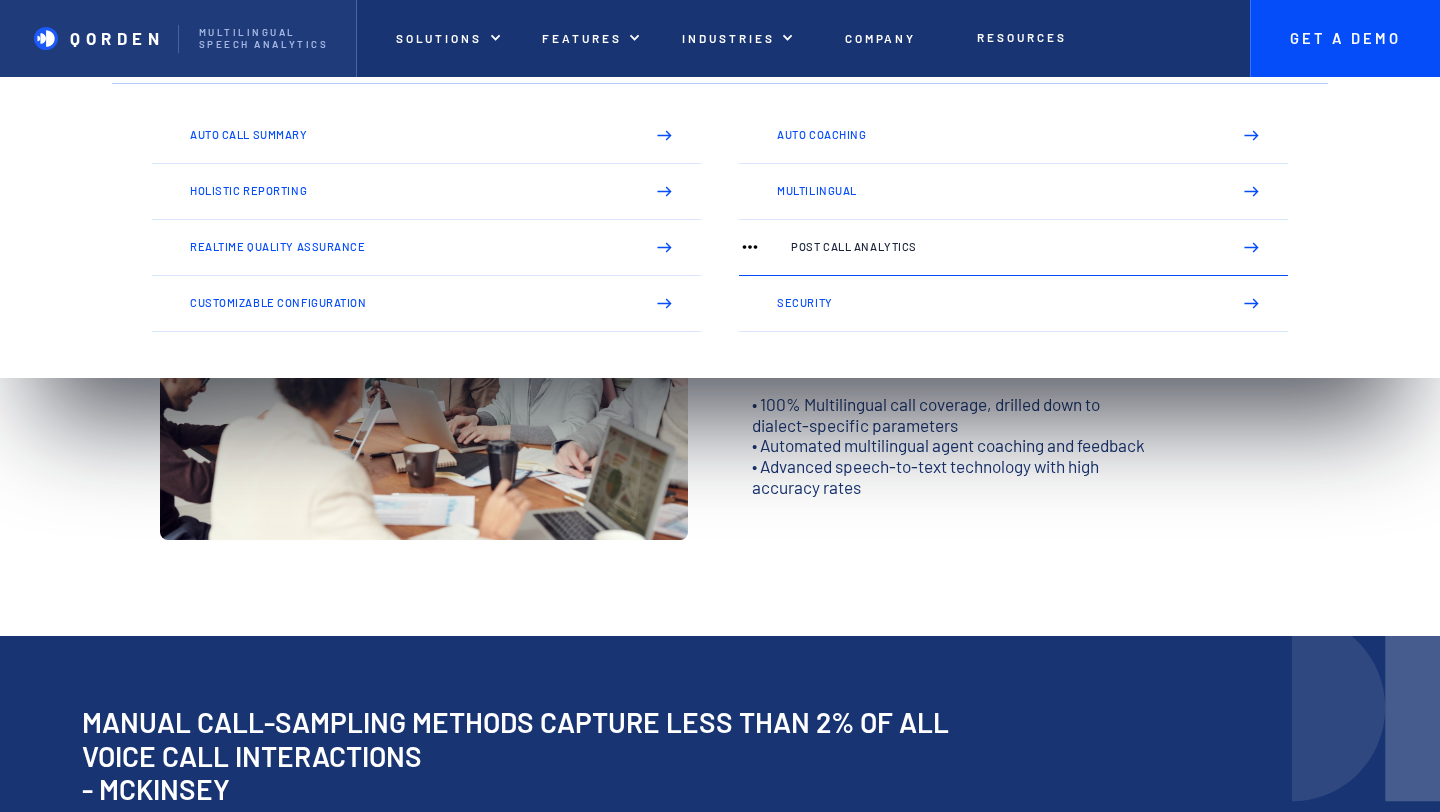 click on "Post Call Analytics" at bounding box center [1003, 247] 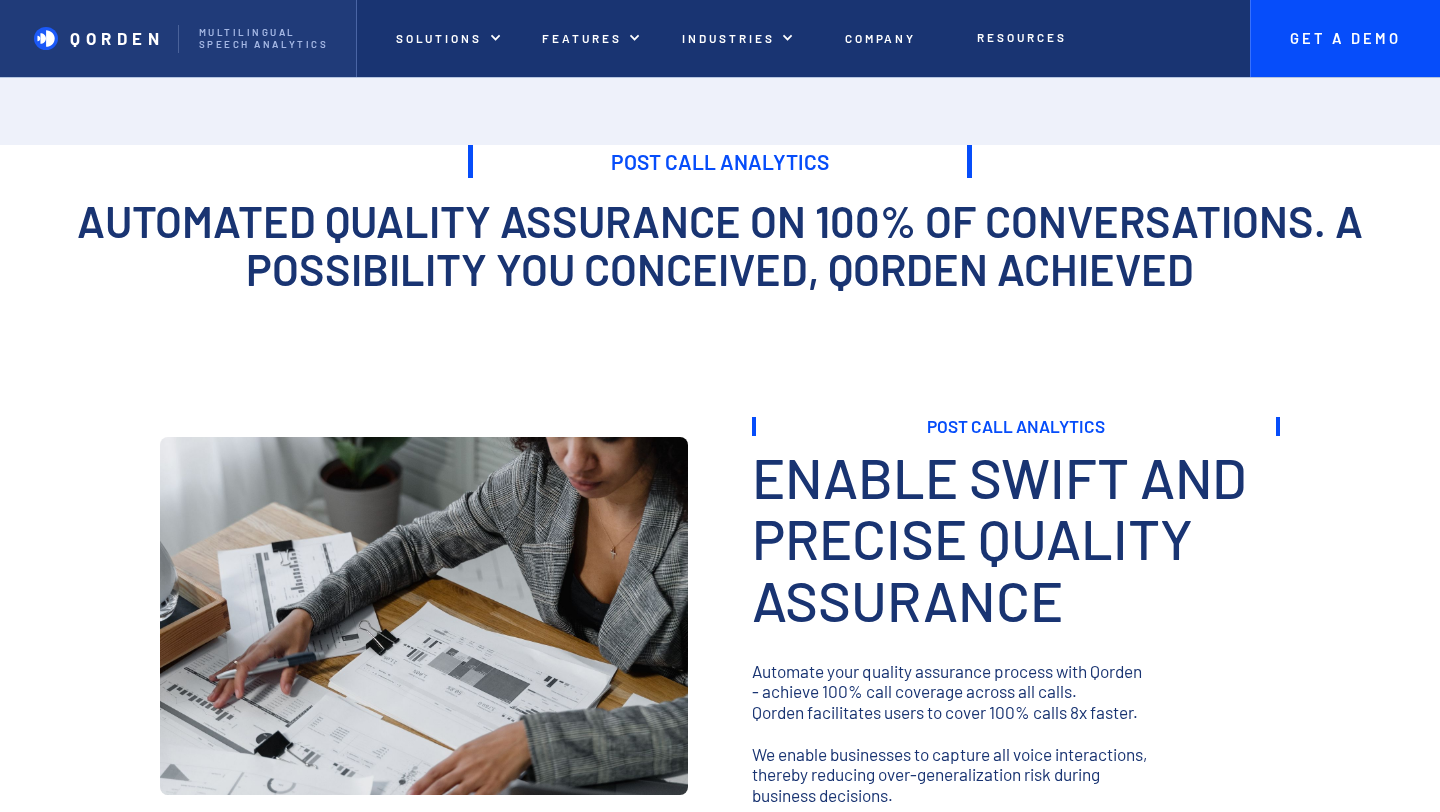 scroll, scrollTop: 0, scrollLeft: 0, axis: both 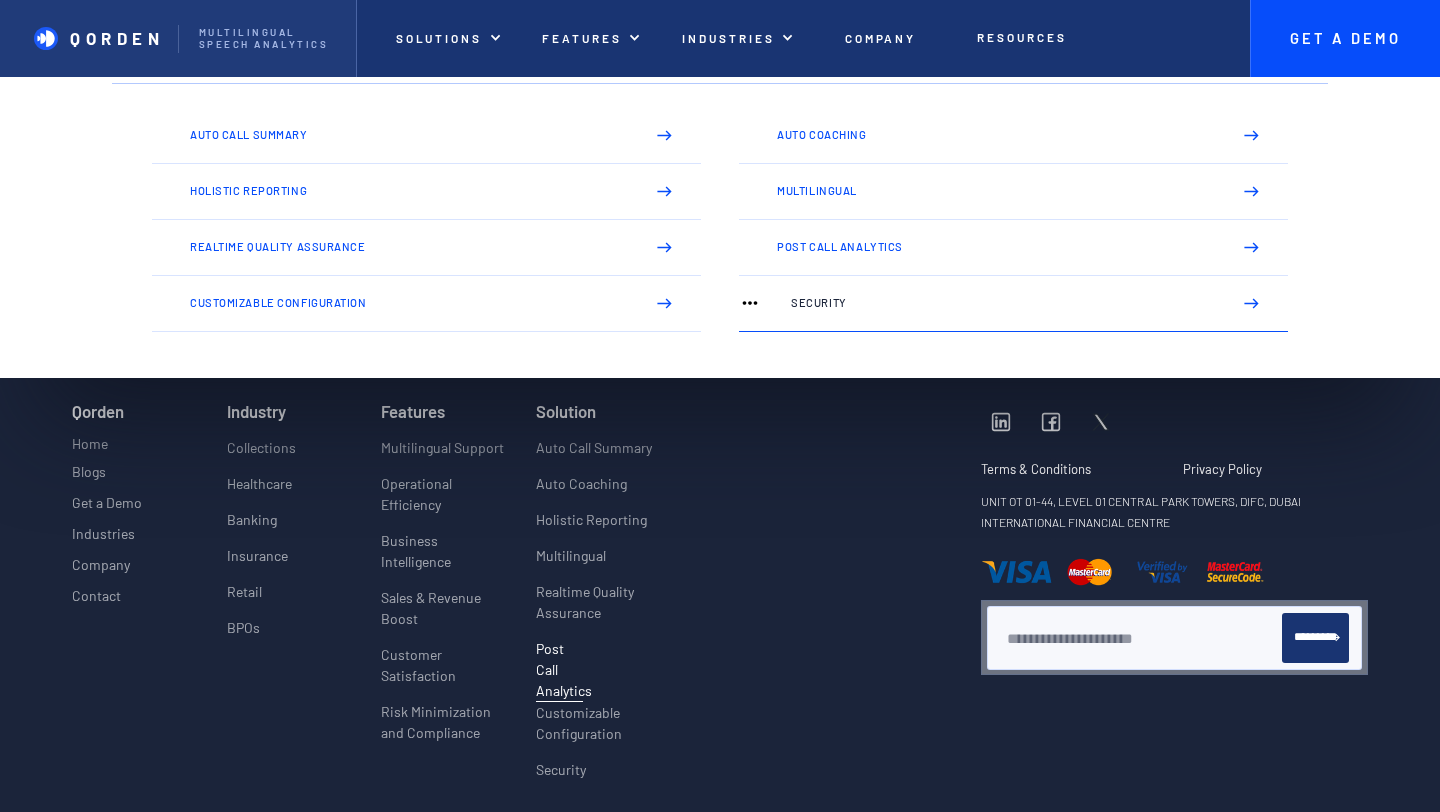 click on "Security" at bounding box center [1003, 303] 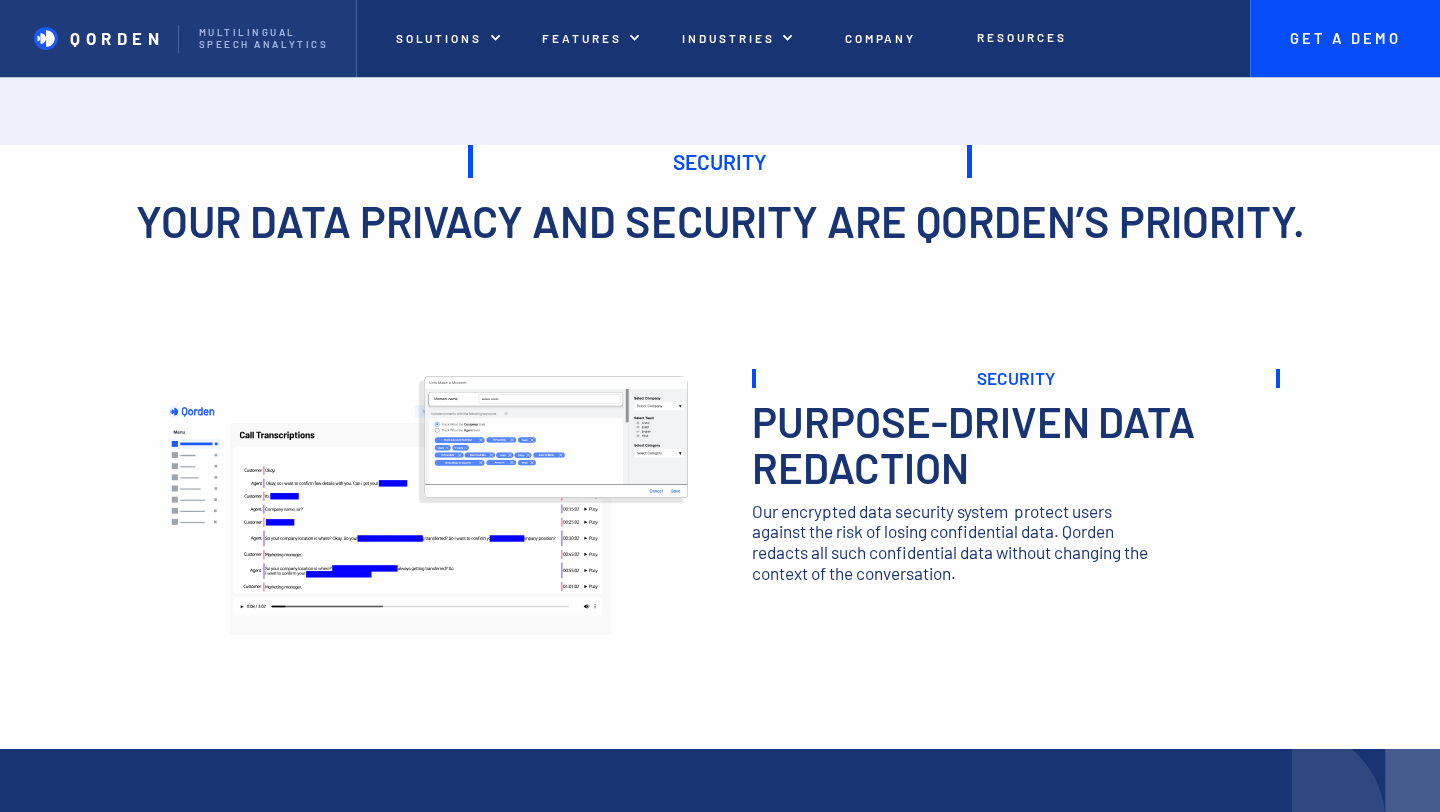 scroll, scrollTop: 0, scrollLeft: 0, axis: both 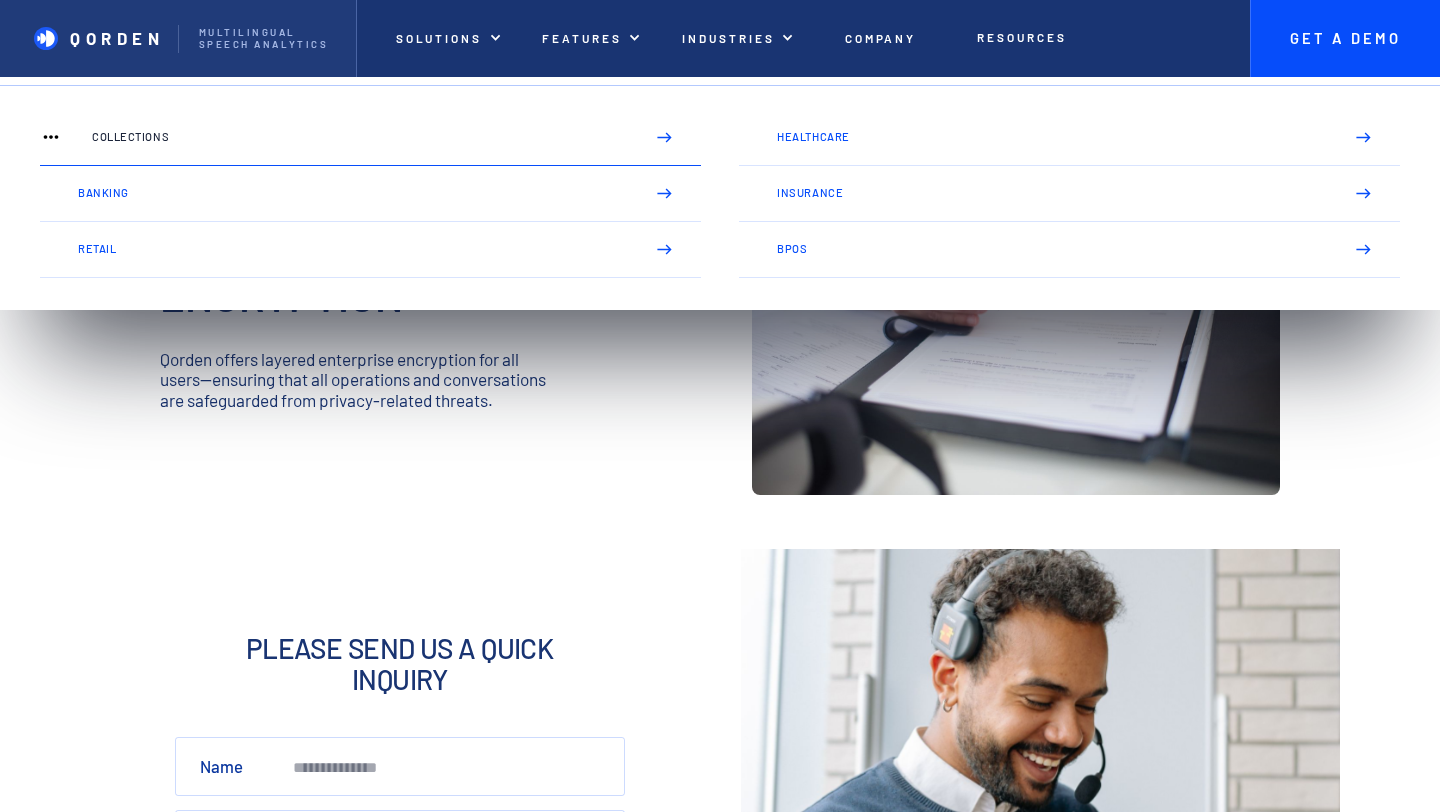click on "Collections" at bounding box center (370, 138) 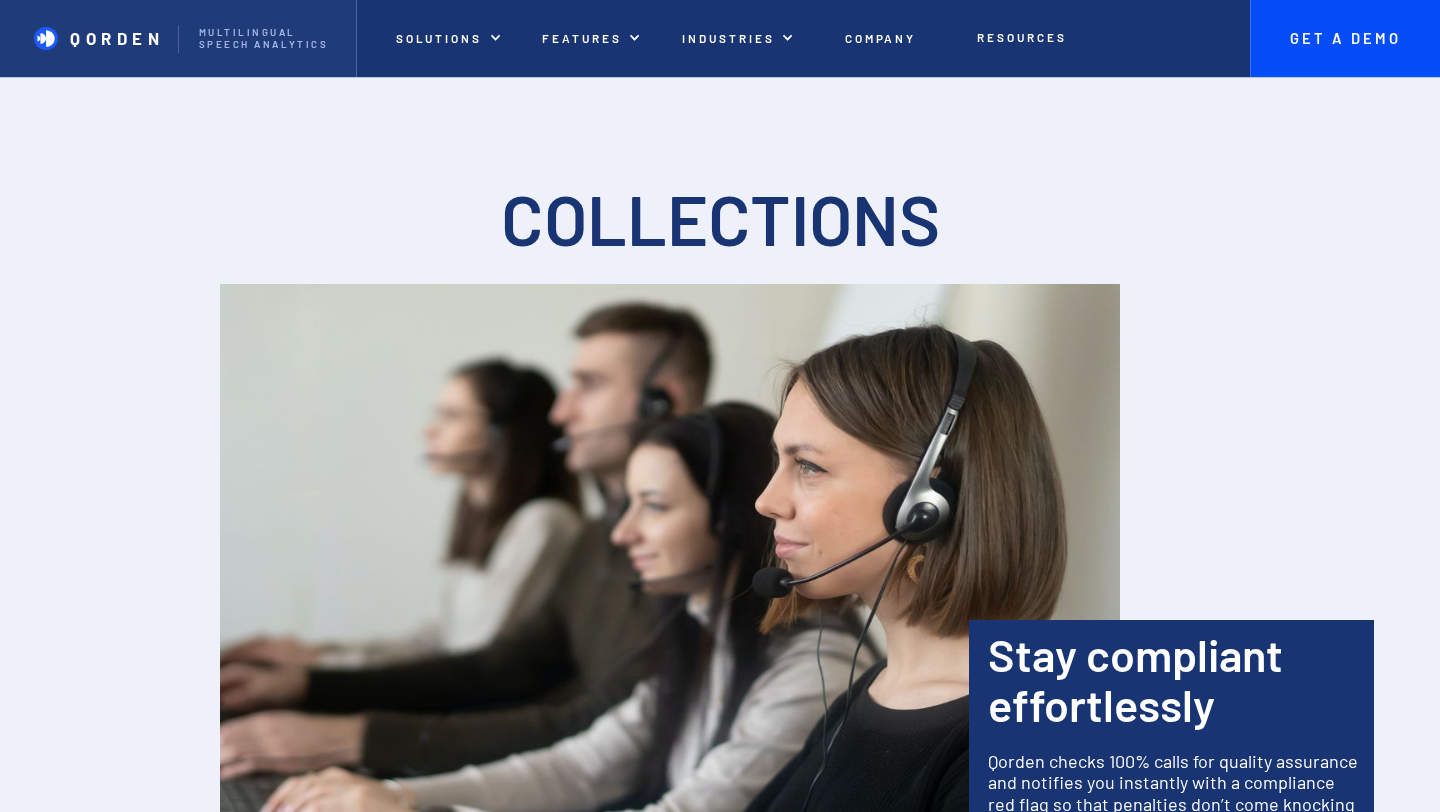 scroll, scrollTop: 235, scrollLeft: 0, axis: vertical 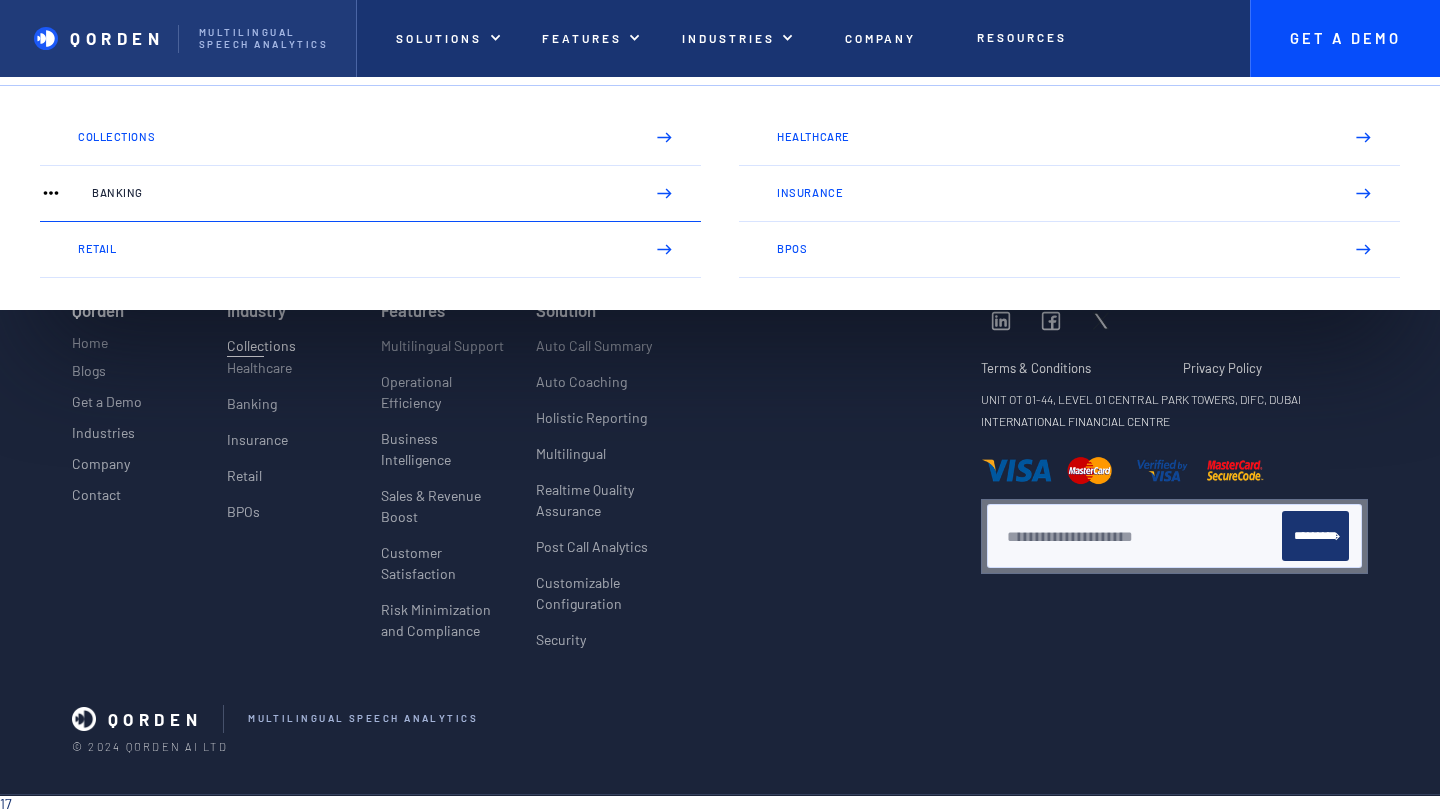 click on "Banking" at bounding box center [370, 194] 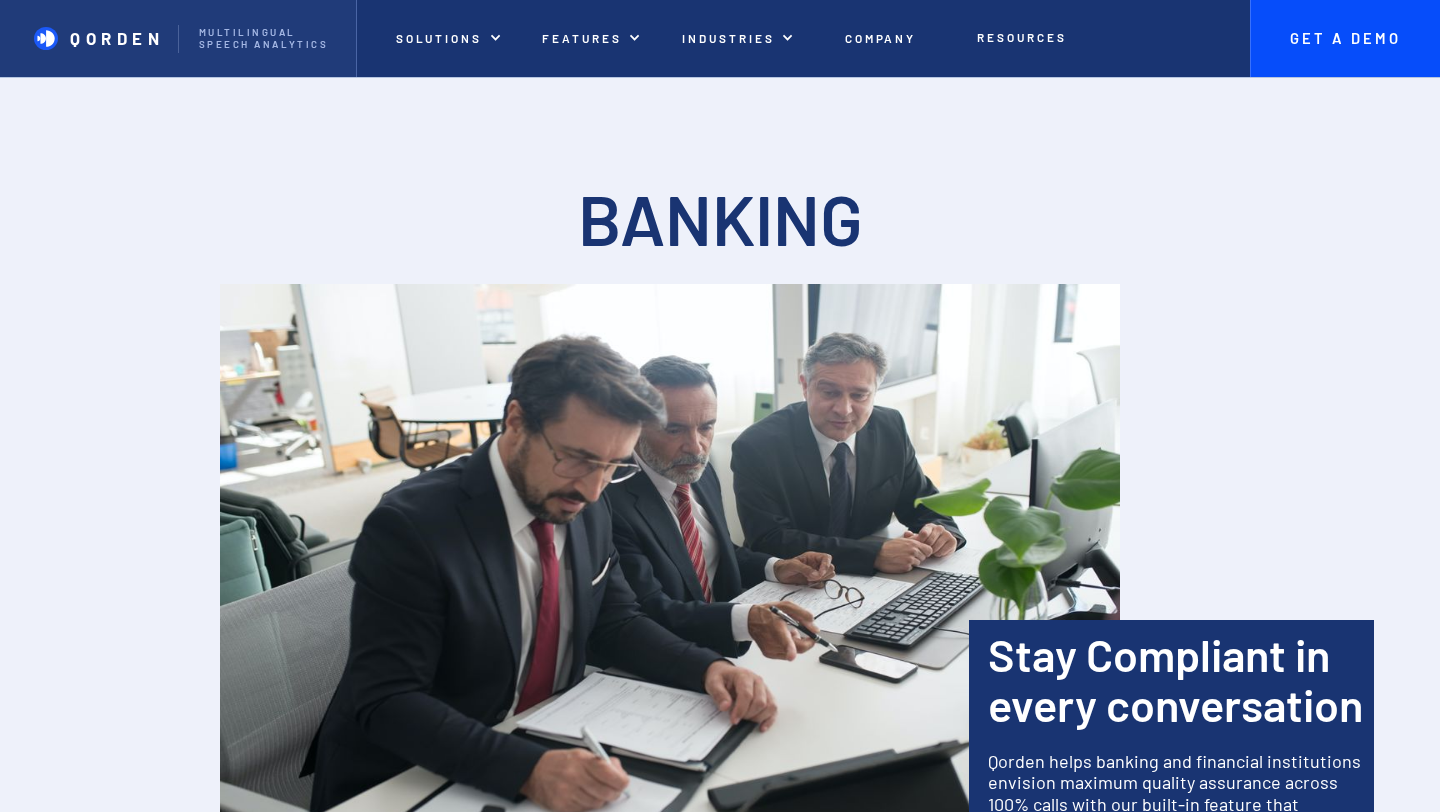scroll, scrollTop: 271, scrollLeft: 0, axis: vertical 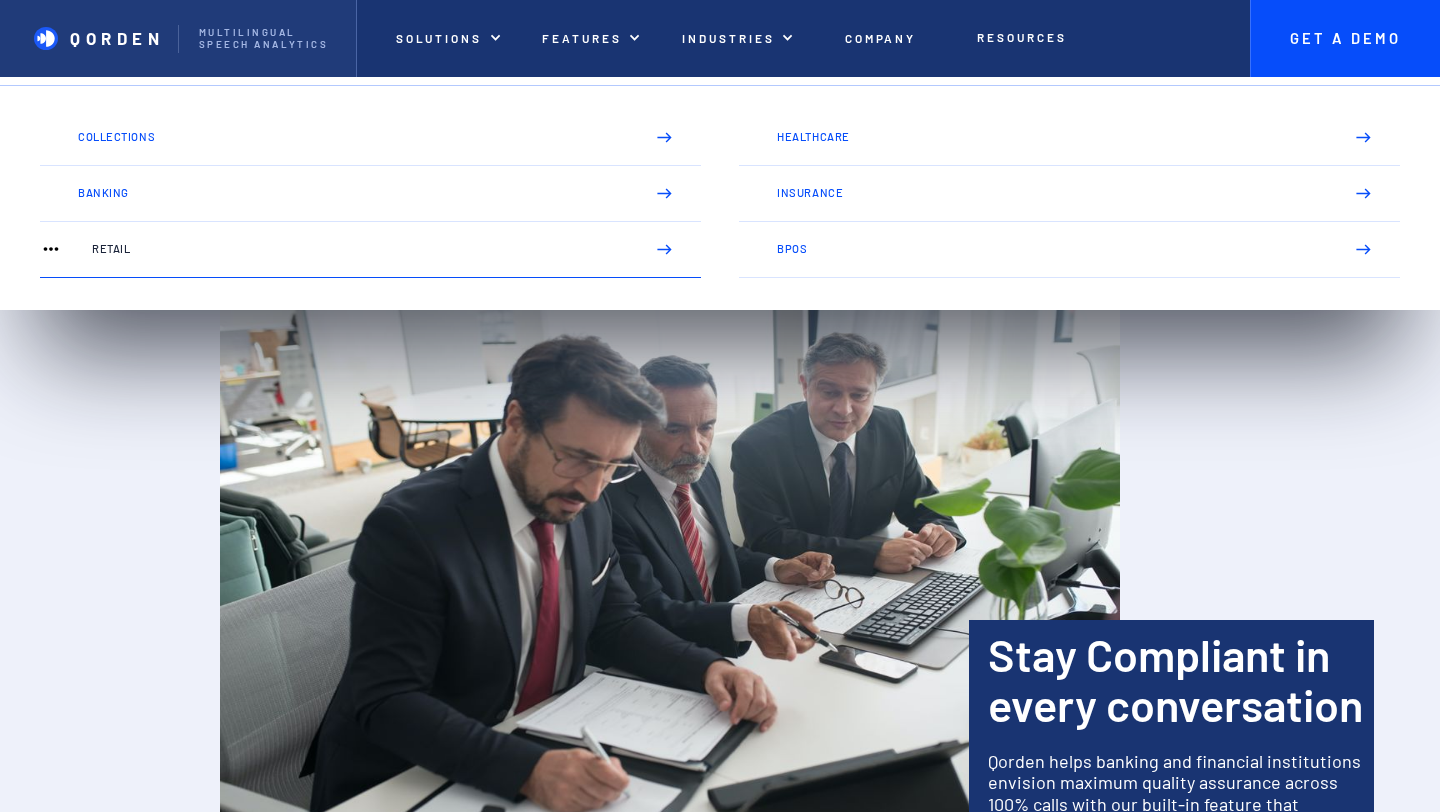 click on "Retail" at bounding box center (370, 250) 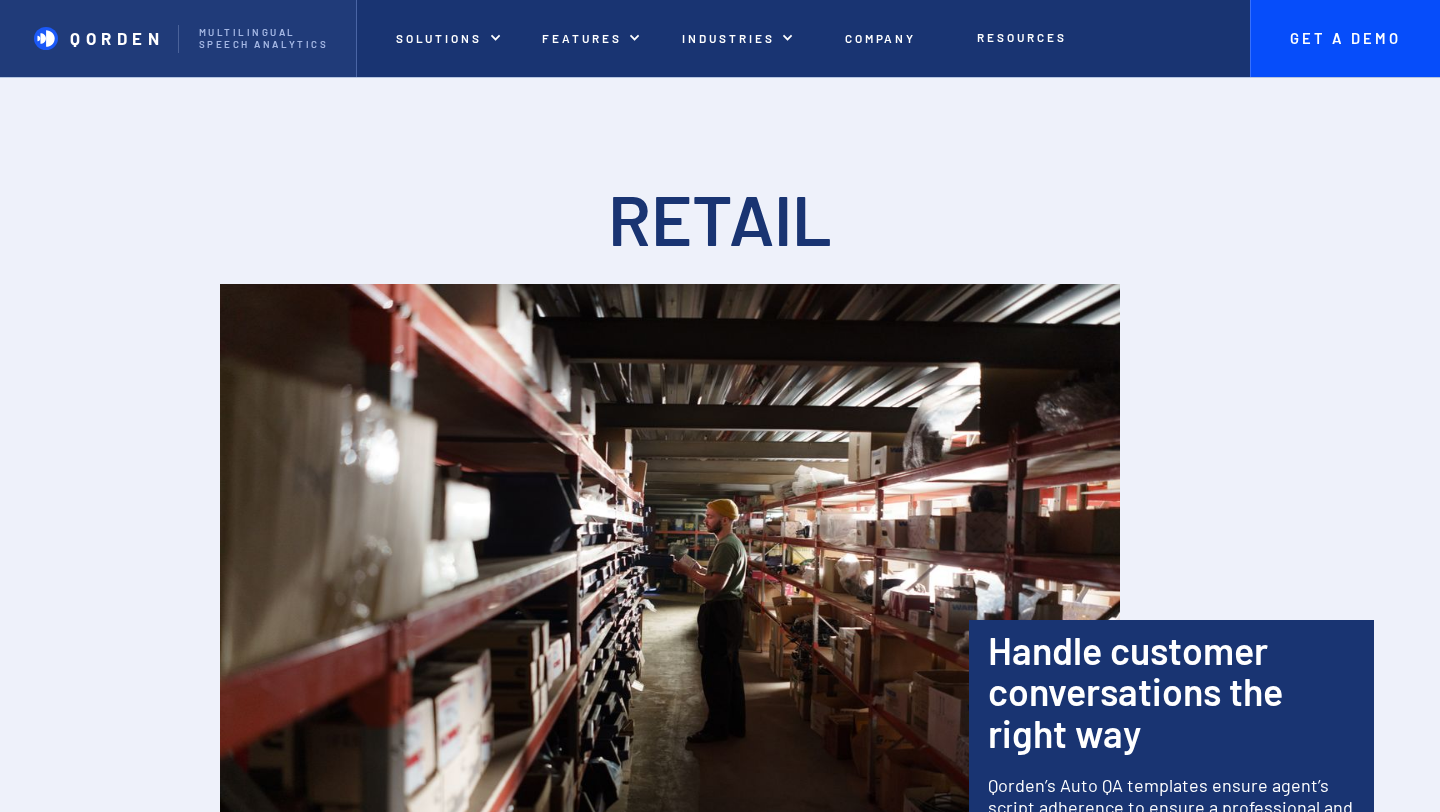 scroll, scrollTop: 0, scrollLeft: 0, axis: both 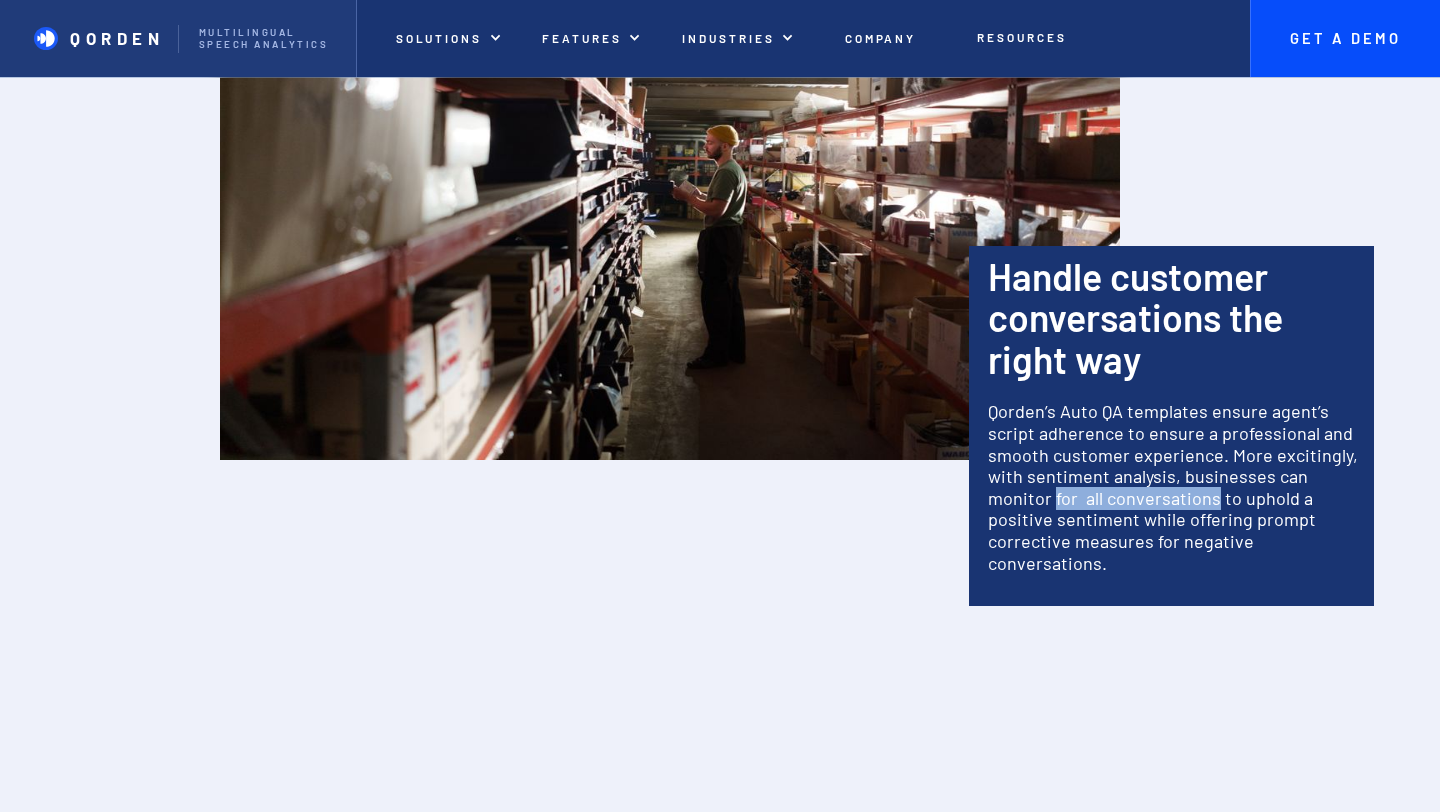 drag, startPoint x: 989, startPoint y: 501, endPoint x: 1148, endPoint y: 500, distance: 159.00314 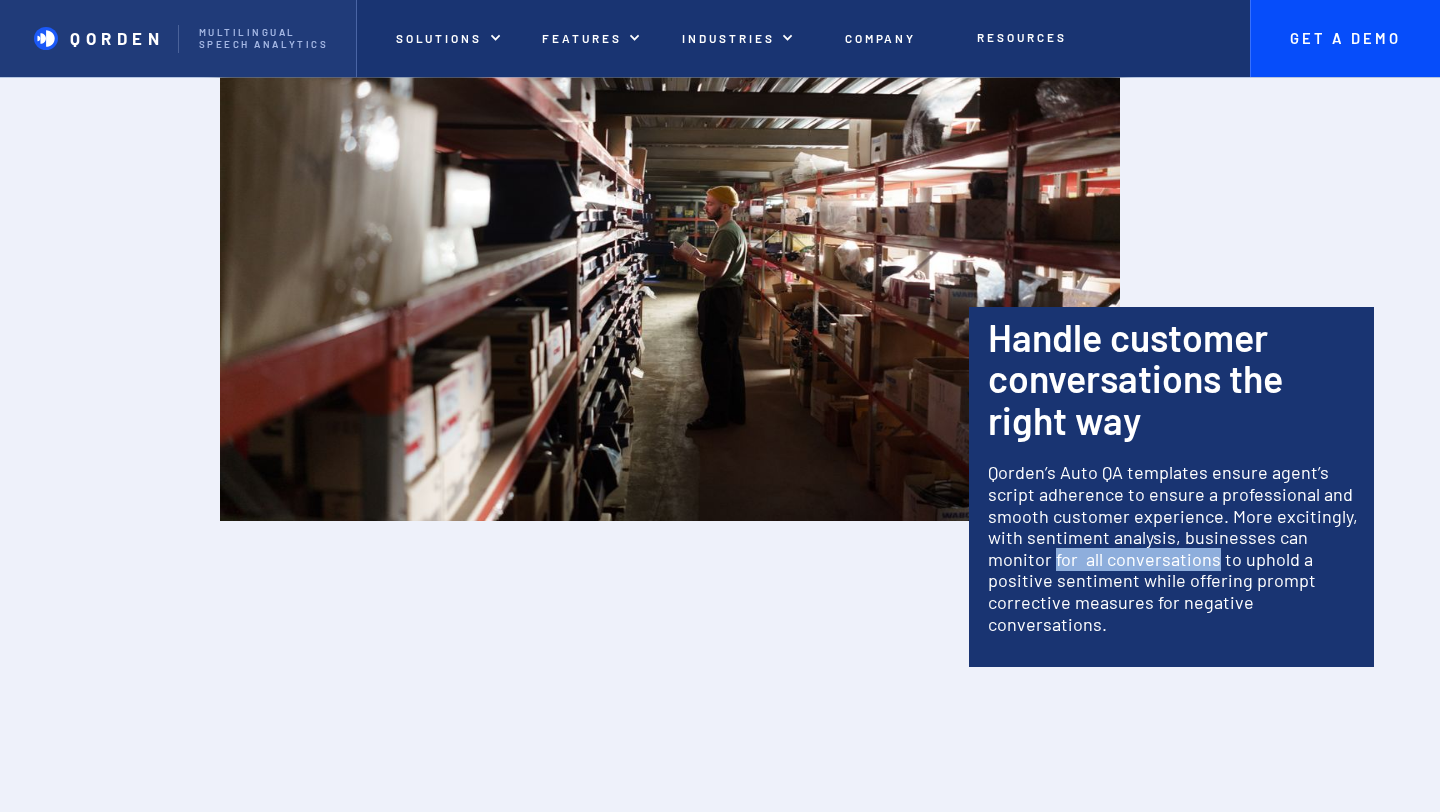 scroll, scrollTop: 0, scrollLeft: 0, axis: both 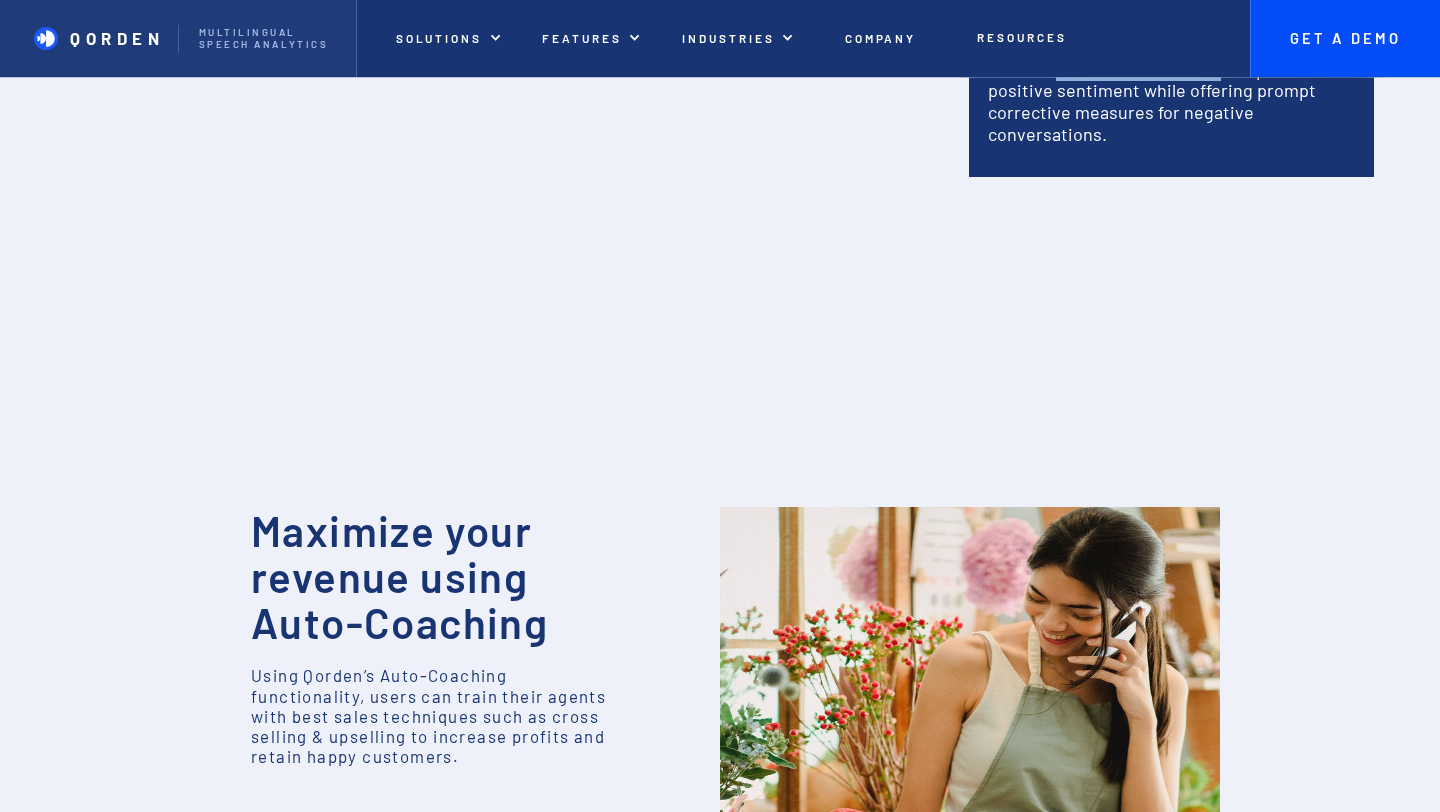 click on "Handle customer conversations the right way ‍ Qorden’s Auto QA templates ensure agent’s script adherence to ensure a professional and smooth customer experience. More excitingly, with sentiment analysis, businesses can monitor for  all conversations to uphold a positive sentiment while offering prompt corrective measures for negative conversations. ‍" at bounding box center [614, 136] 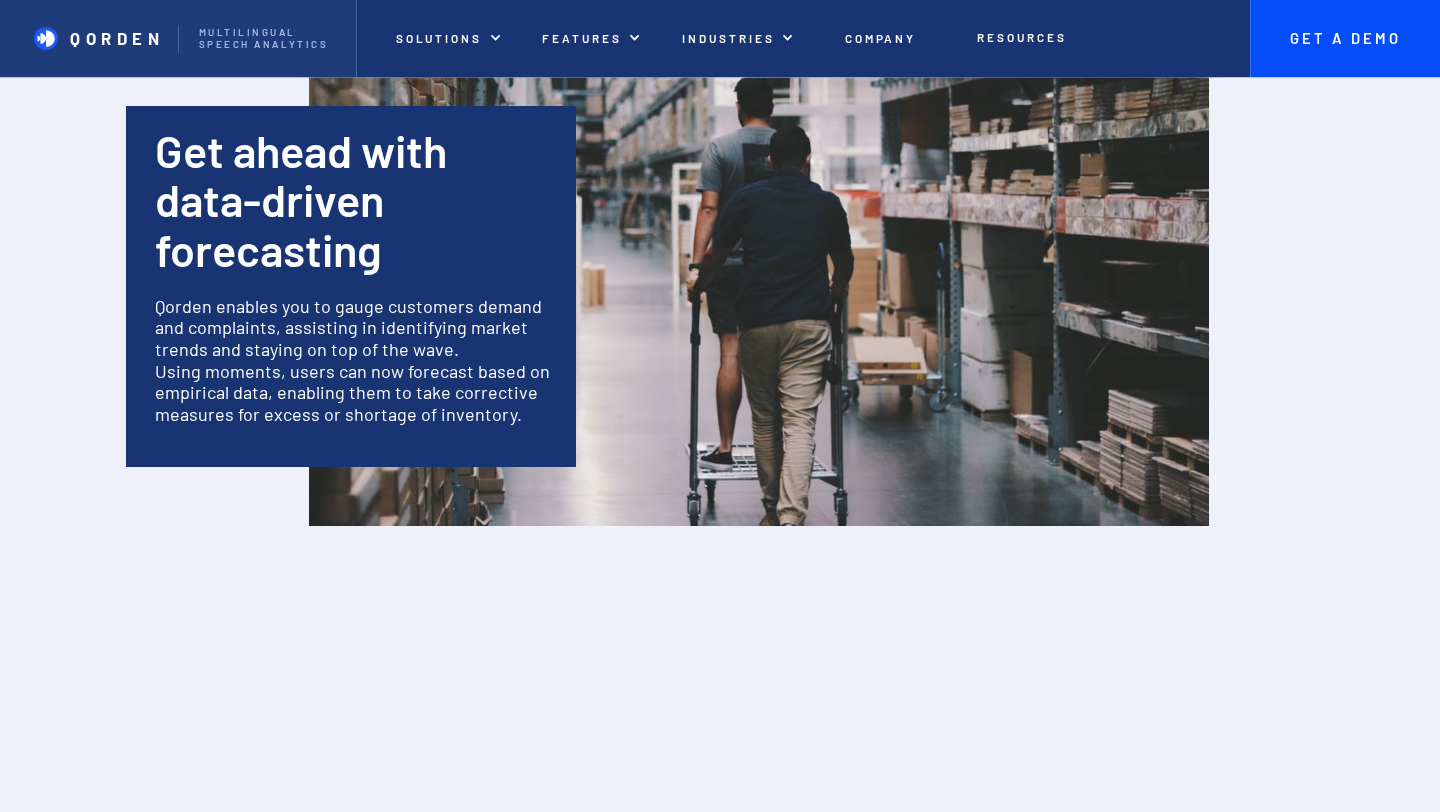 scroll, scrollTop: 3095, scrollLeft: 0, axis: vertical 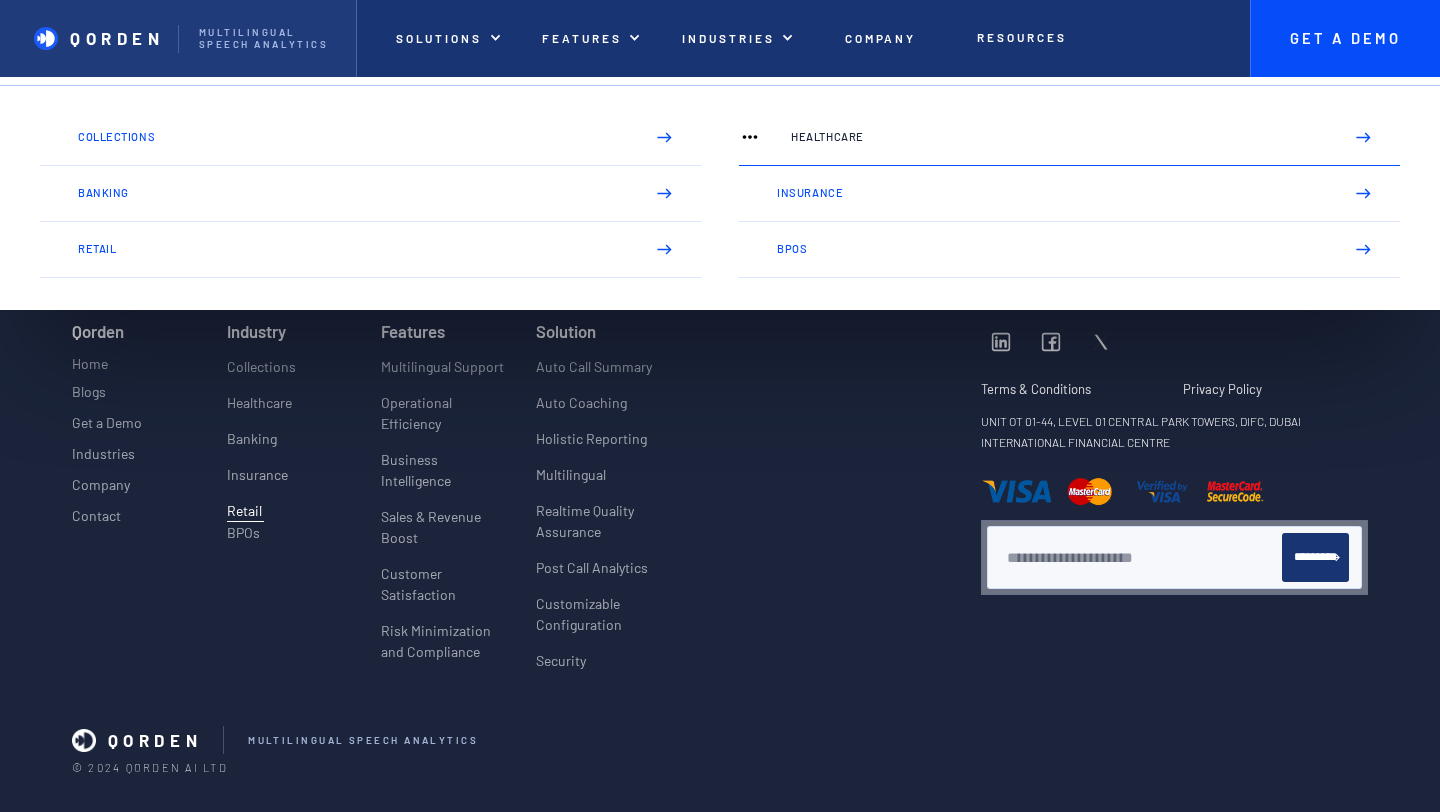 click on "Healthcare" at bounding box center [1059, 137] 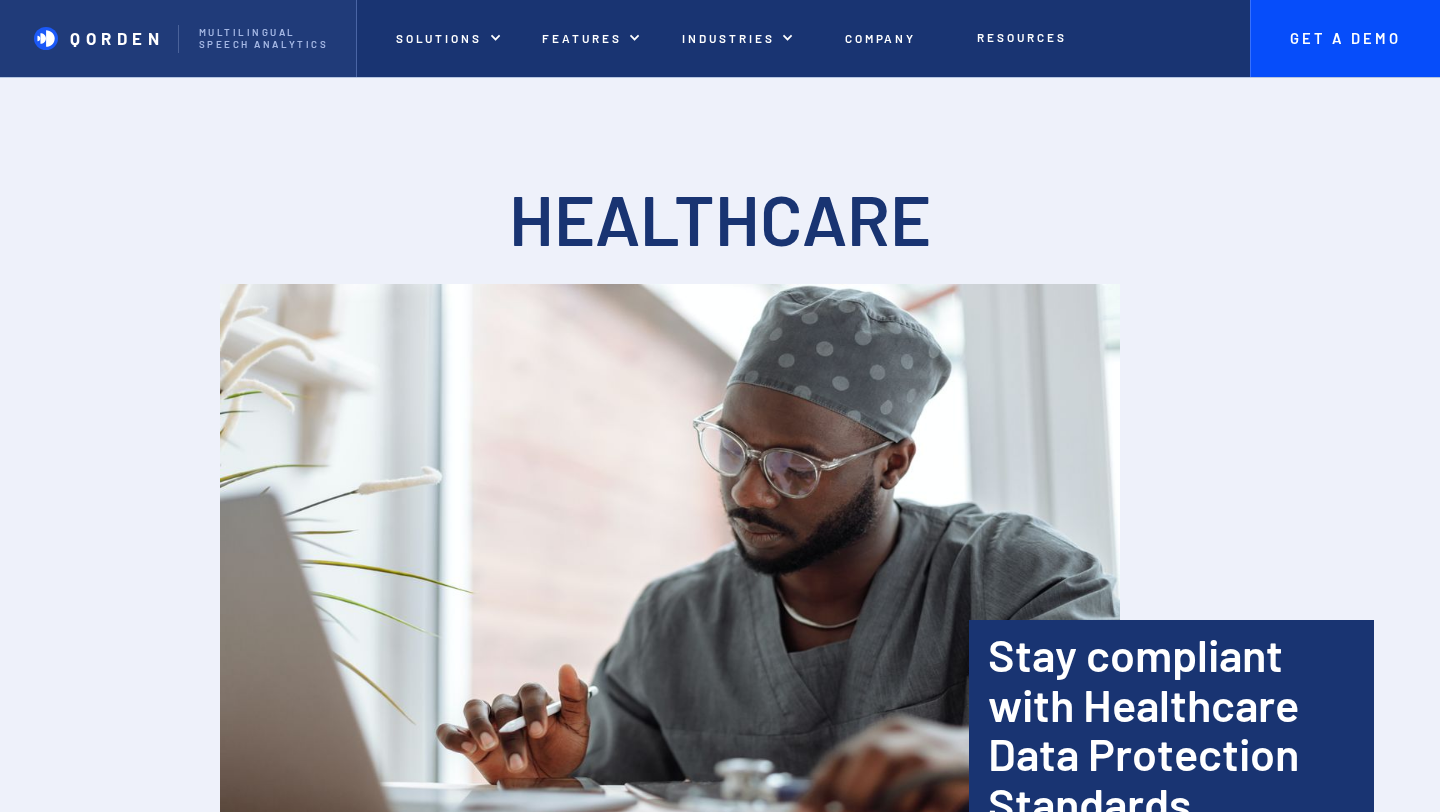 scroll, scrollTop: 446, scrollLeft: 0, axis: vertical 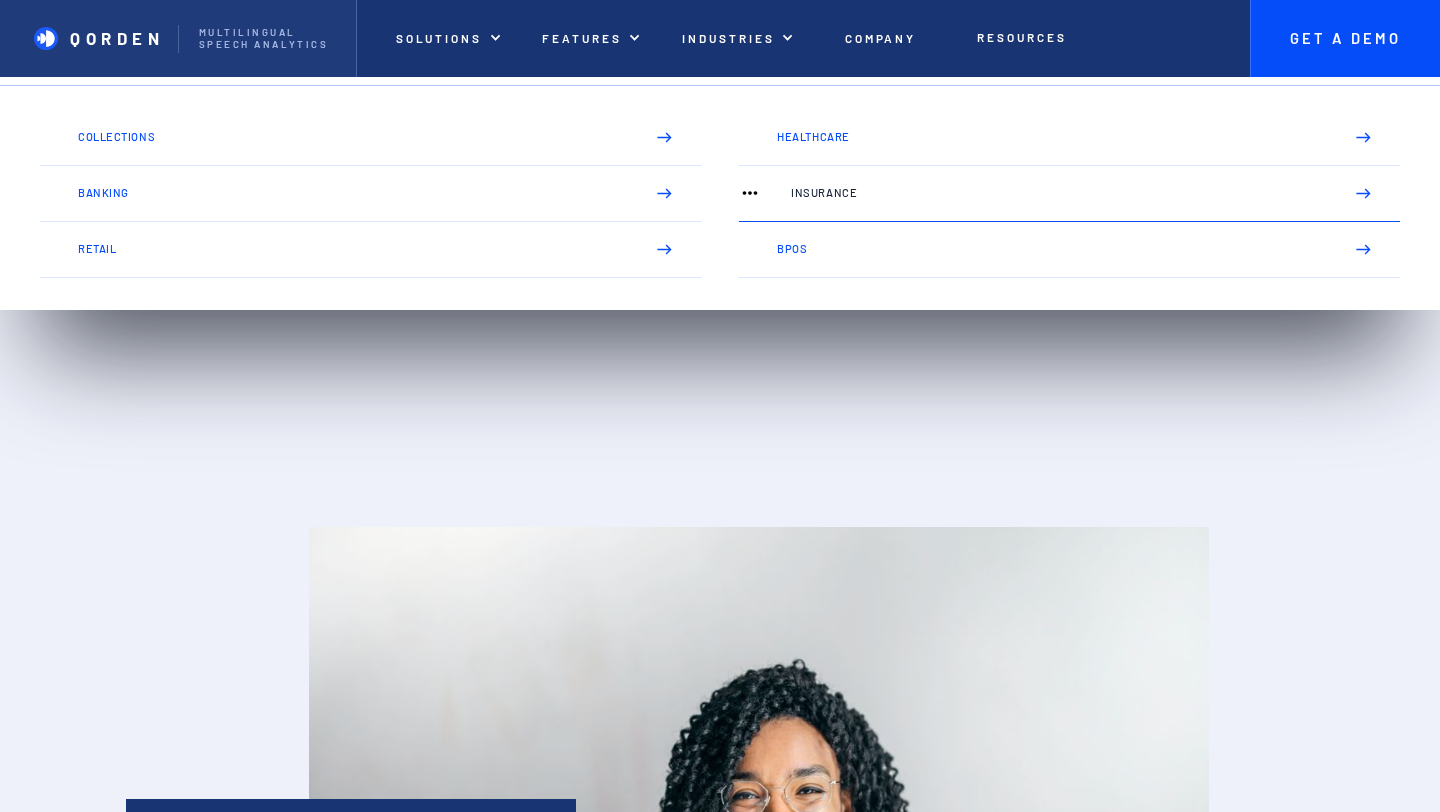 click on "Insurance" at bounding box center [1069, 194] 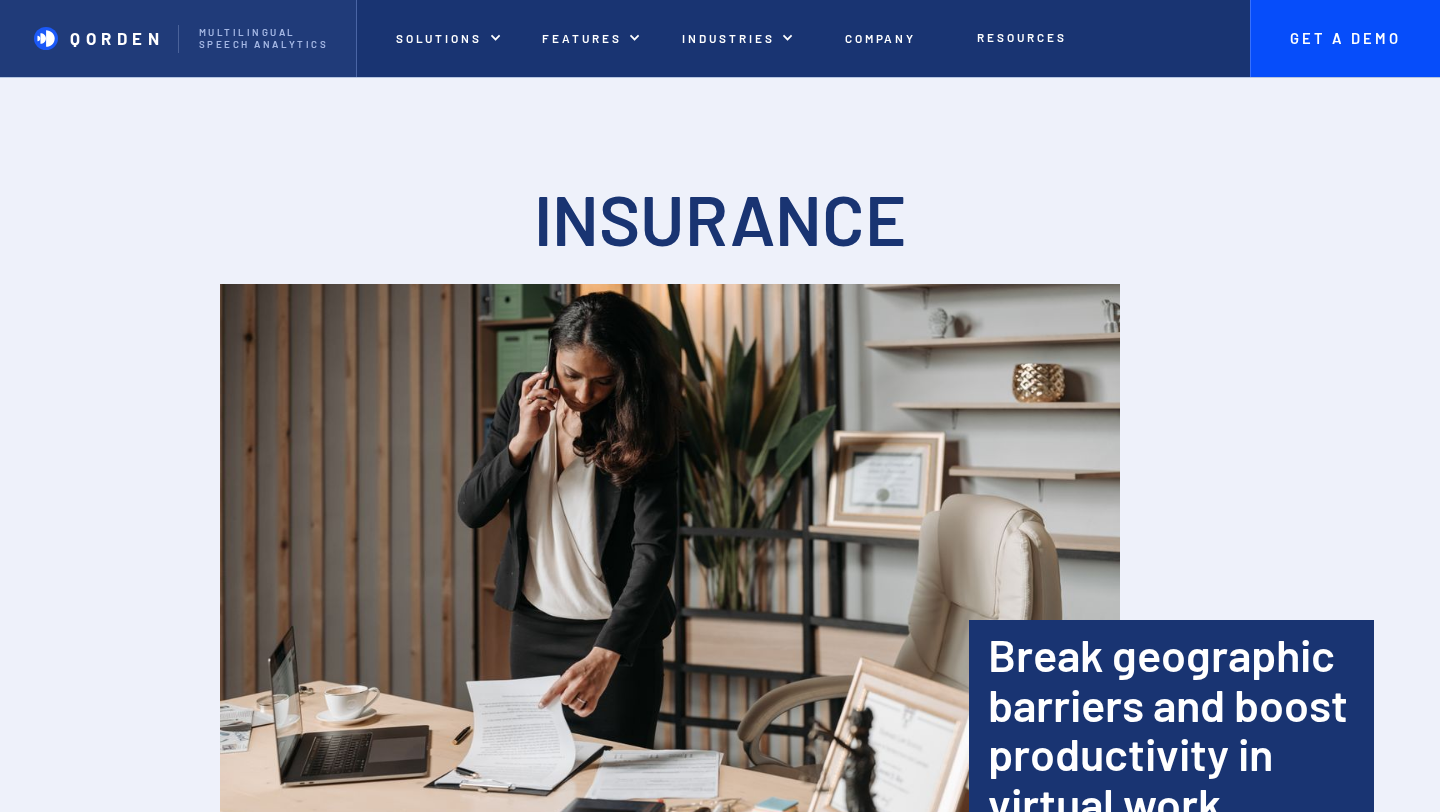 scroll, scrollTop: 0, scrollLeft: 0, axis: both 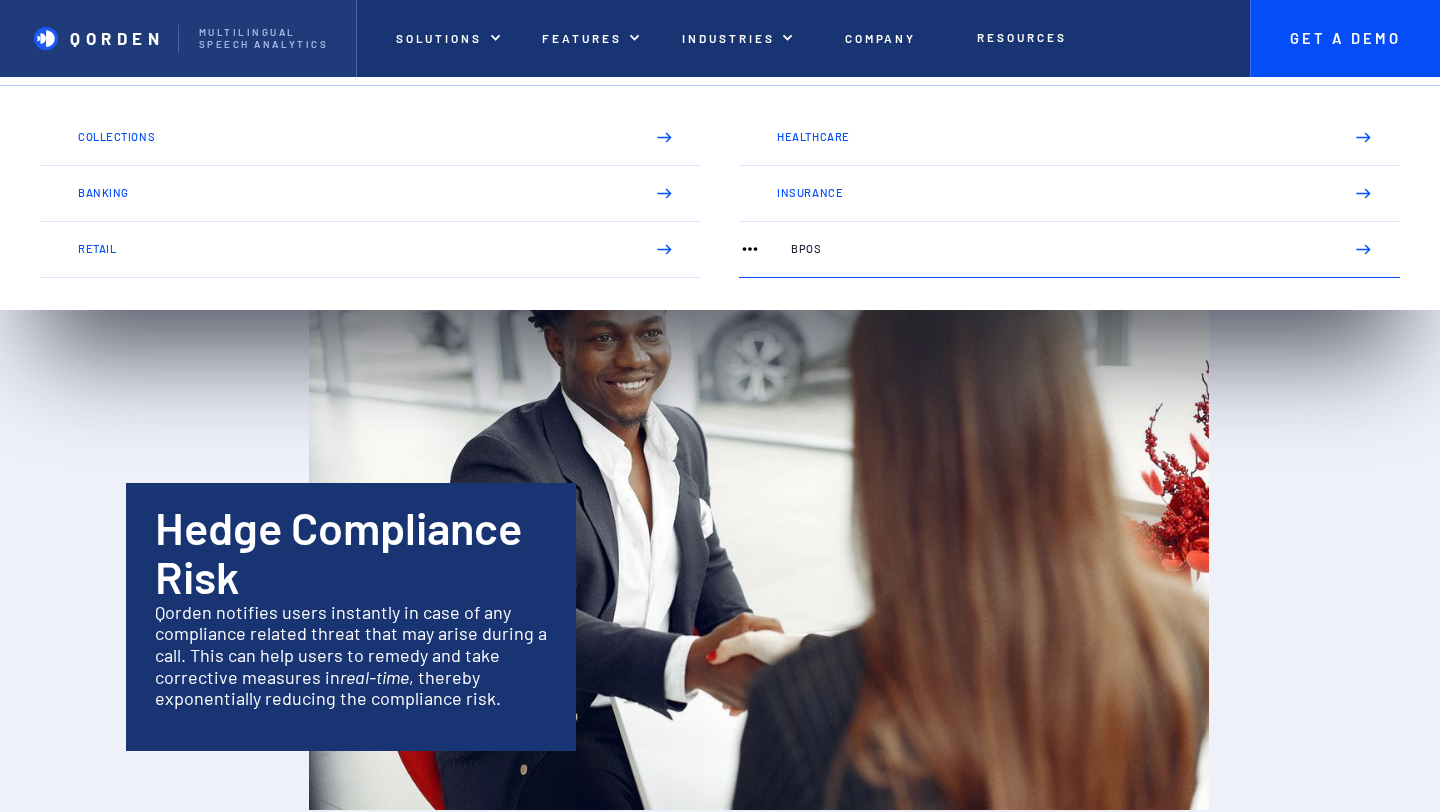 click on "BPOs" at bounding box center (1069, 250) 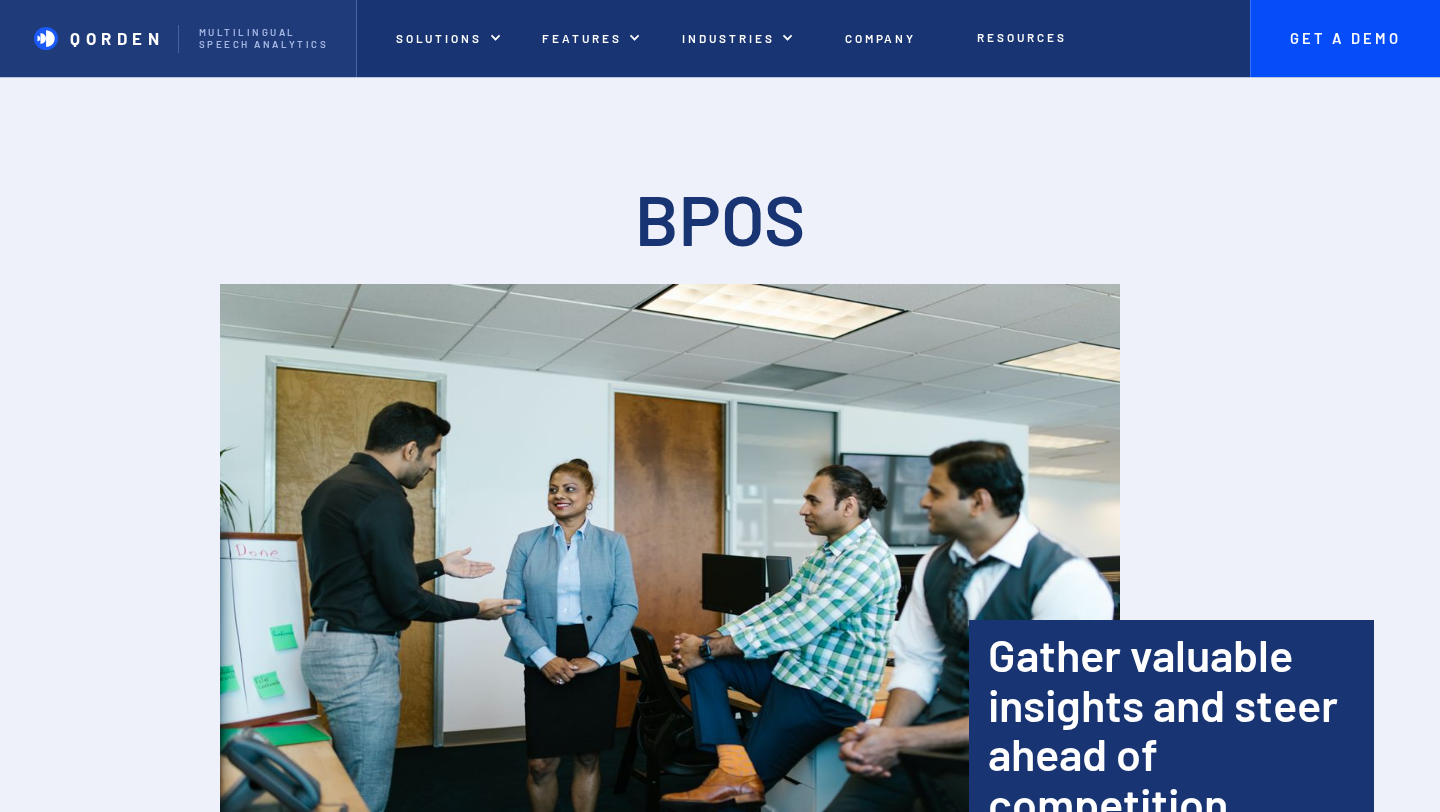scroll, scrollTop: 103, scrollLeft: 0, axis: vertical 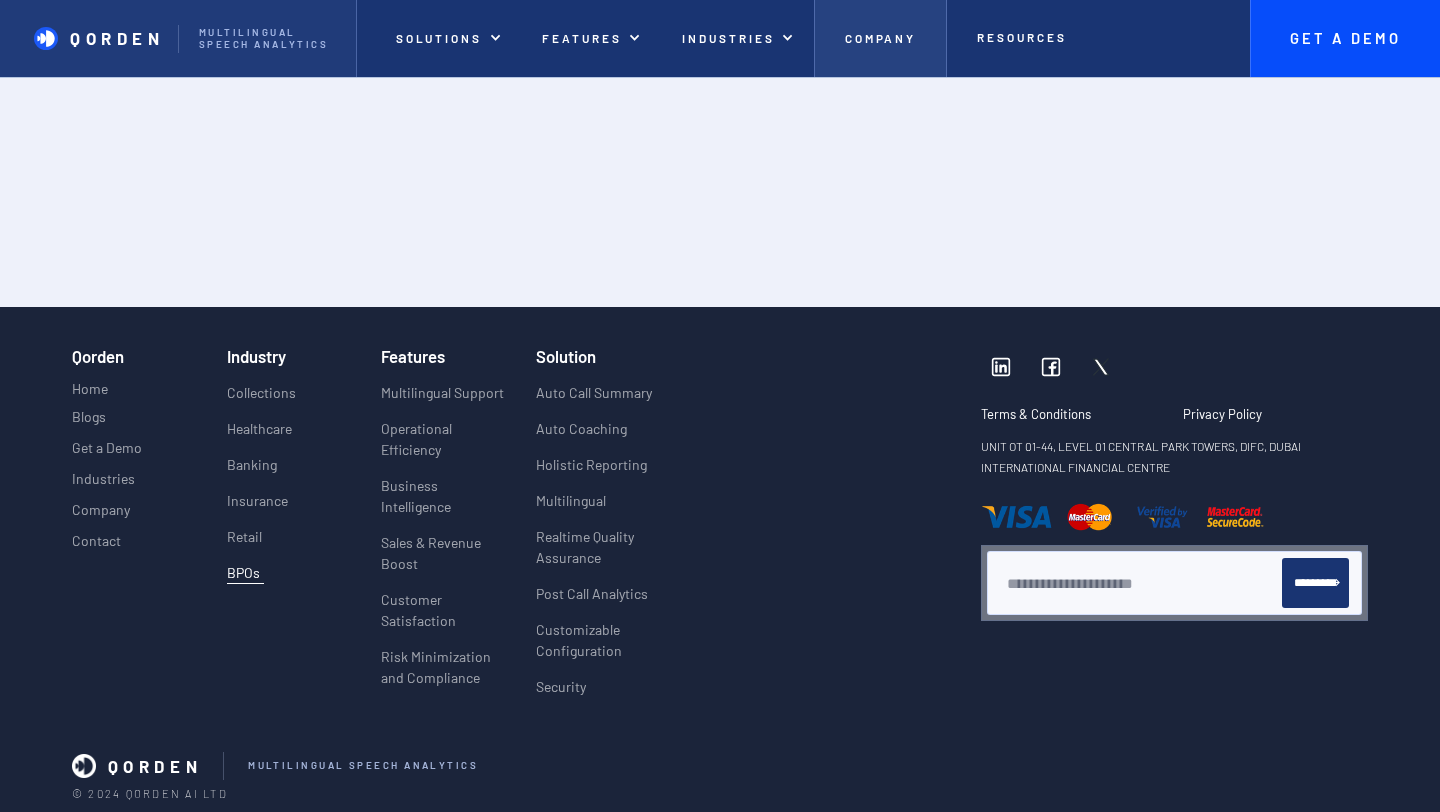 click on "Company" at bounding box center [881, 38] 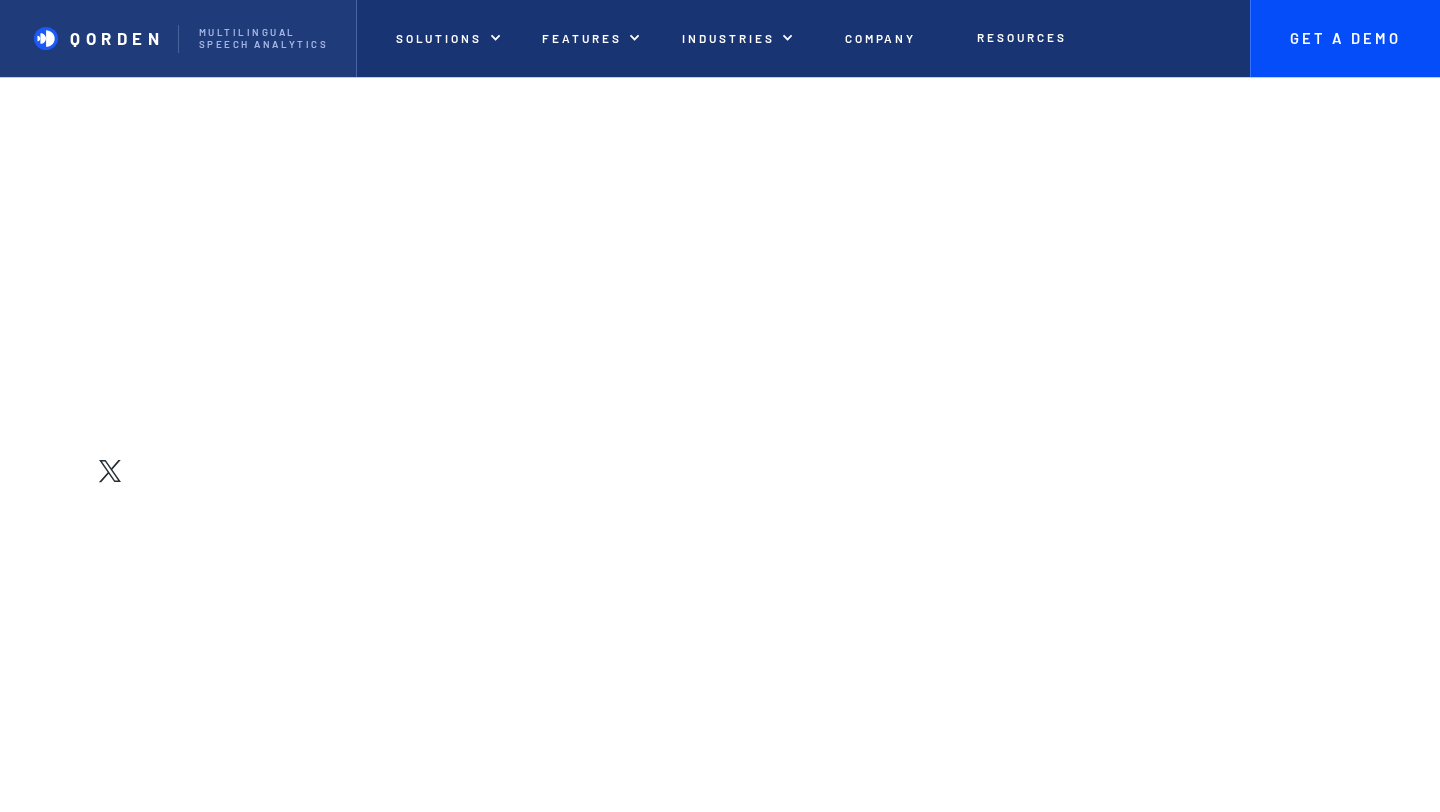 scroll, scrollTop: 0, scrollLeft: 0, axis: both 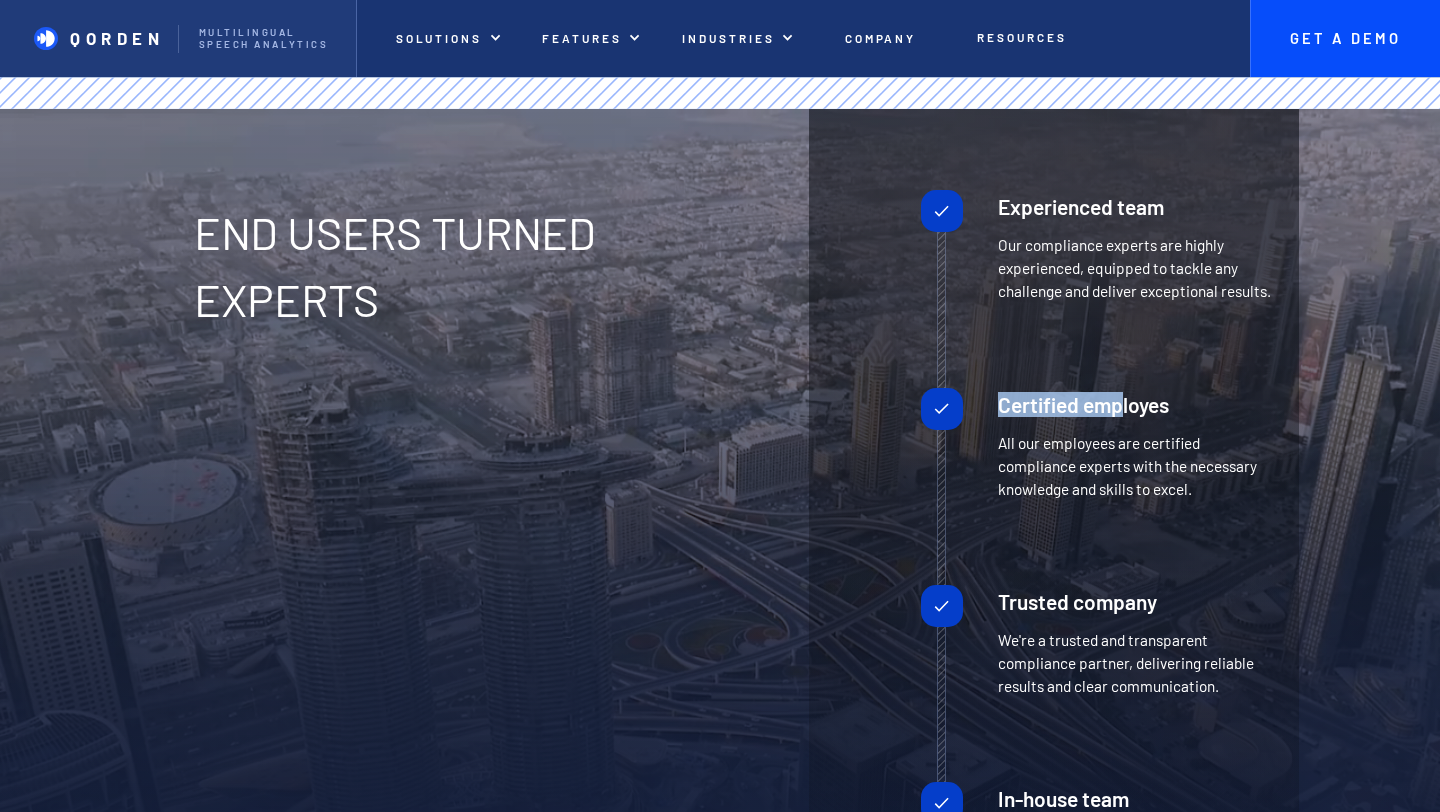 drag, startPoint x: 991, startPoint y: 430, endPoint x: 1125, endPoint y: 434, distance: 134.0597 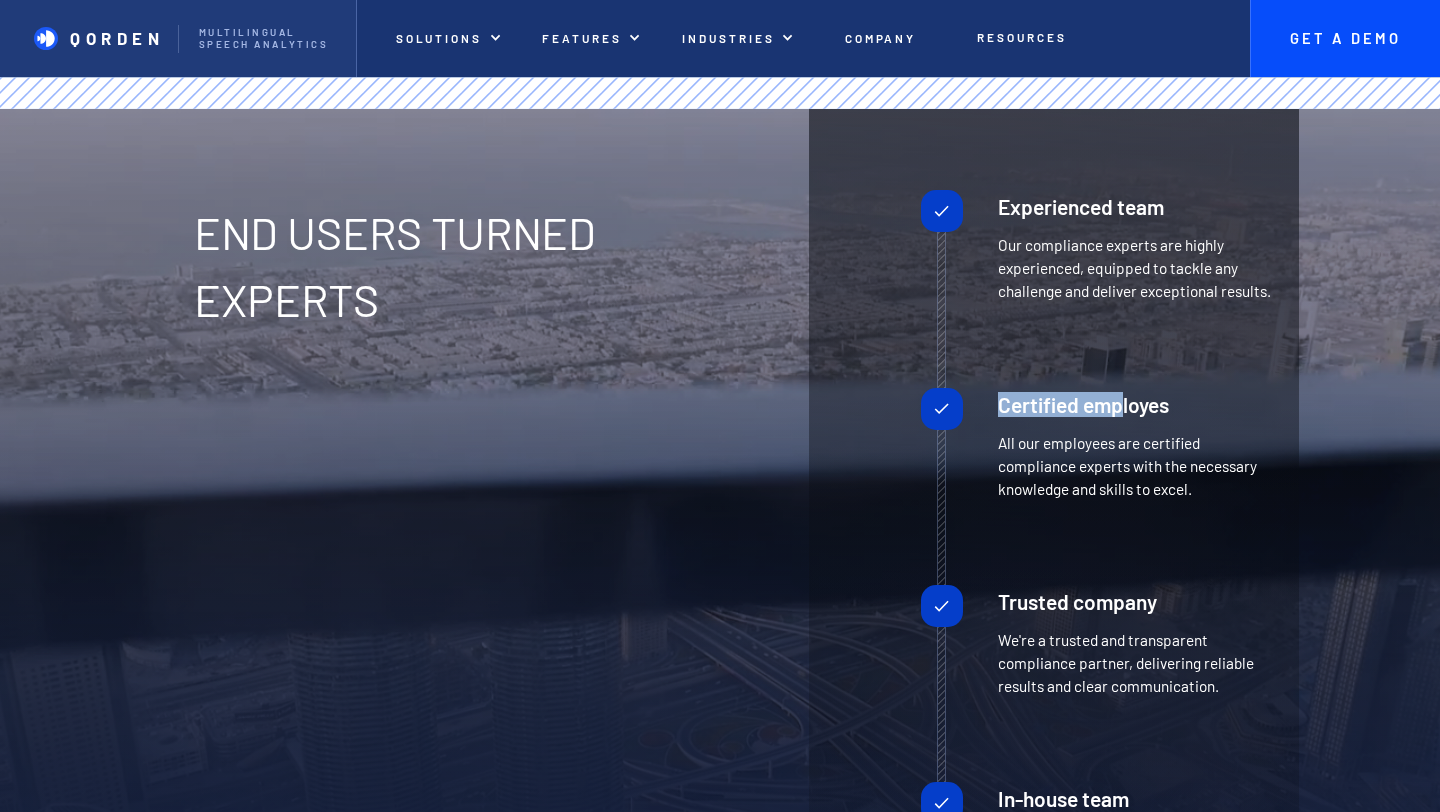 click on "Certified employes All our employees are certified compliance experts with the necessary knowledge and skills to excel." at bounding box center [1096, 486] 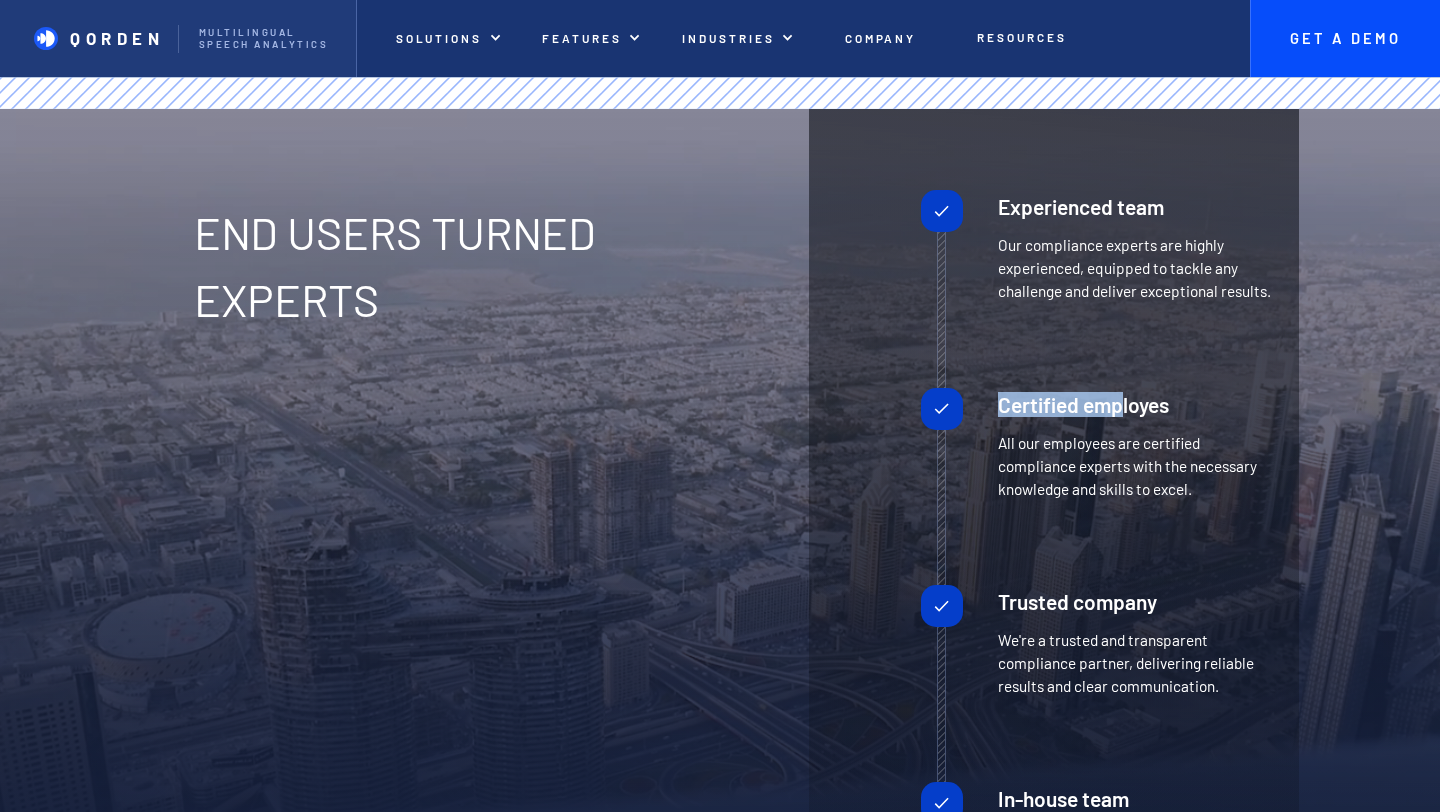 click on "Certified employes" at bounding box center [1134, 404] 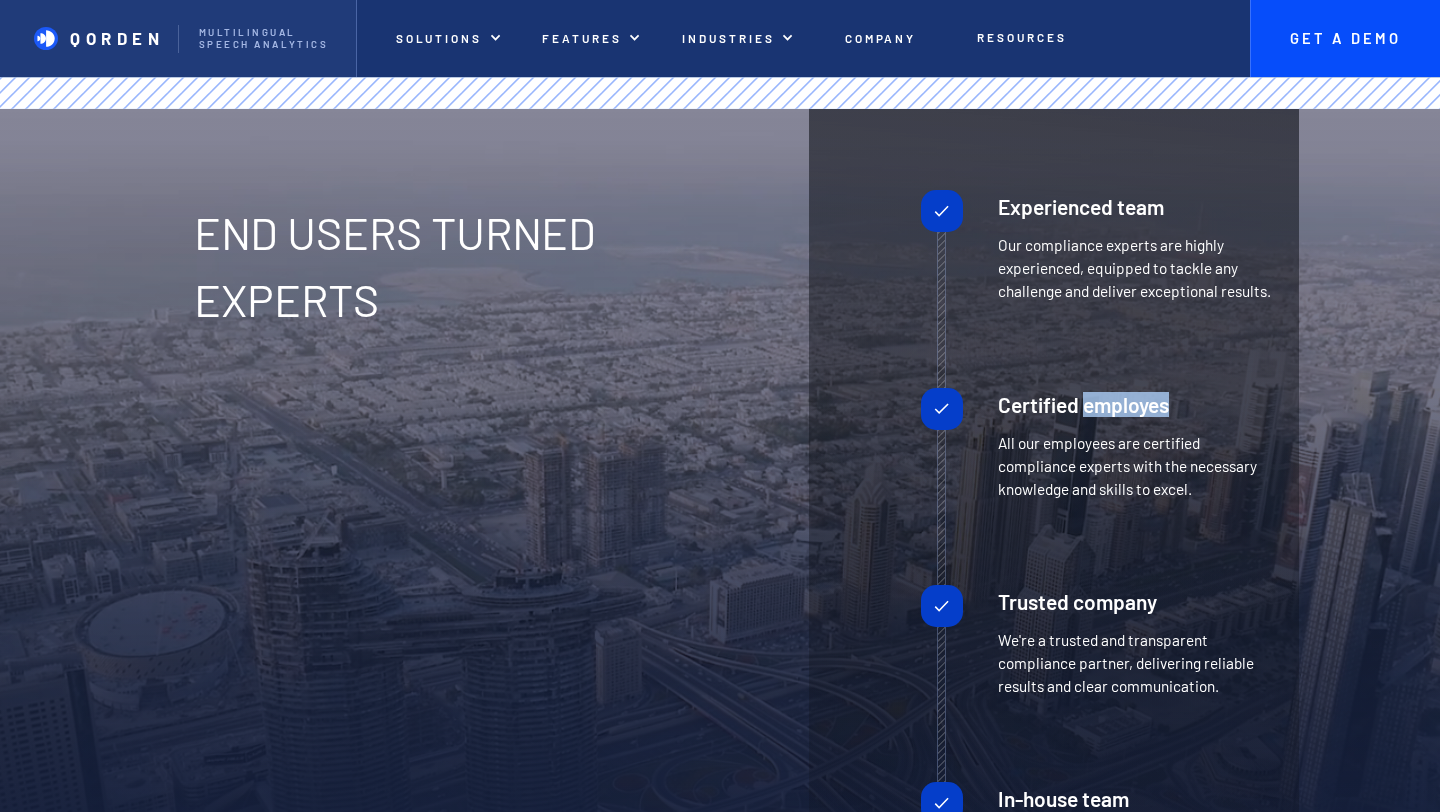 drag, startPoint x: 1083, startPoint y: 429, endPoint x: 1174, endPoint y: 429, distance: 91 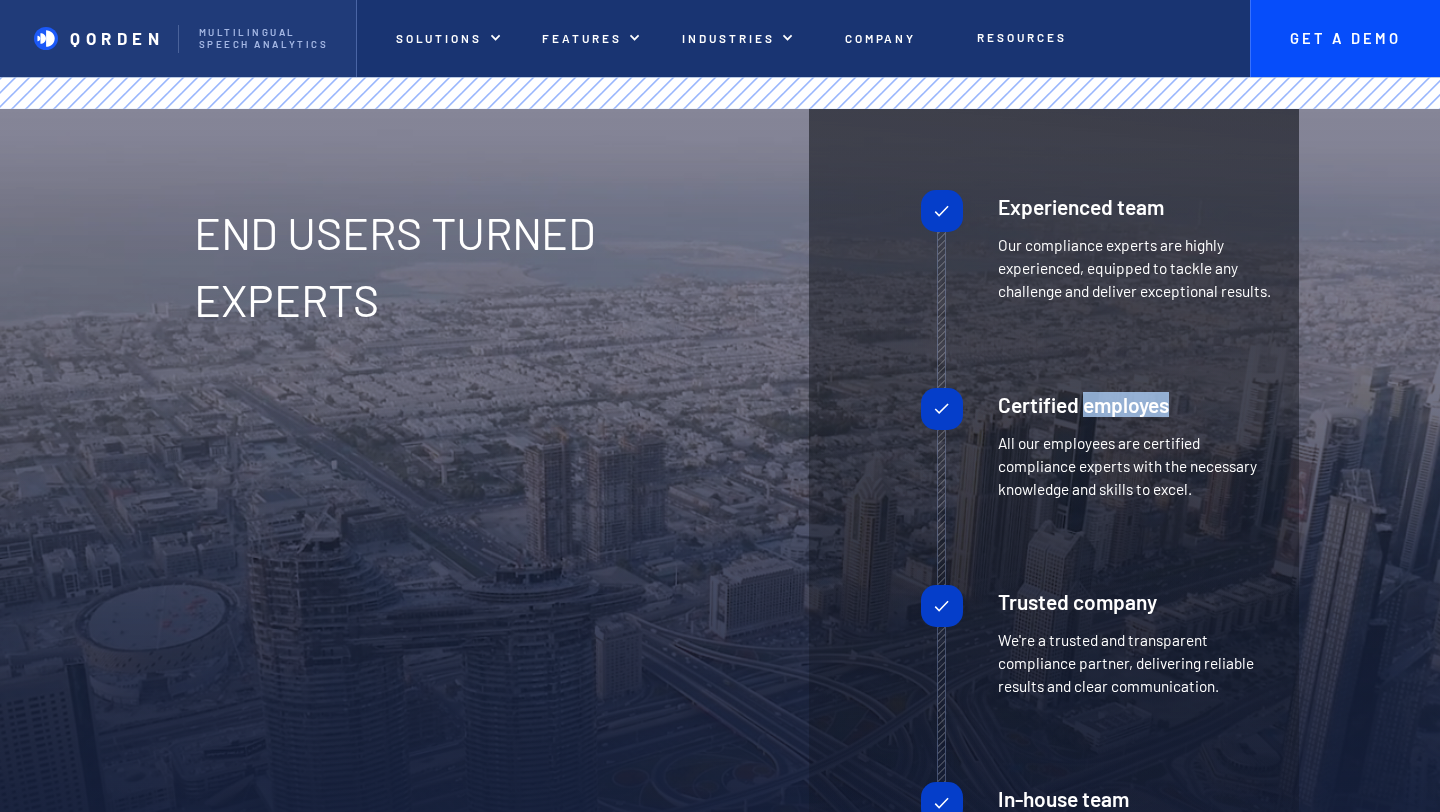 click on "Certified employes" at bounding box center [1134, 404] 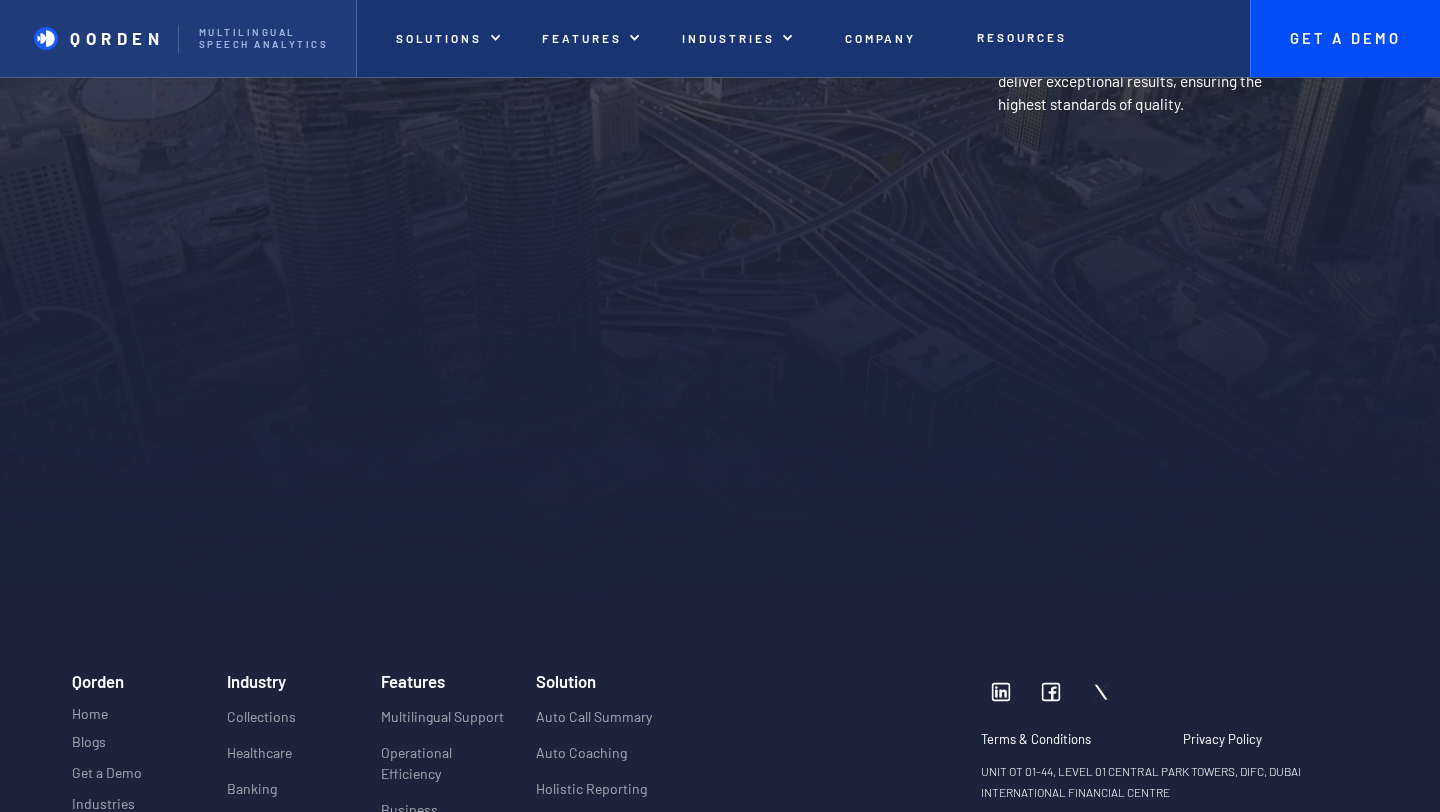 scroll, scrollTop: 4594, scrollLeft: 0, axis: vertical 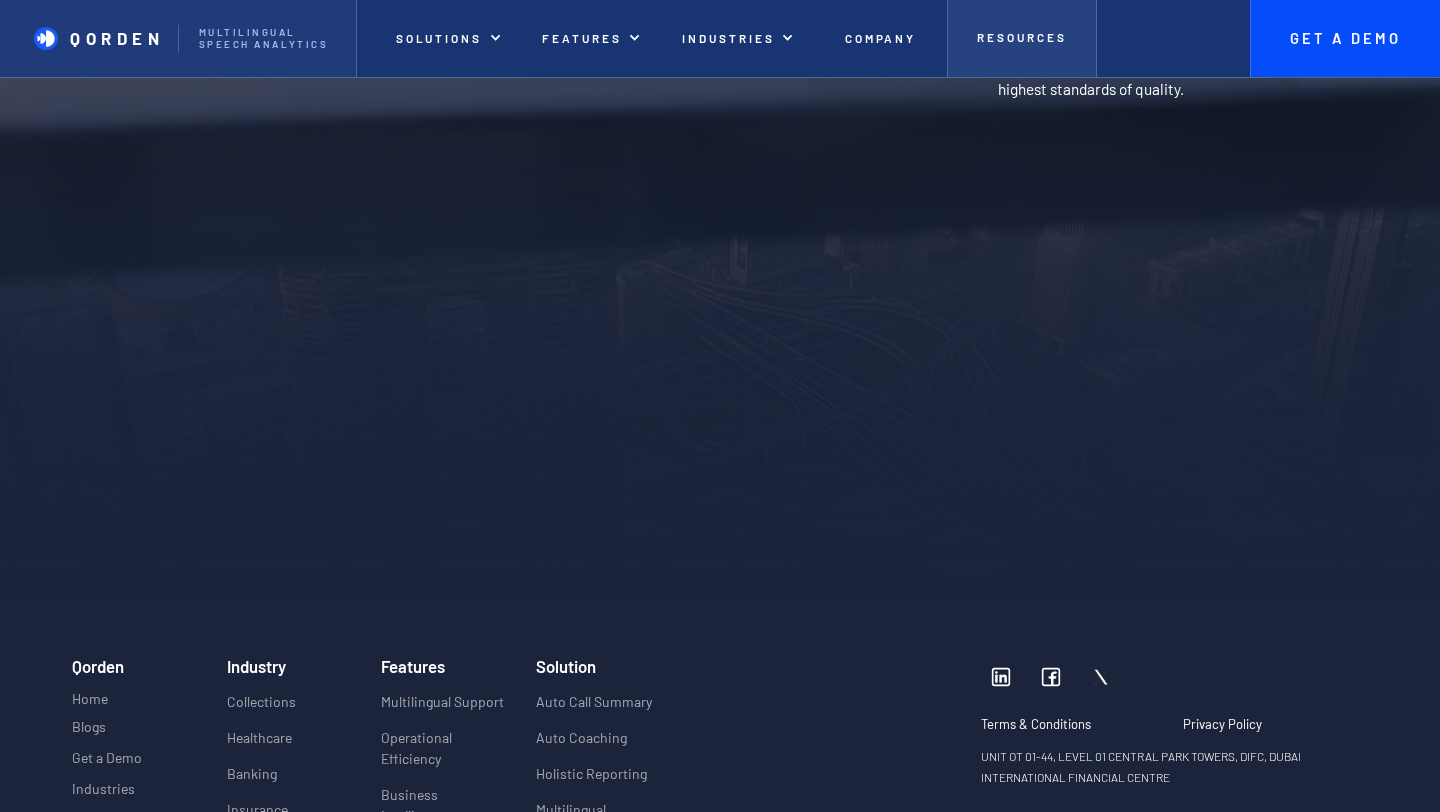 click on "Resources" at bounding box center (1022, 38) 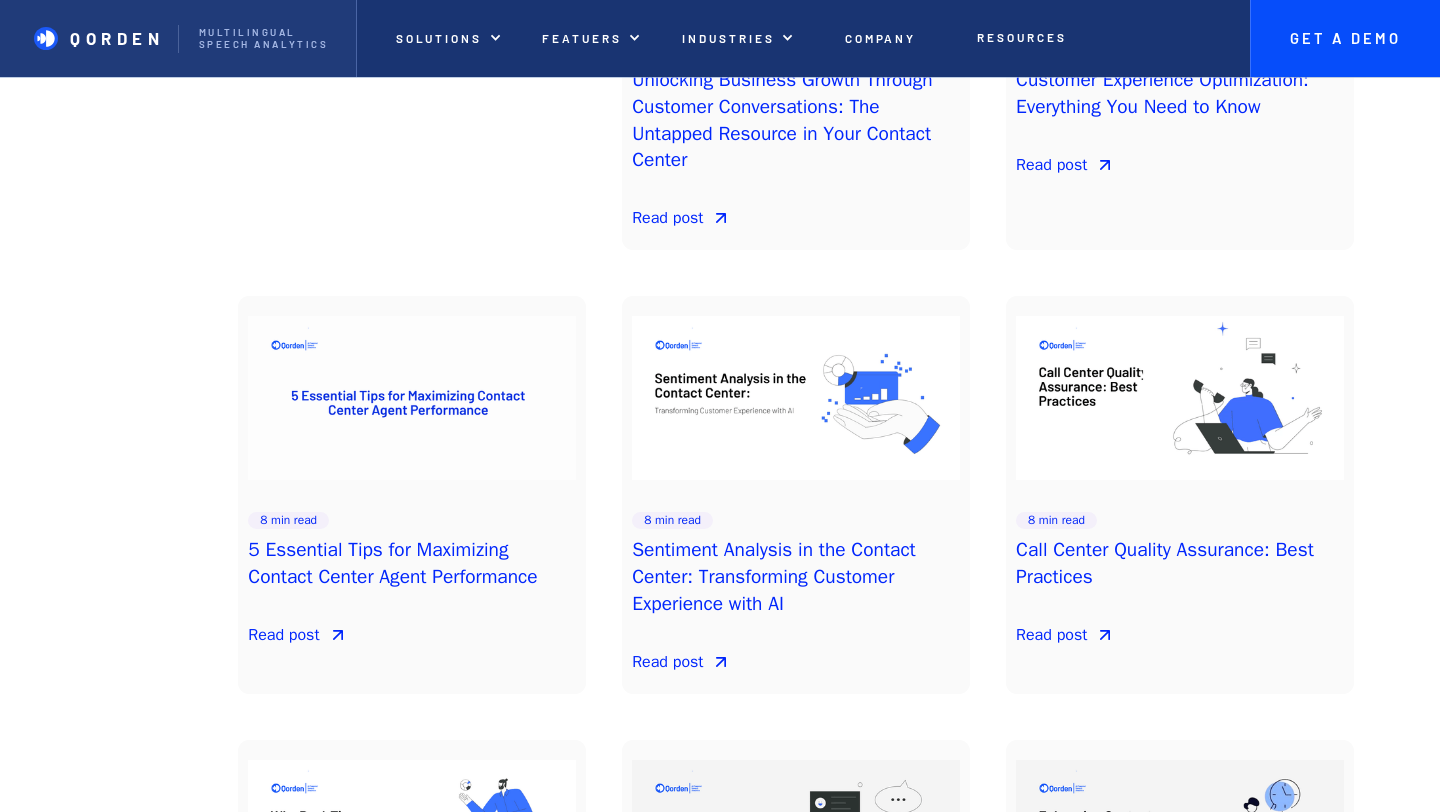 scroll, scrollTop: 3426, scrollLeft: 0, axis: vertical 